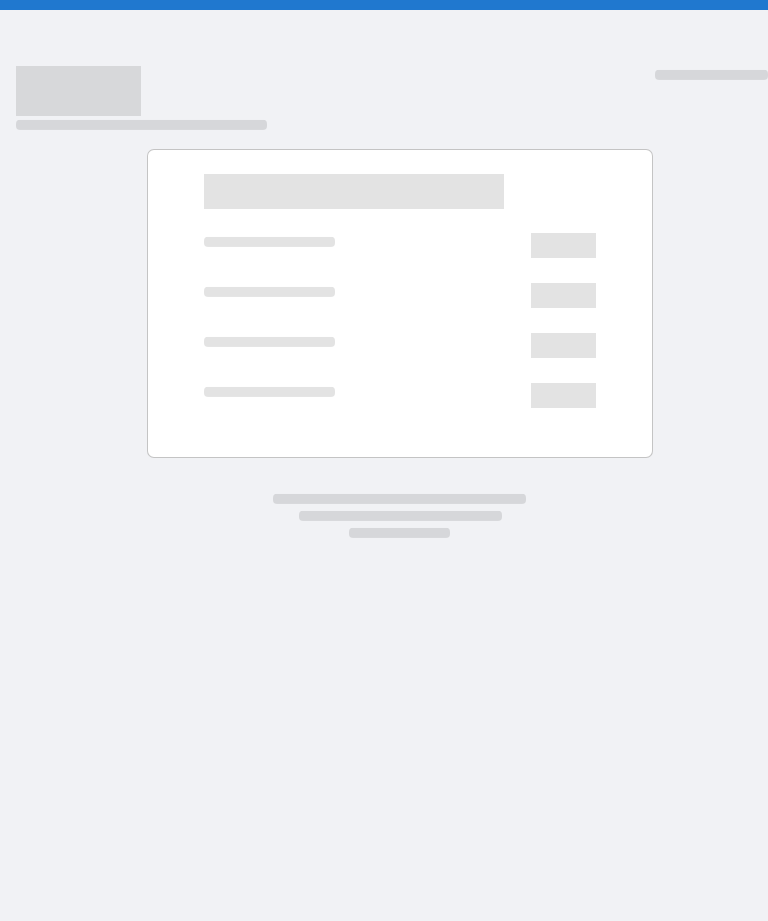 scroll, scrollTop: 0, scrollLeft: 0, axis: both 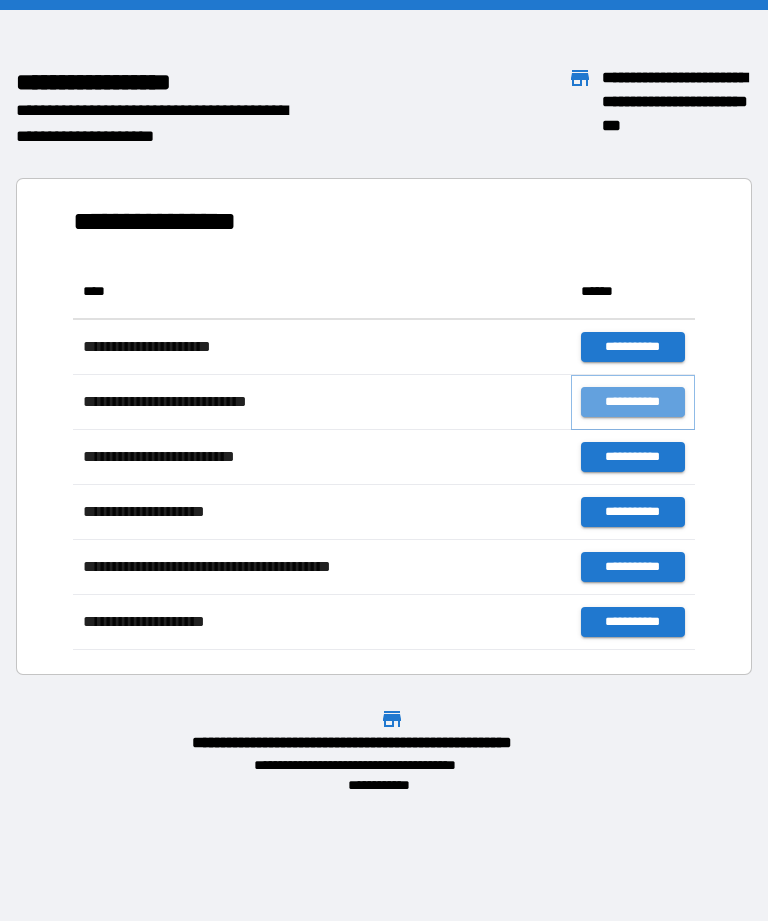 click on "**********" at bounding box center [633, 402] 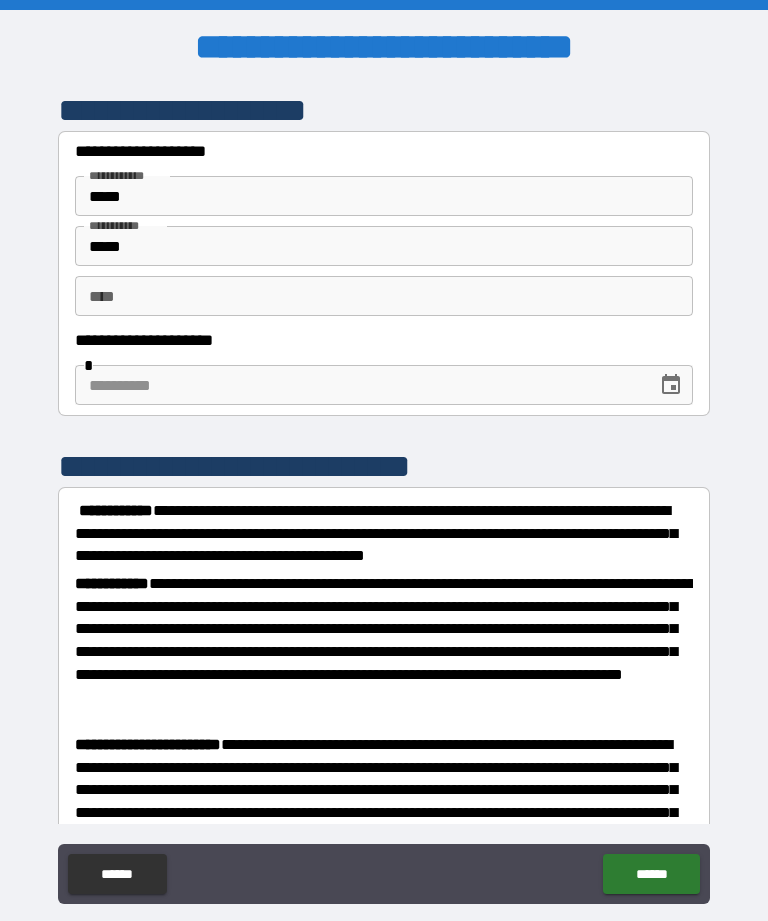 click at bounding box center [359, 385] 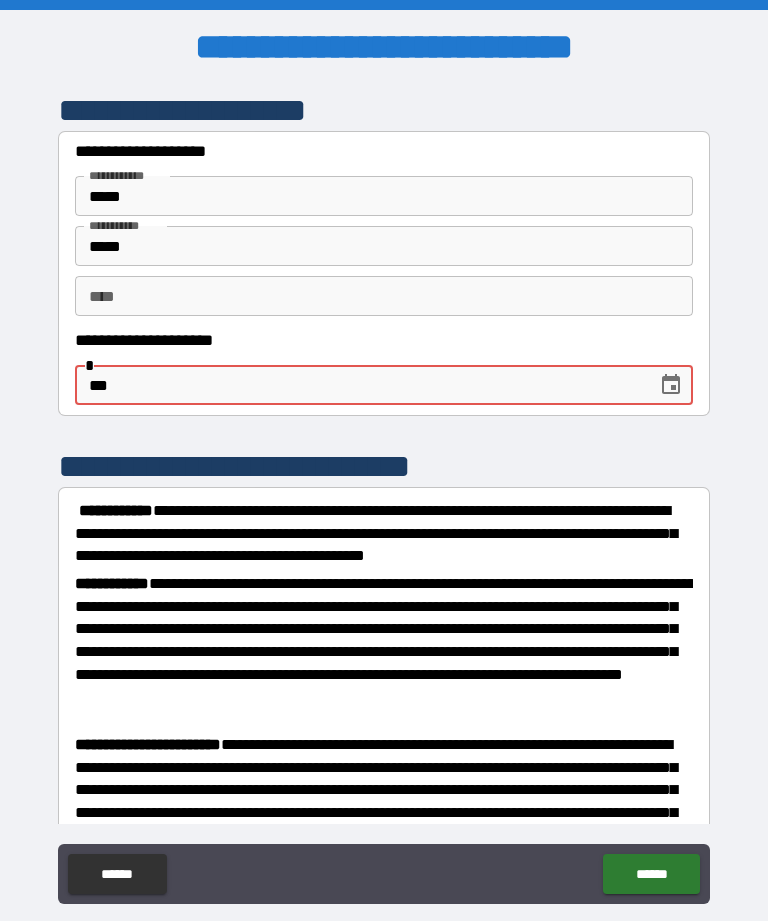 type on "*" 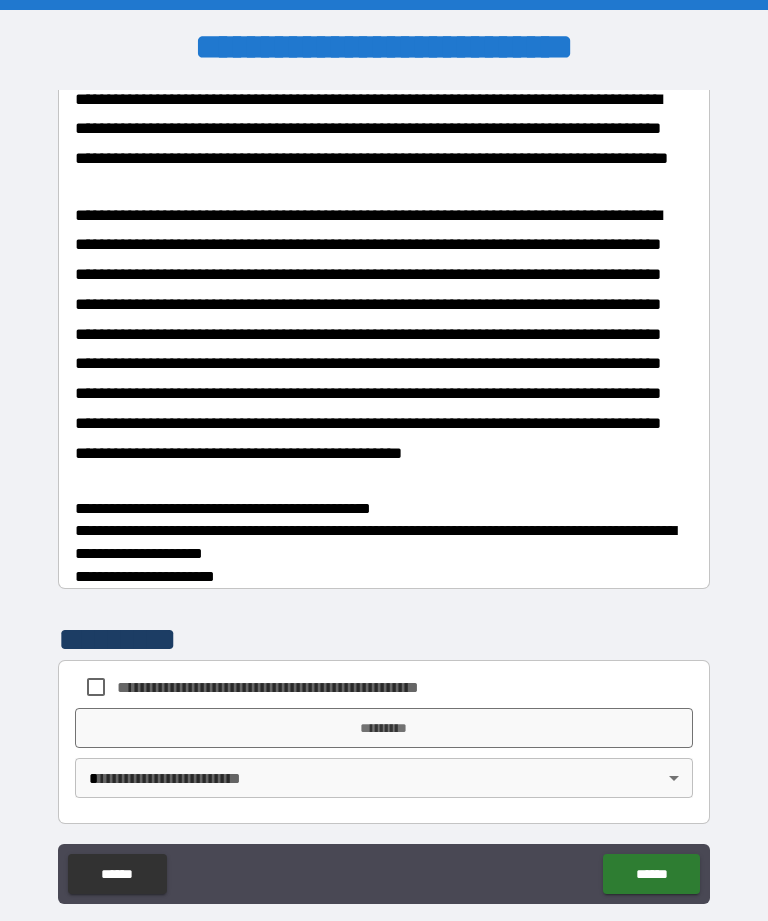 scroll, scrollTop: 1999, scrollLeft: 0, axis: vertical 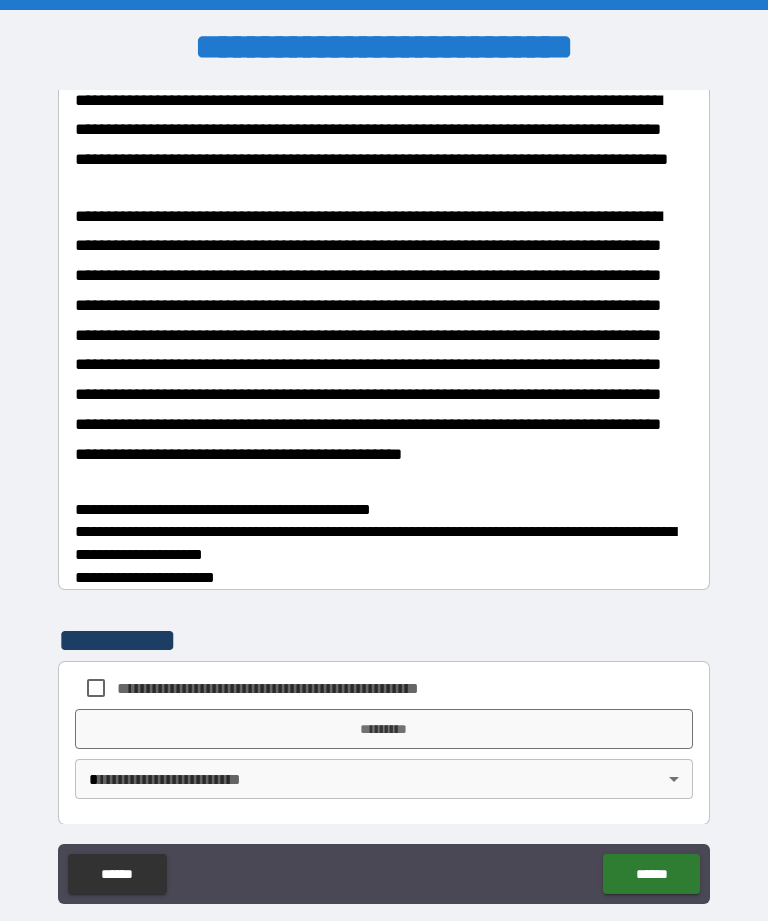 type on "**********" 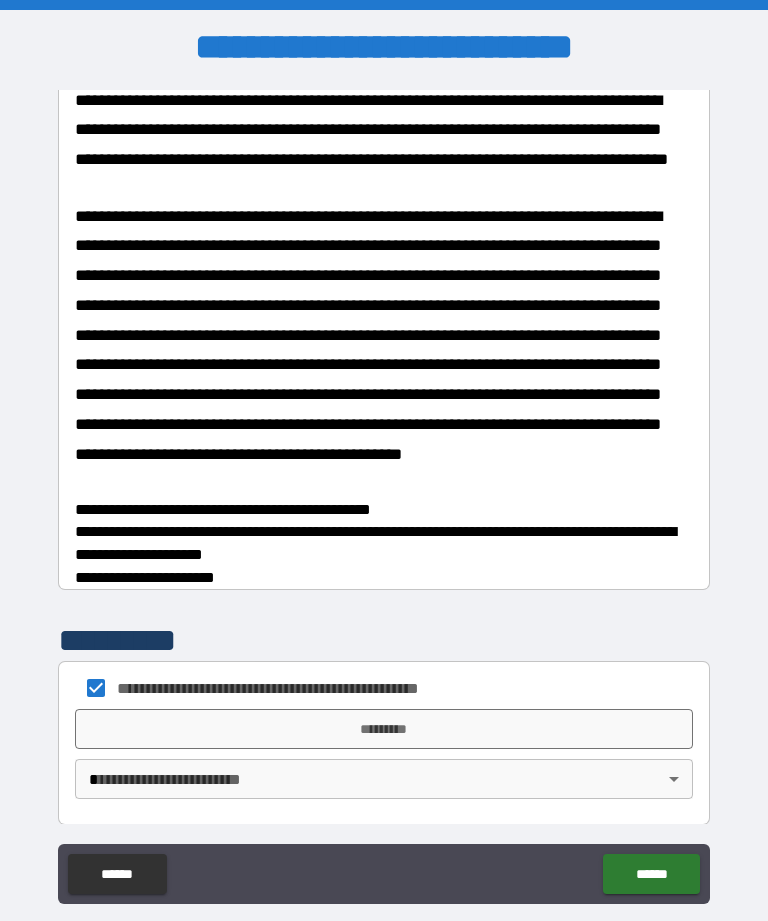 click on "*********" at bounding box center (384, 729) 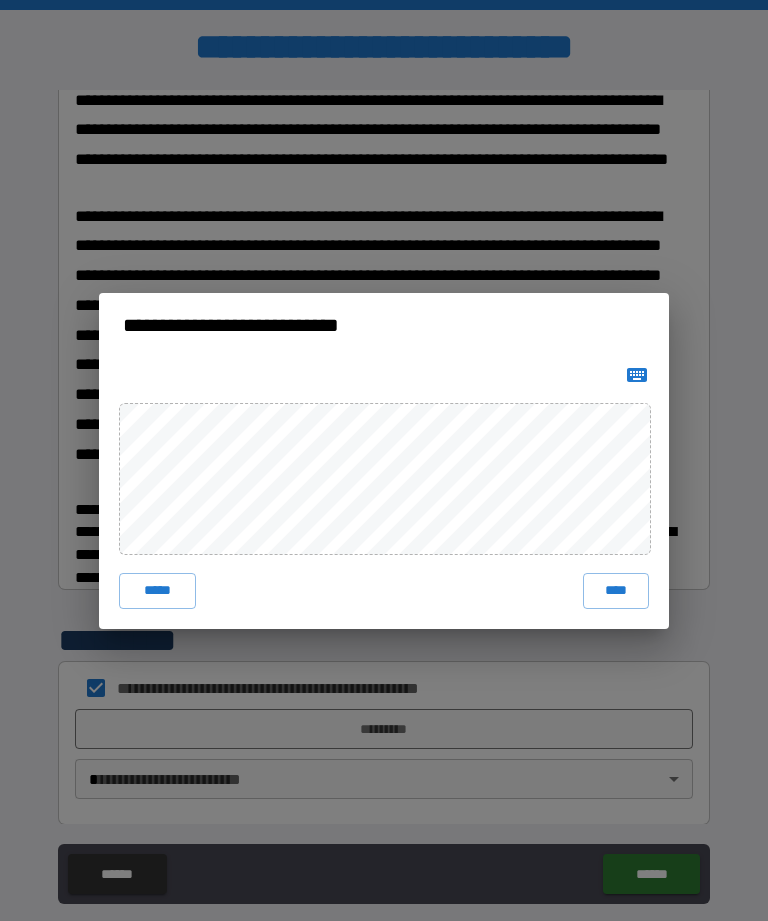 click on "****" at bounding box center (616, 591) 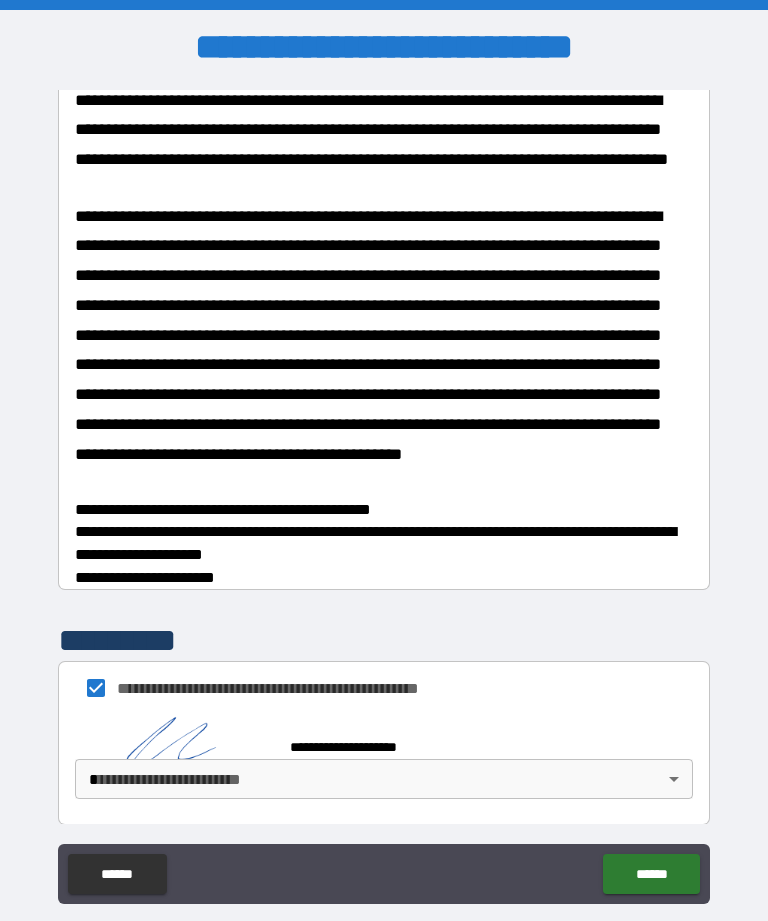 scroll, scrollTop: 1989, scrollLeft: 0, axis: vertical 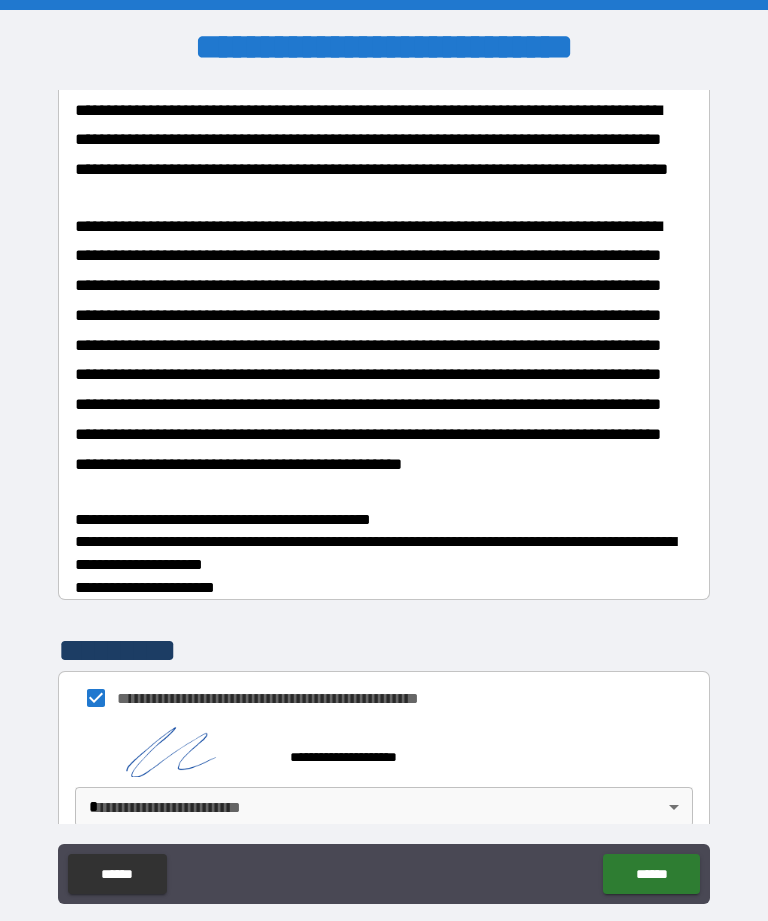 click on "******" at bounding box center [651, 874] 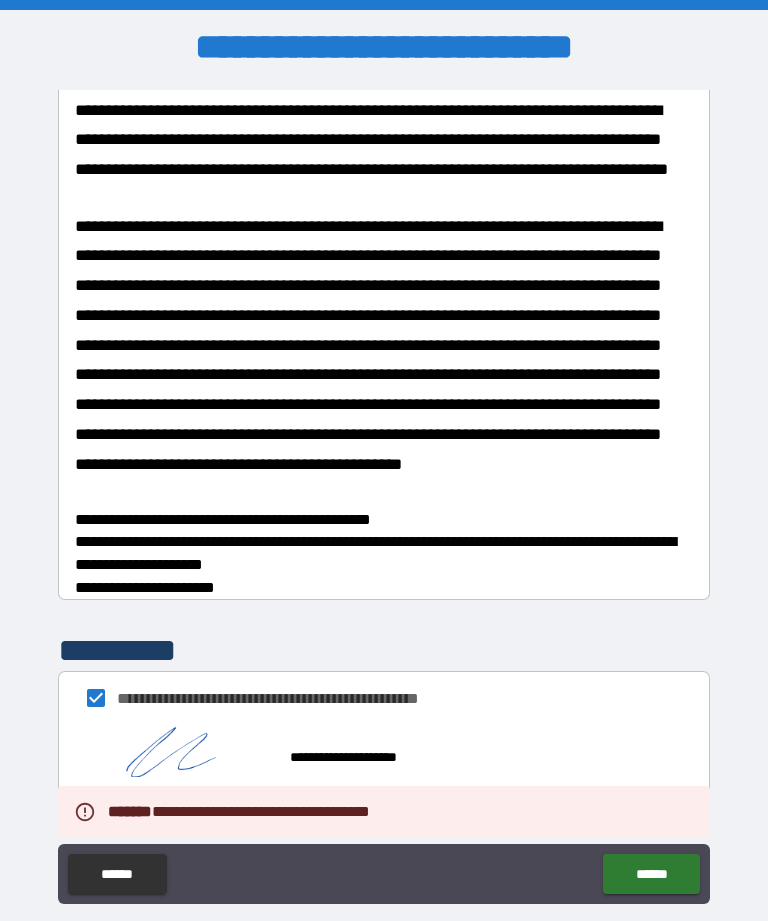 click on "******" at bounding box center (651, 874) 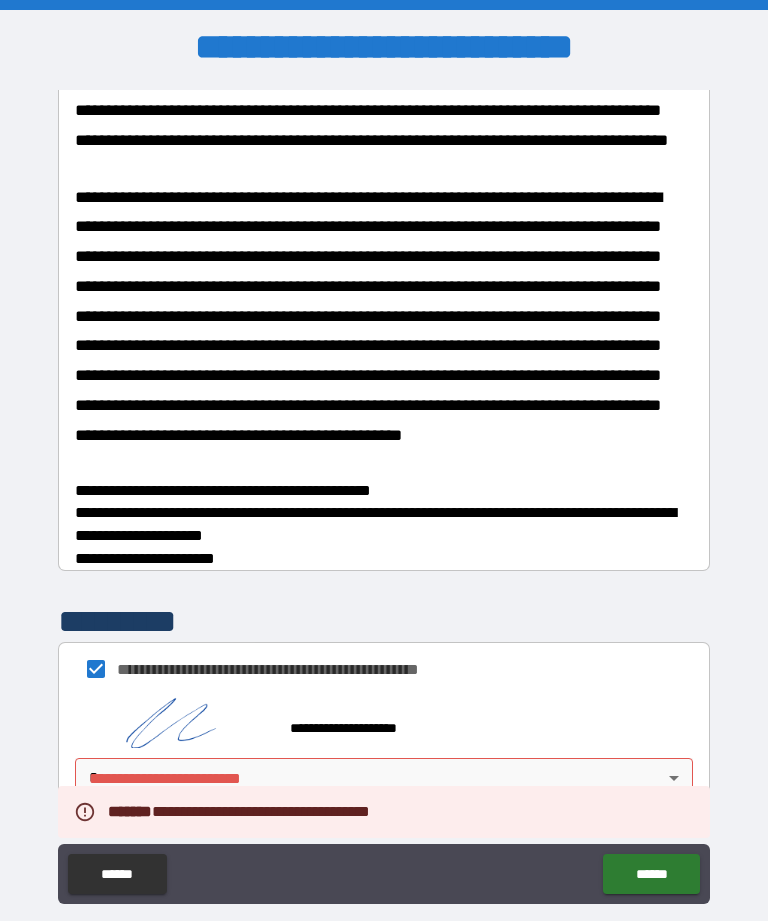 scroll, scrollTop: 2016, scrollLeft: 0, axis: vertical 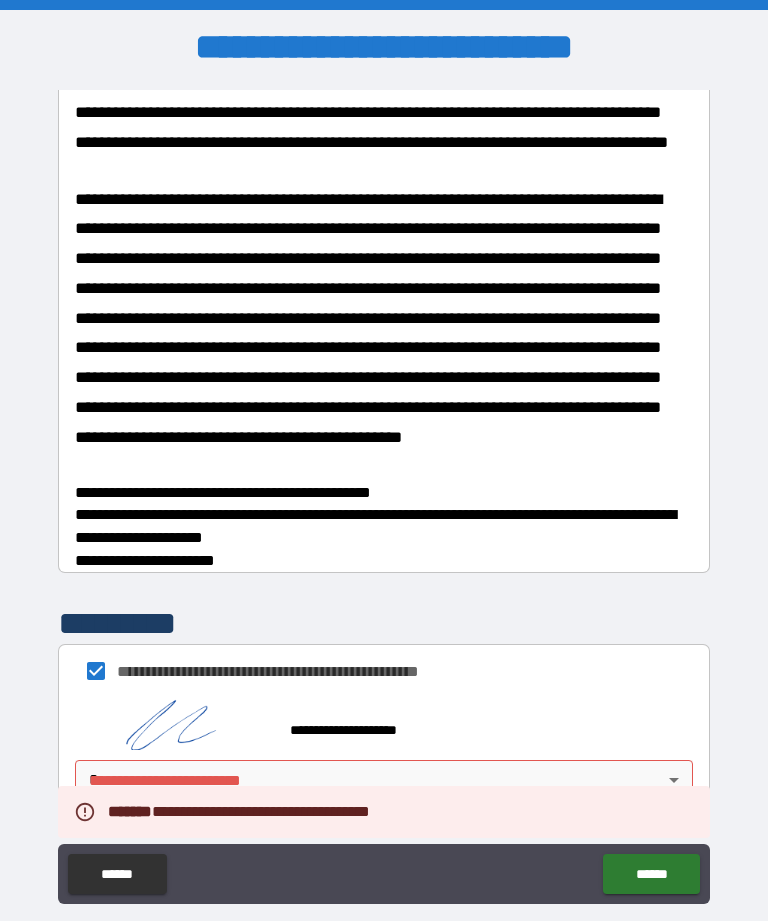 click on "**********" at bounding box center (384, 492) 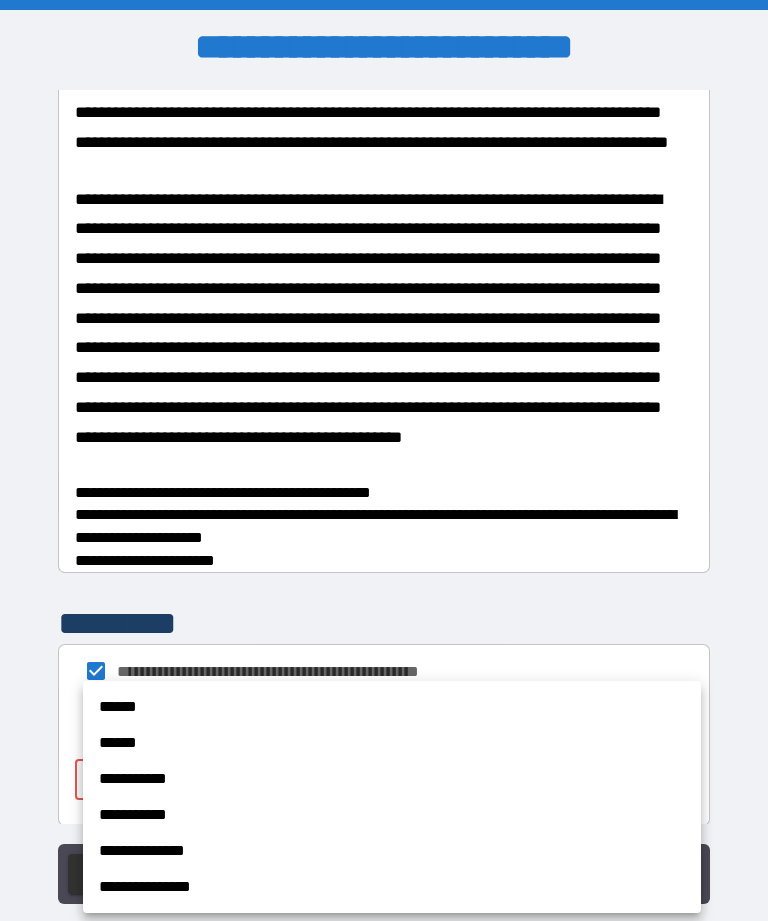 click on "**********" at bounding box center (392, 887) 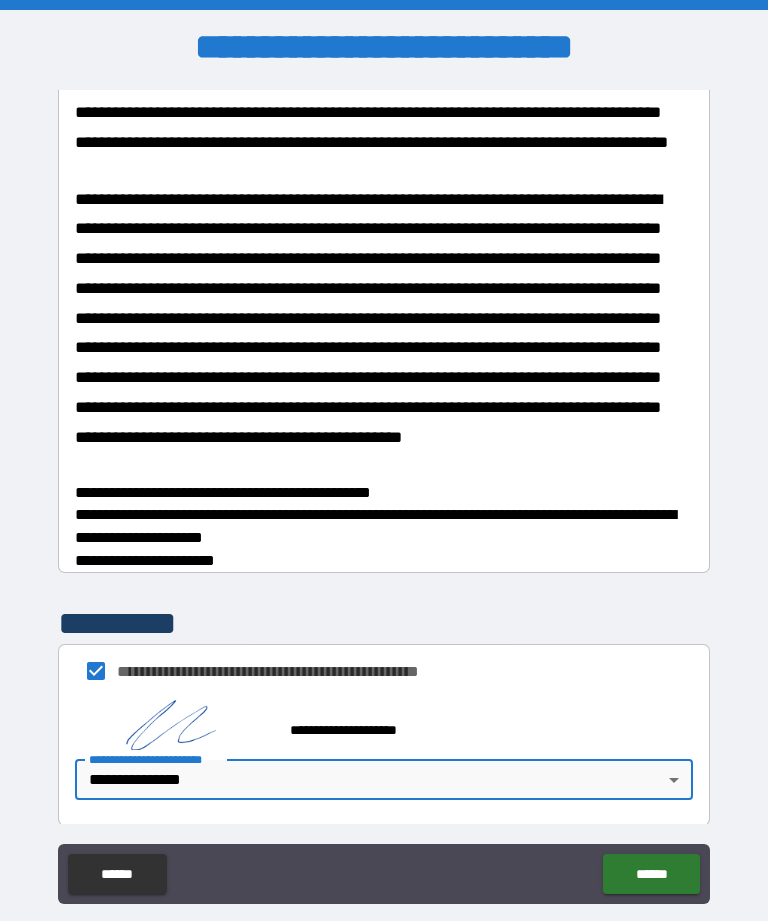 click on "******" at bounding box center [651, 874] 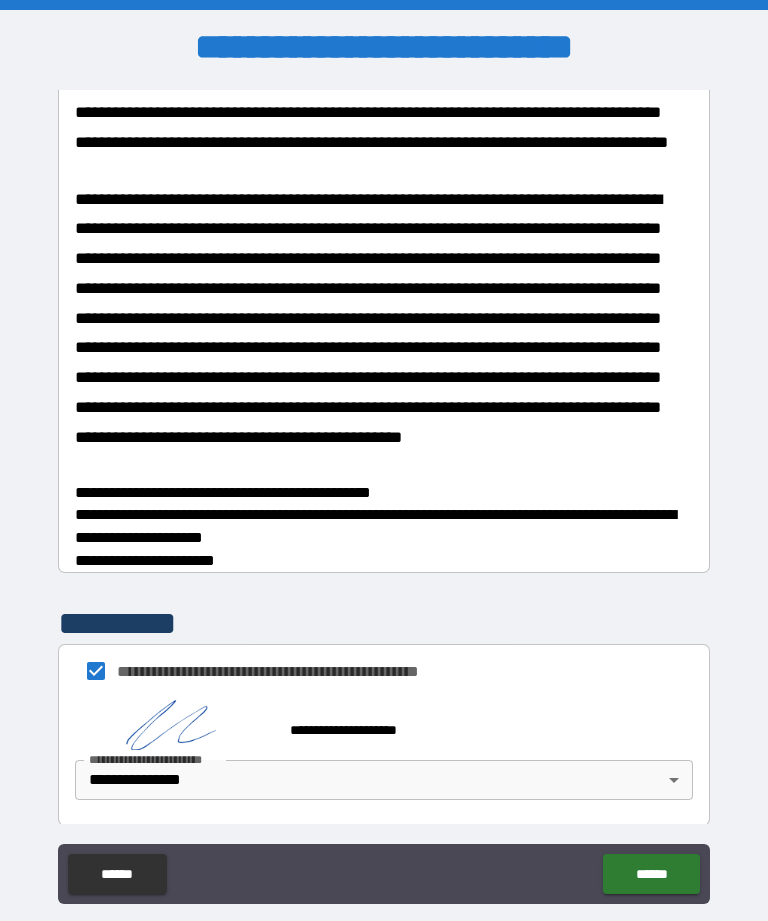 click on "******" at bounding box center (651, 874) 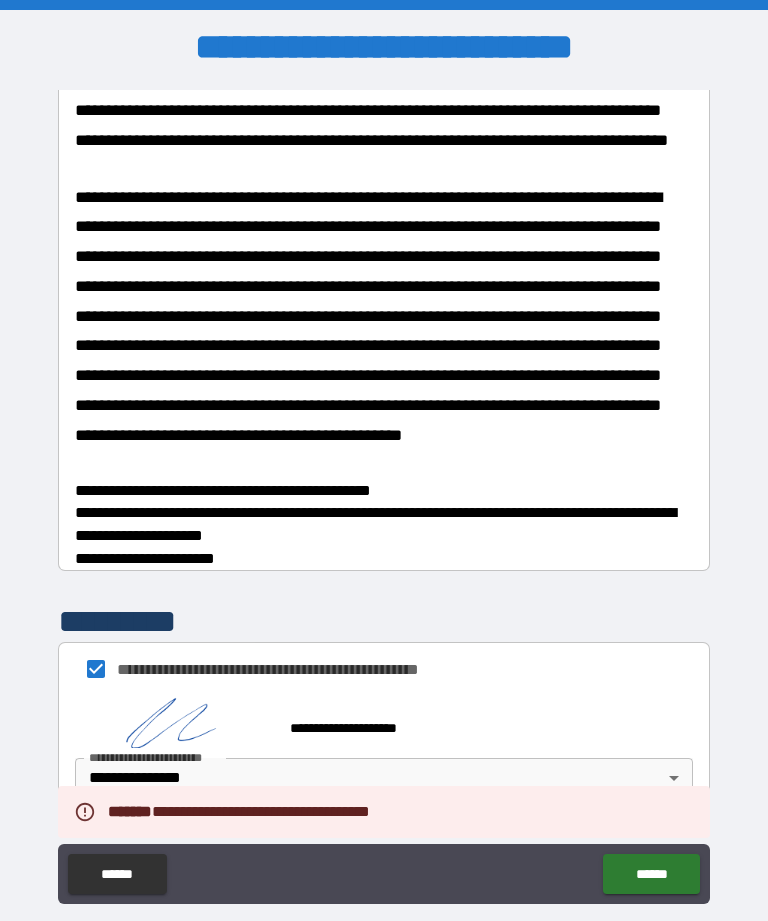 scroll, scrollTop: 2016, scrollLeft: 0, axis: vertical 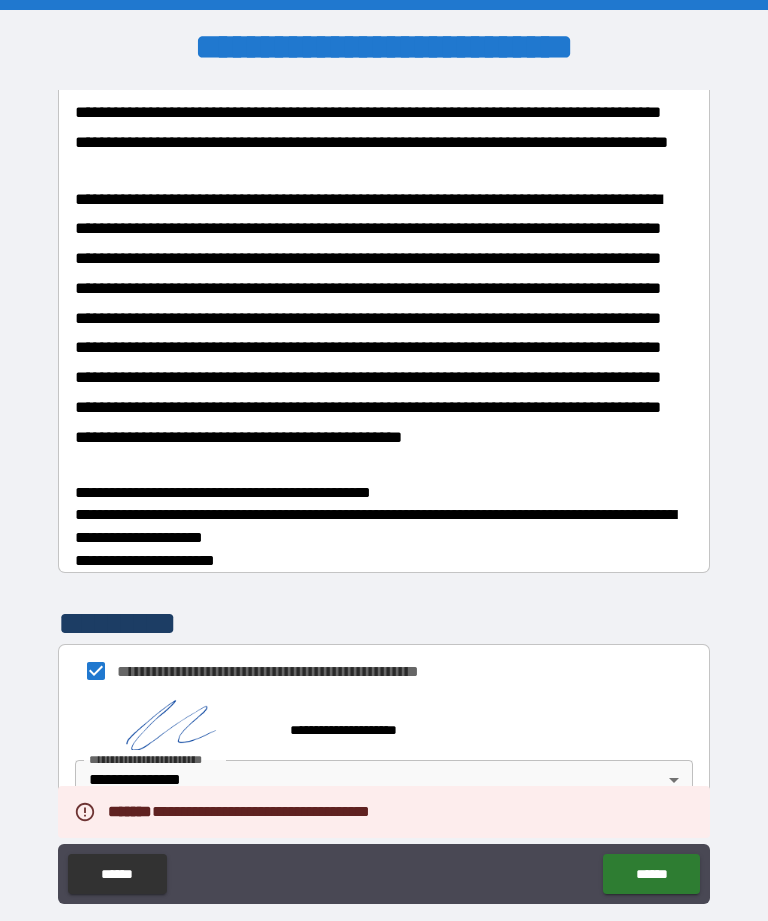 click on "******" at bounding box center [651, 874] 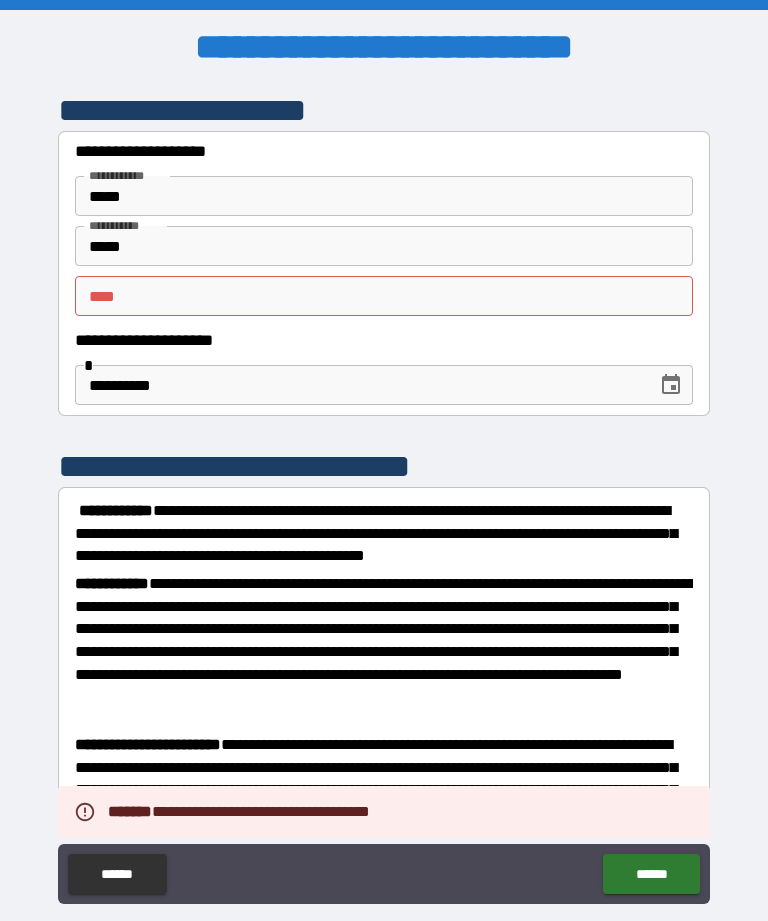 scroll, scrollTop: 0, scrollLeft: 0, axis: both 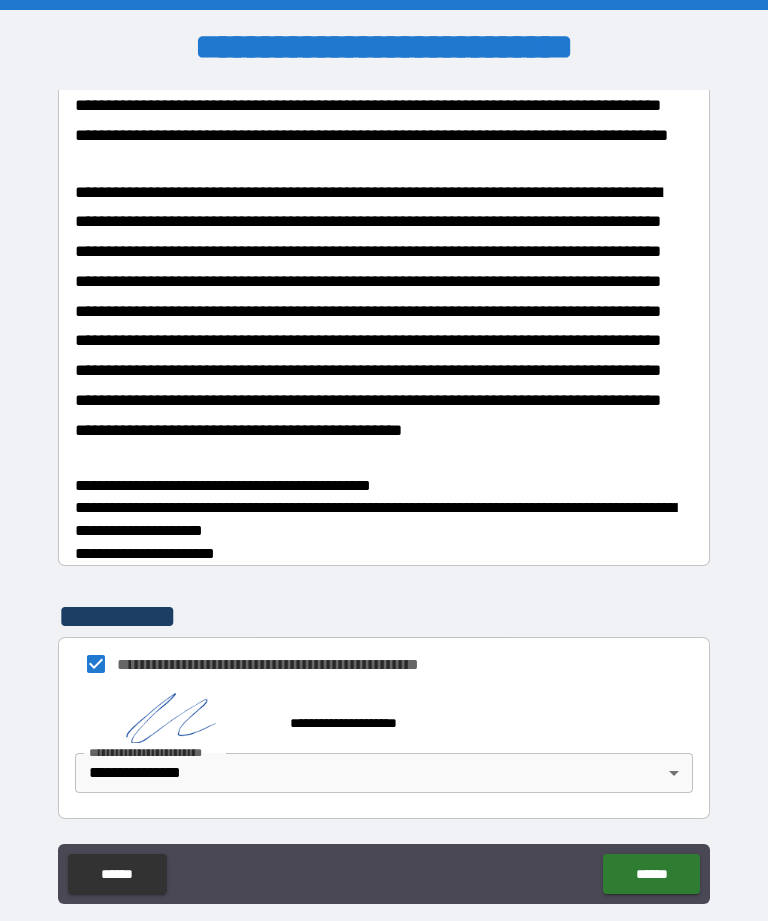 type on "*" 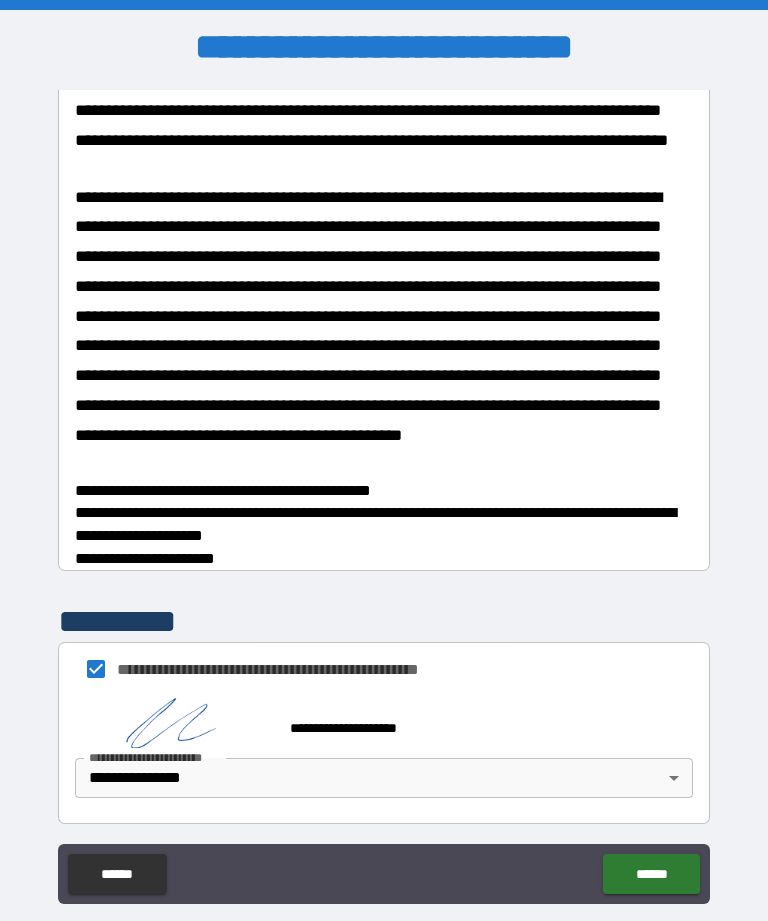 scroll, scrollTop: 2016, scrollLeft: 0, axis: vertical 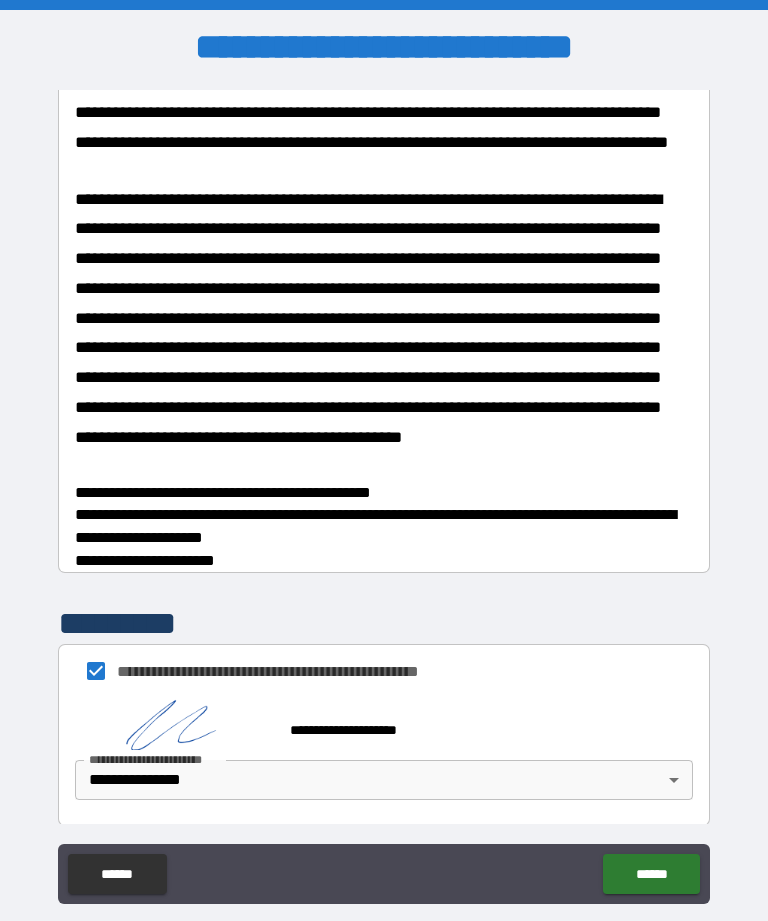 click on "******" at bounding box center [651, 874] 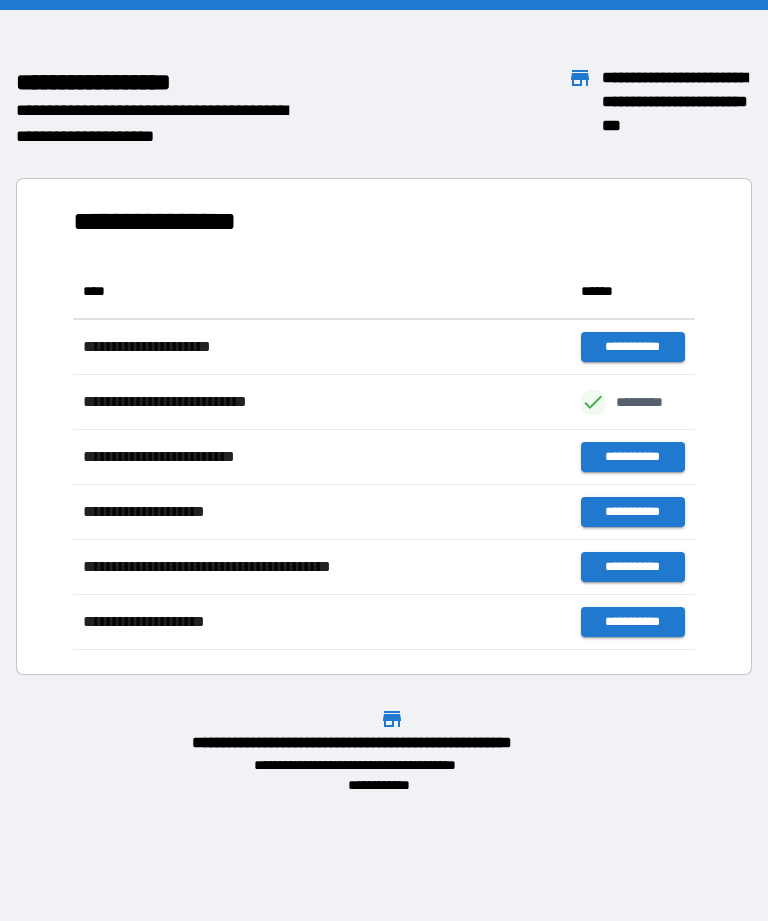 scroll, scrollTop: 1, scrollLeft: 1, axis: both 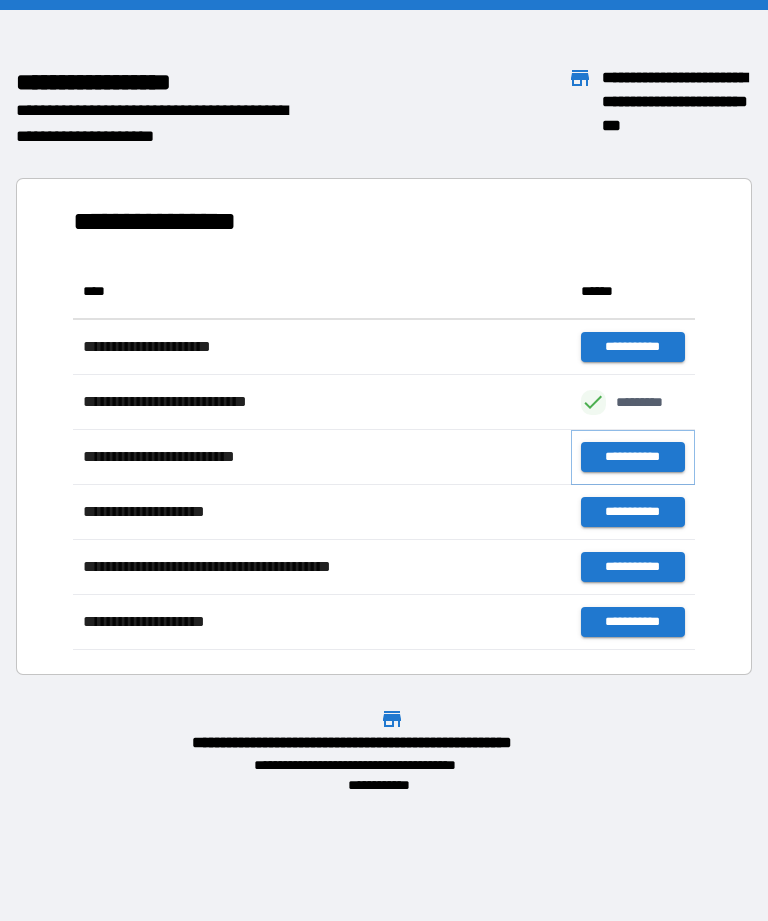 click on "**********" at bounding box center [633, 457] 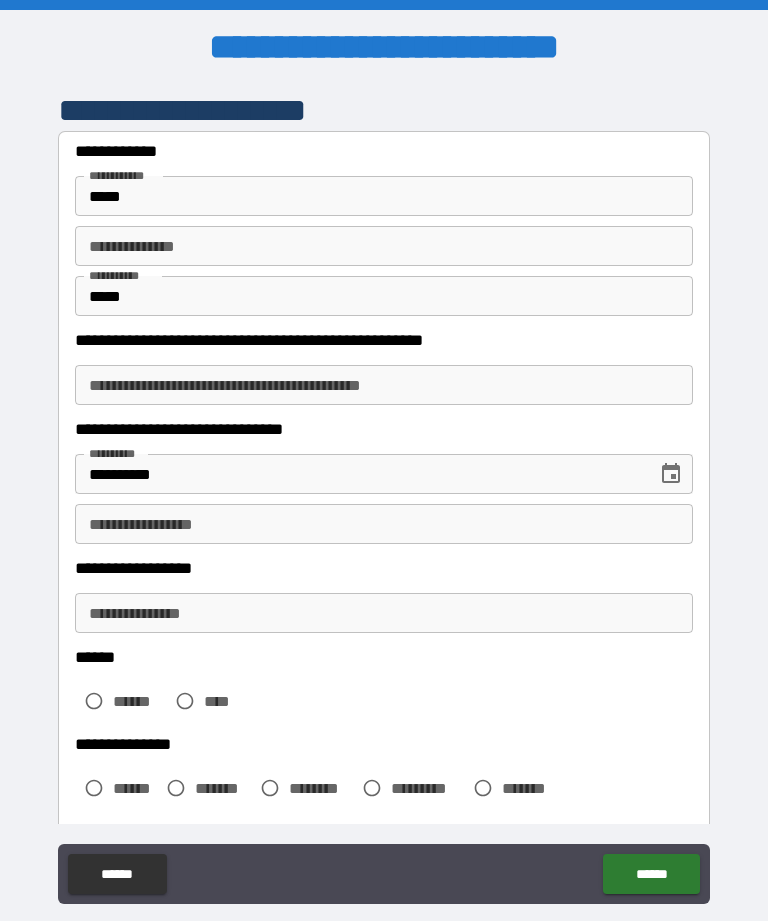 click on "**********" at bounding box center [384, 524] 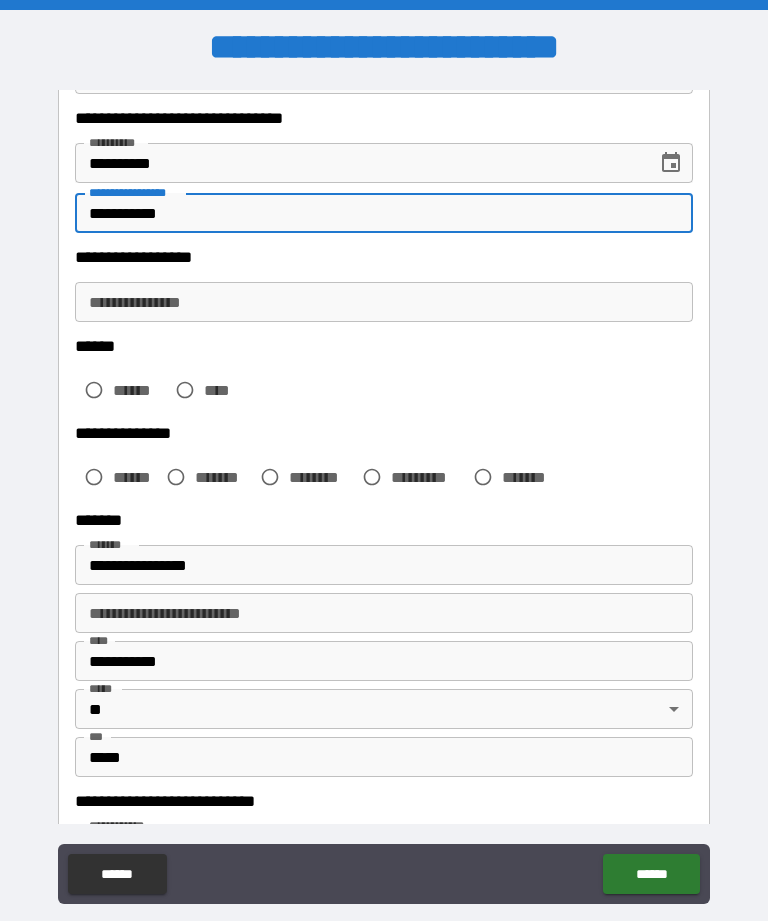 scroll, scrollTop: 311, scrollLeft: 0, axis: vertical 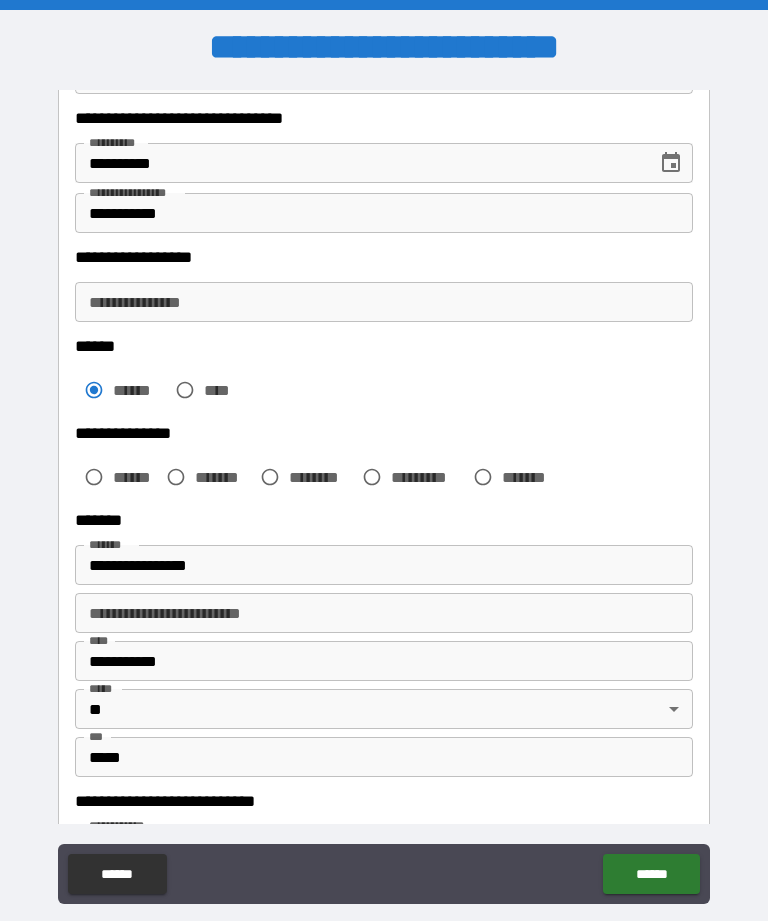 click on "*******" at bounding box center [204, 477] 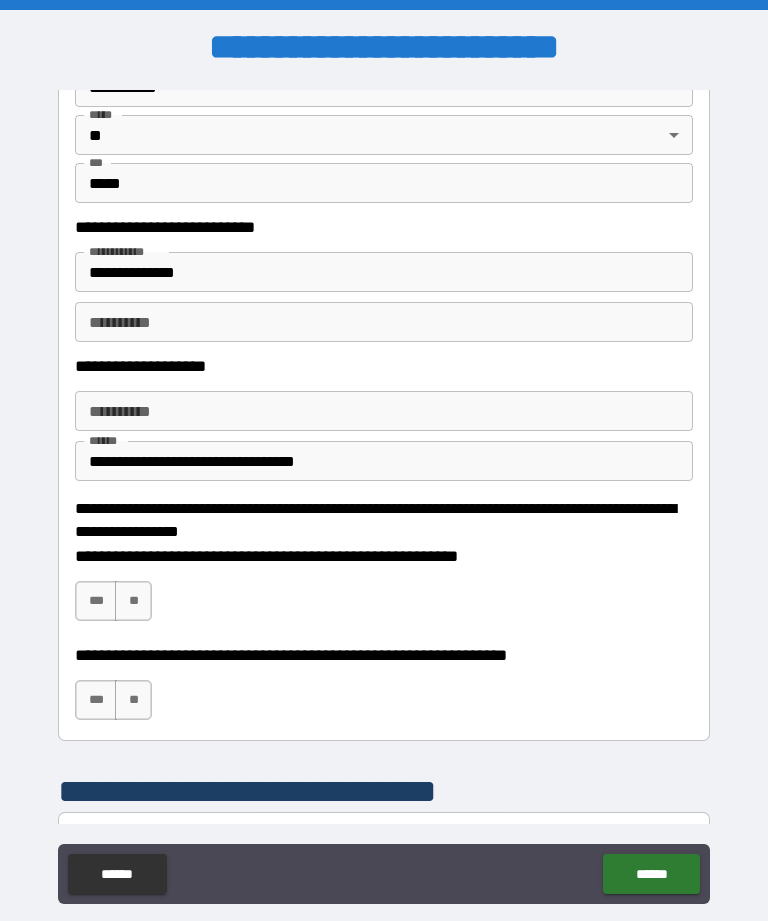 scroll, scrollTop: 886, scrollLeft: 0, axis: vertical 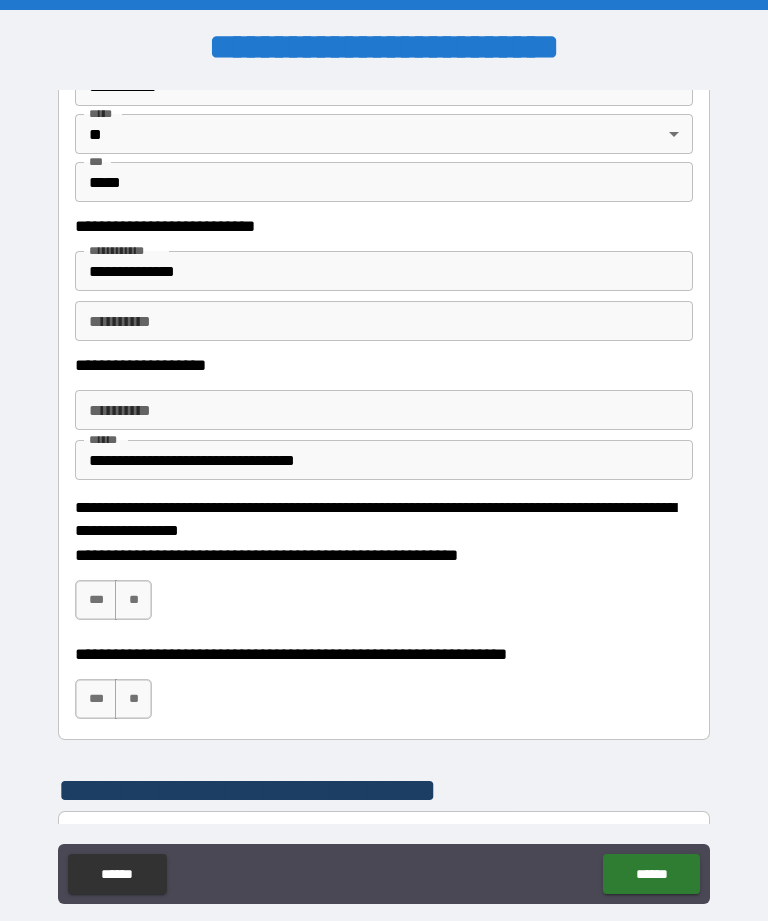 click on "***" at bounding box center (96, 600) 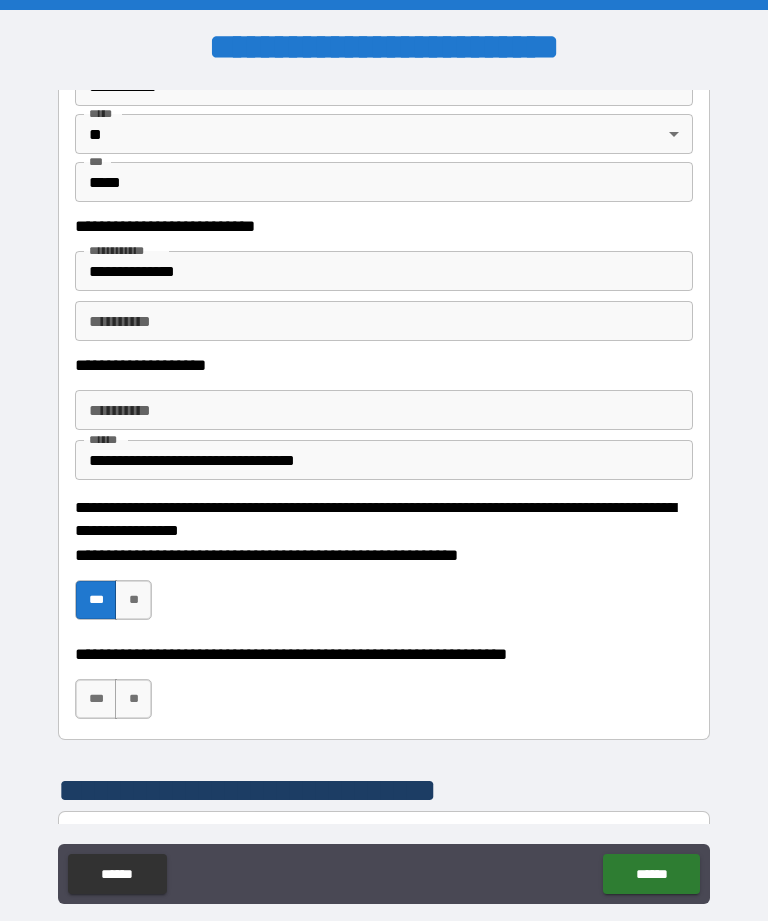 click on "***" at bounding box center (96, 699) 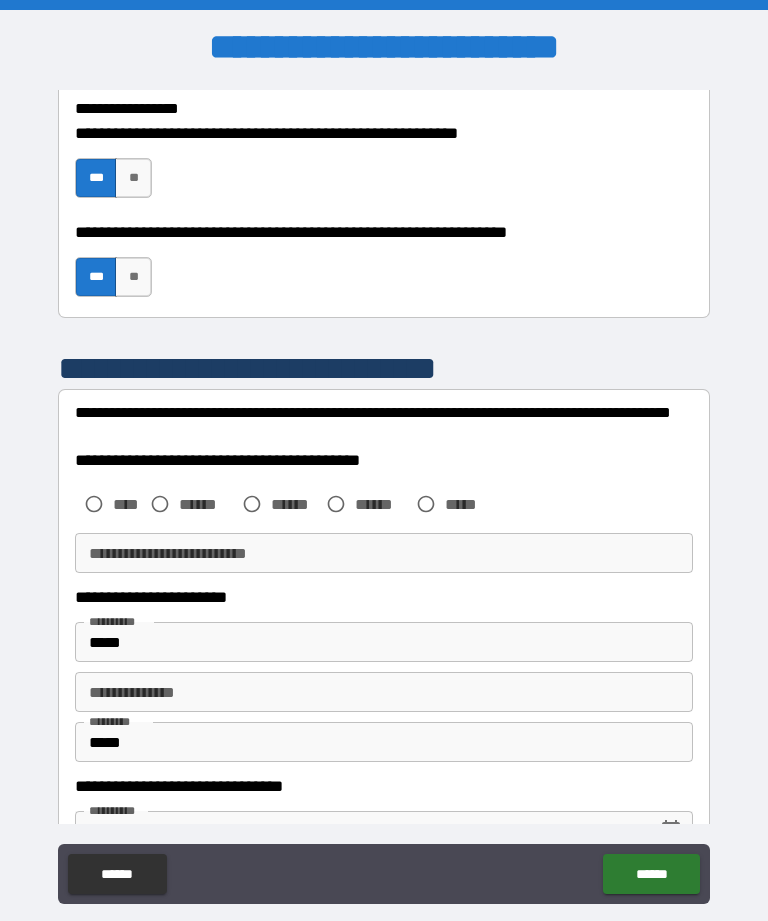 scroll, scrollTop: 1309, scrollLeft: 0, axis: vertical 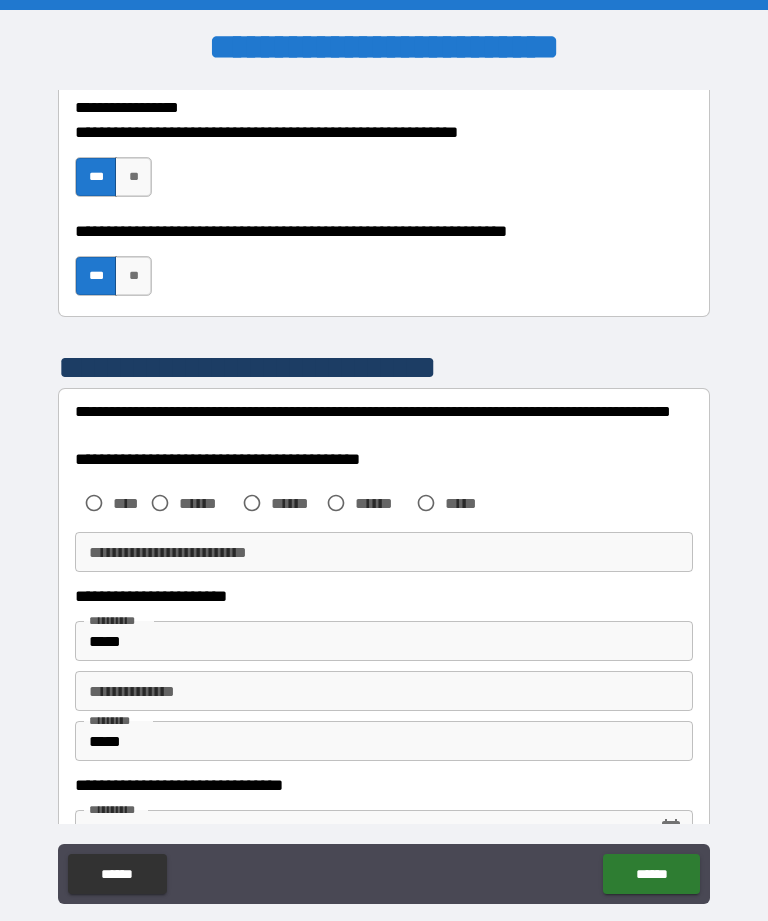 click on "**********" at bounding box center [384, 513] 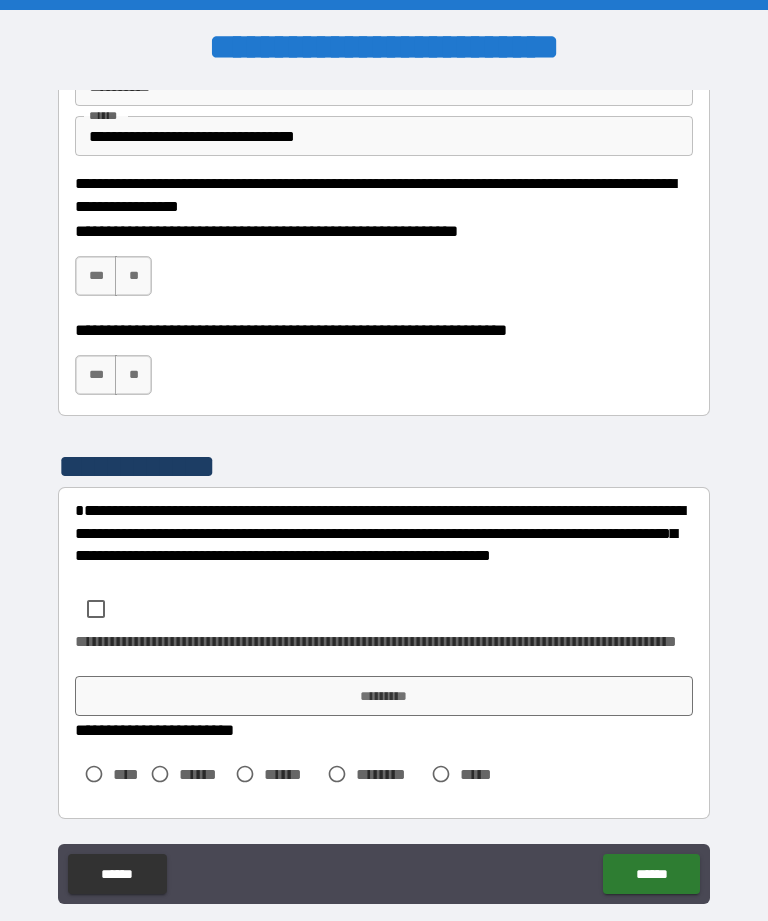 scroll, scrollTop: 2701, scrollLeft: 0, axis: vertical 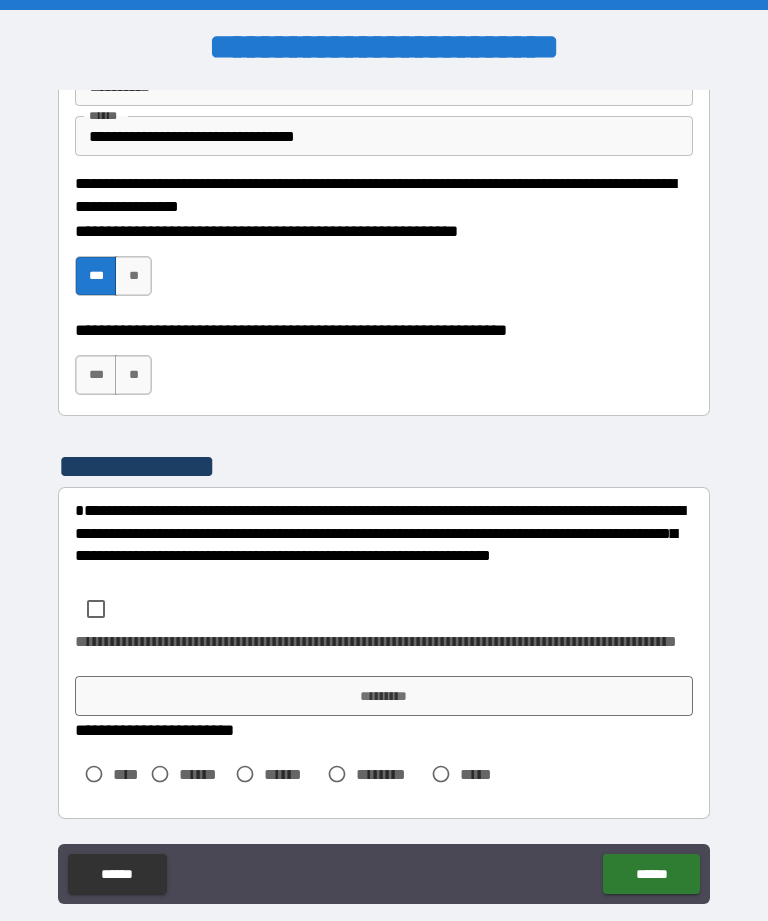 click on "***" at bounding box center (96, 375) 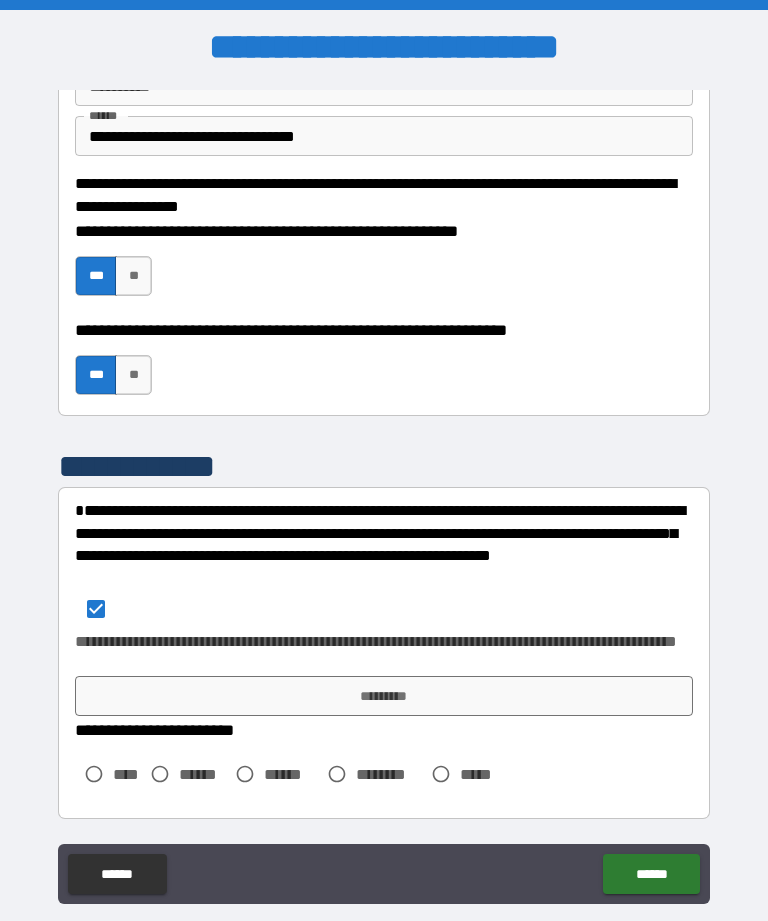 click on "*********" at bounding box center (384, 696) 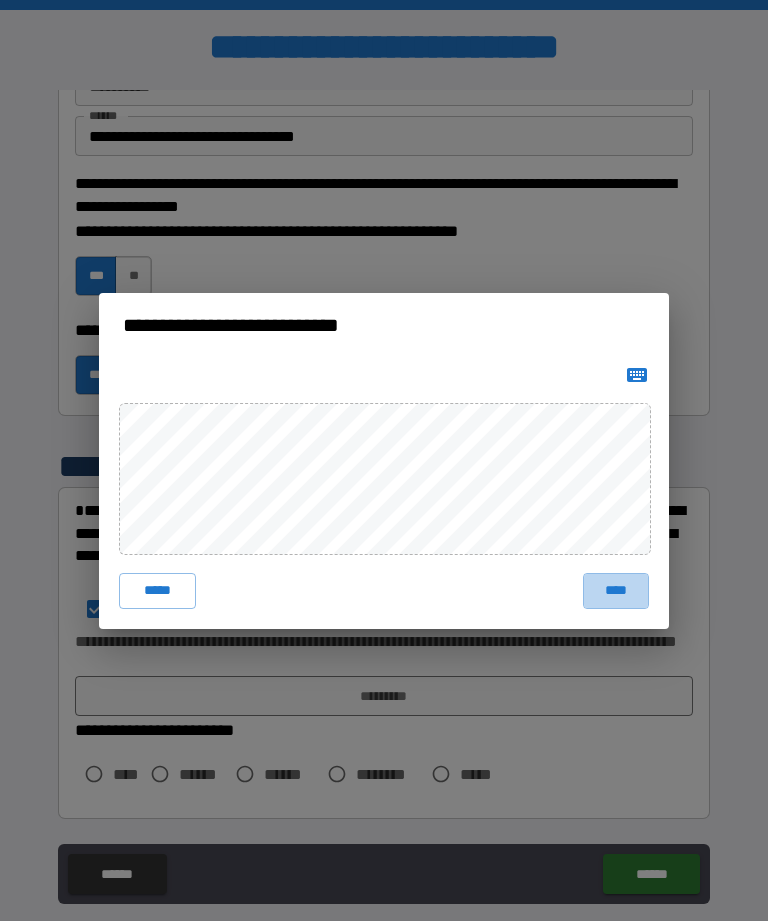 click on "****" at bounding box center (616, 591) 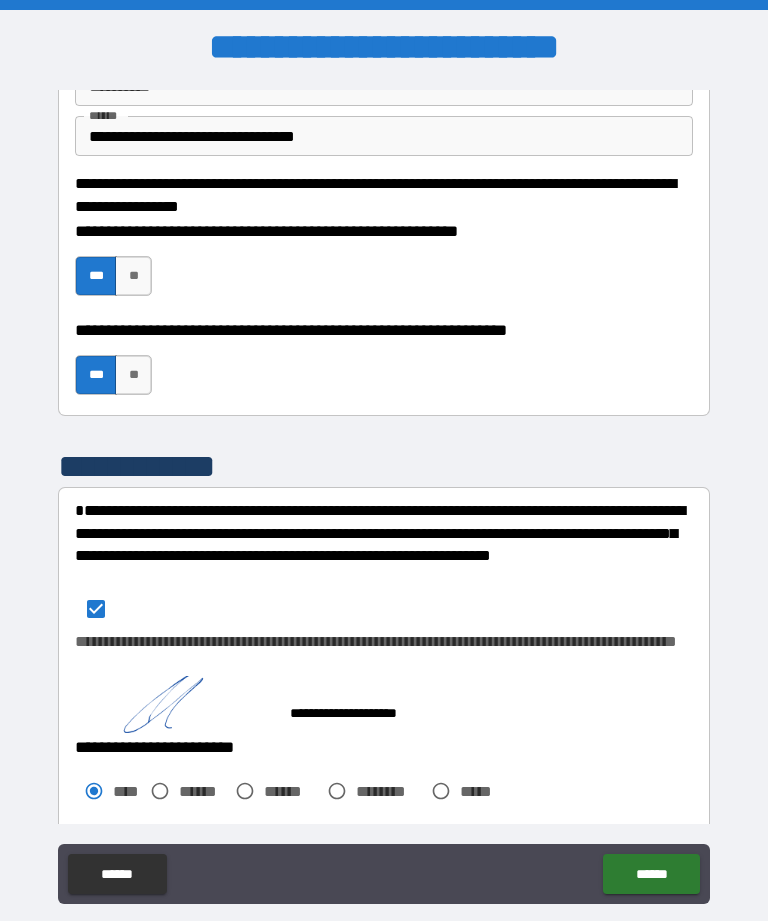 click on "******" at bounding box center (651, 874) 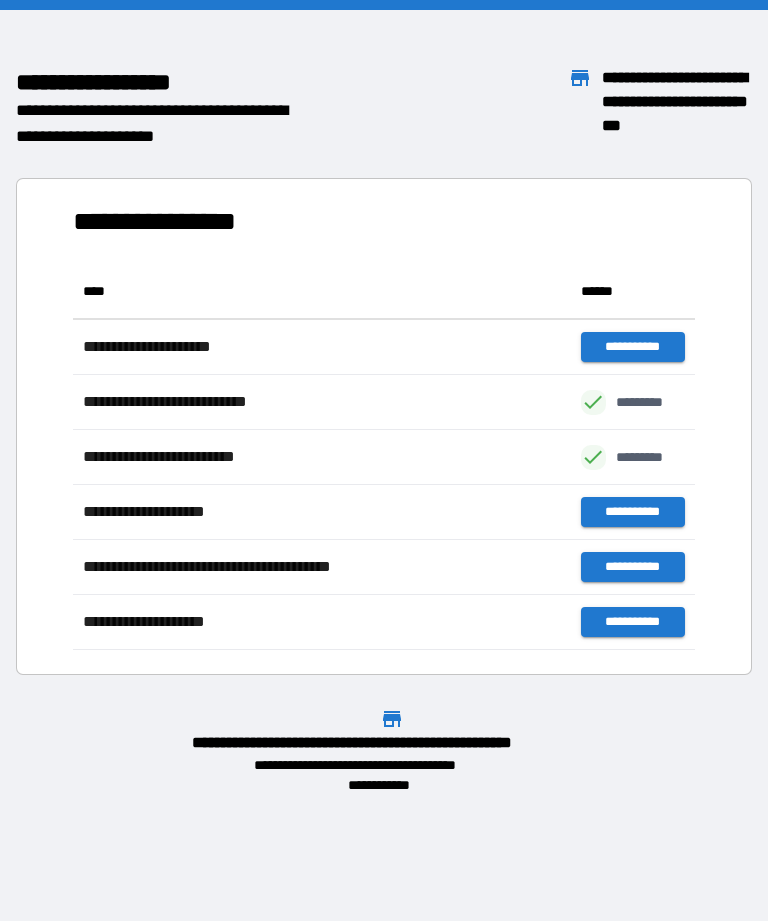 scroll, scrollTop: 1, scrollLeft: 1, axis: both 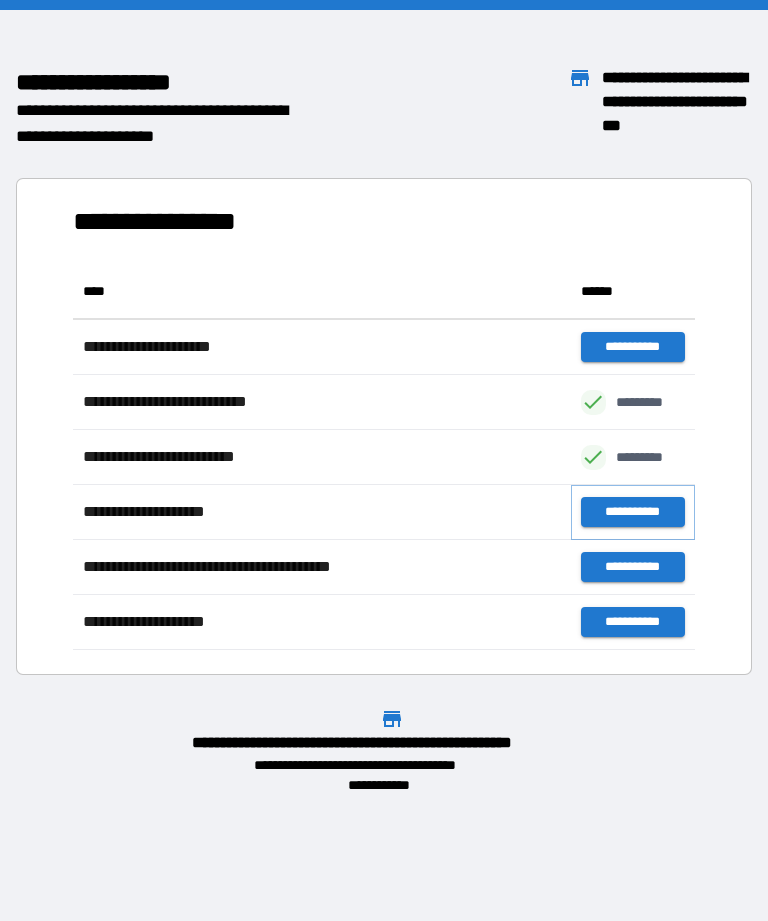 click on "**********" at bounding box center (633, 512) 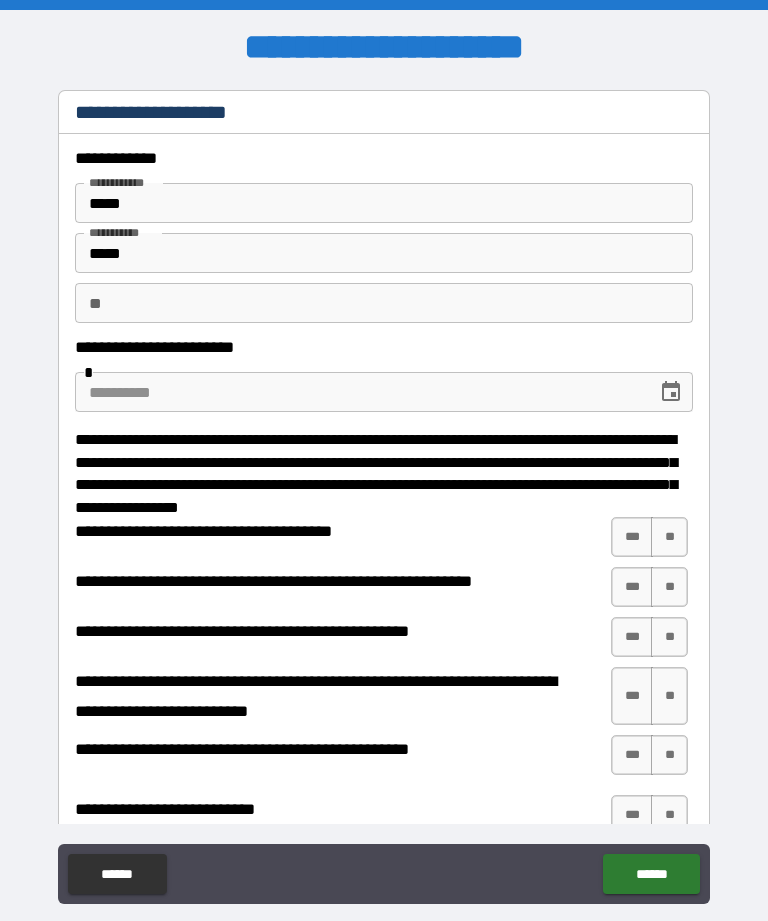 click at bounding box center (359, 392) 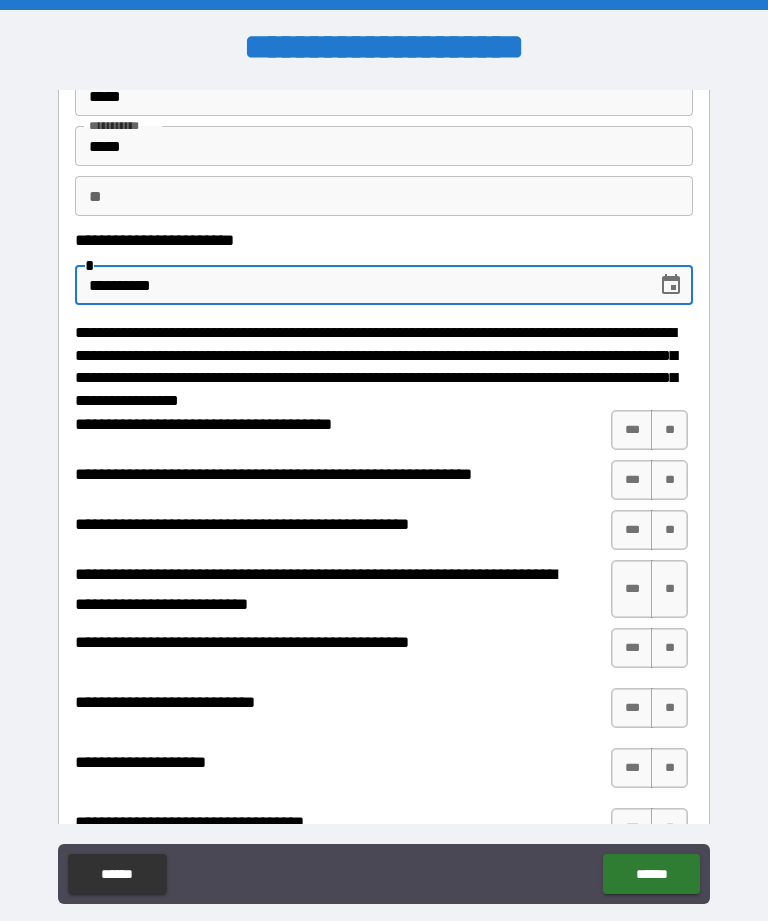 scroll, scrollTop: 123, scrollLeft: 0, axis: vertical 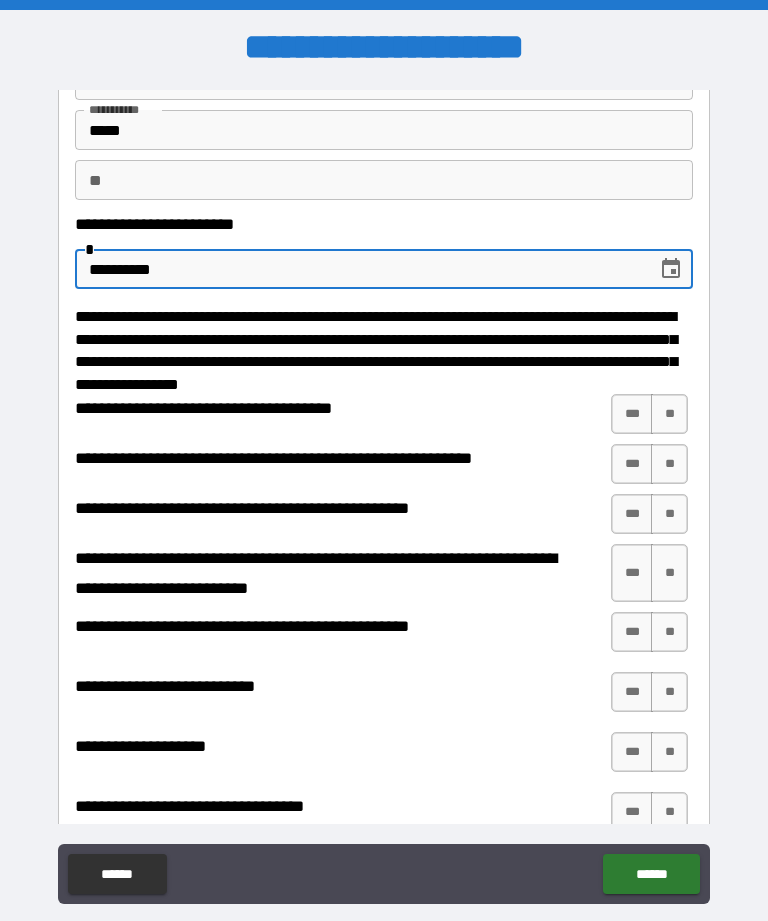 type on "**********" 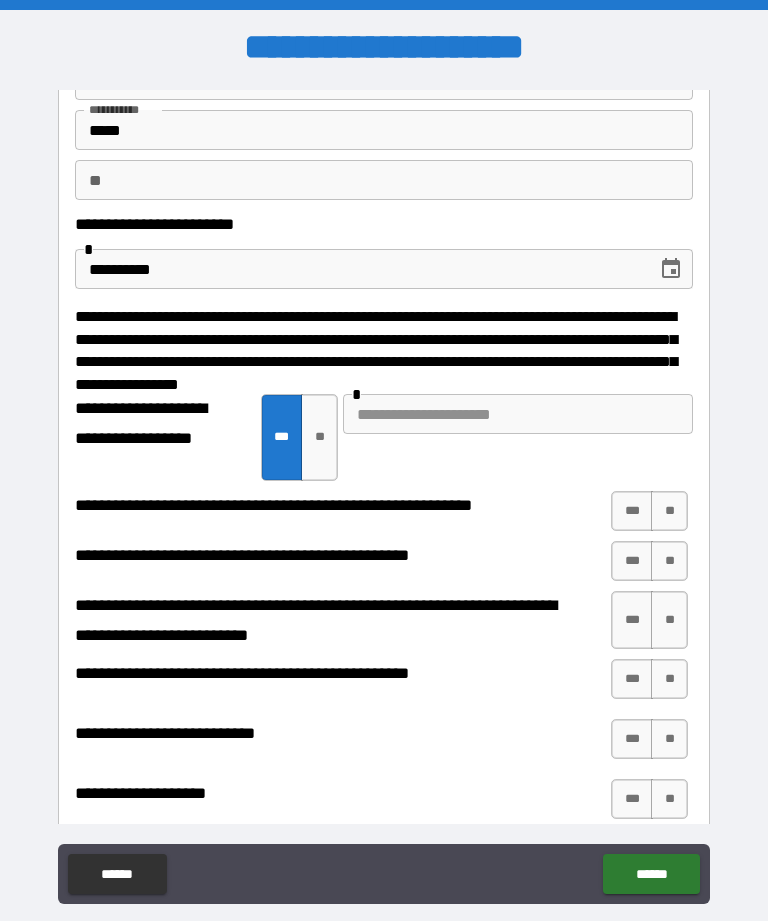 click at bounding box center (518, 414) 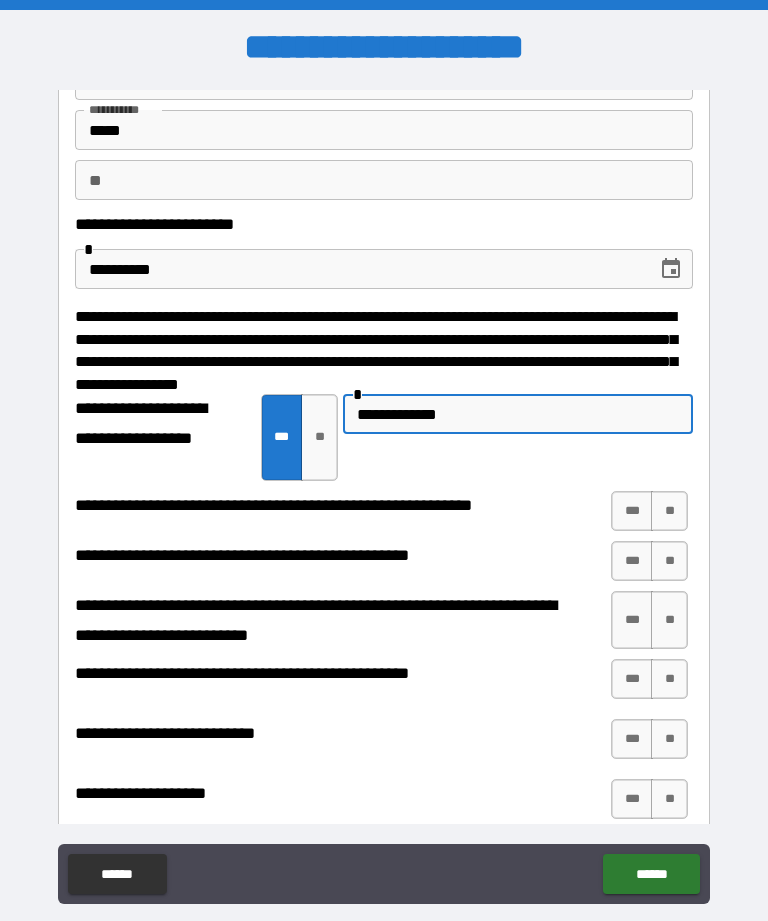 type on "**********" 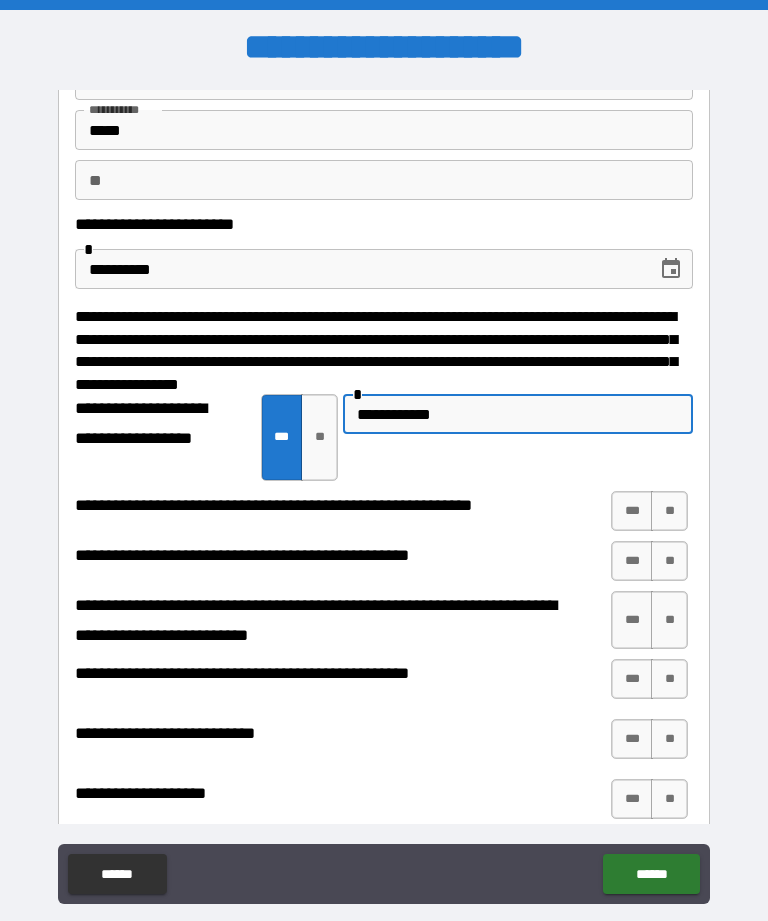 click on "**********" at bounding box center [518, 414] 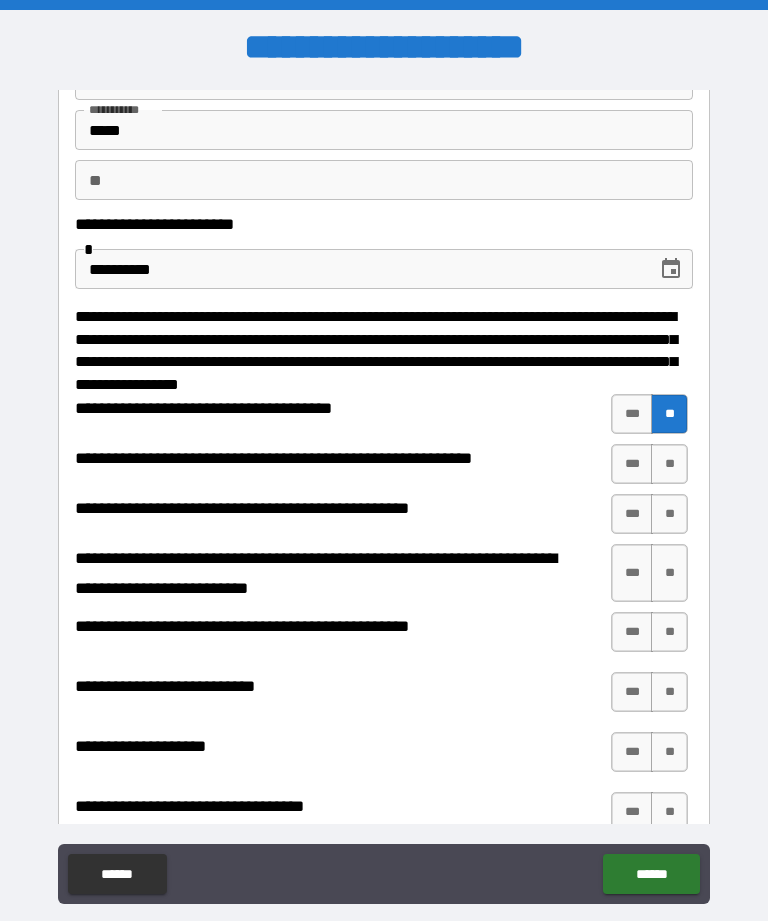 click on "**********" at bounding box center (299, 458) 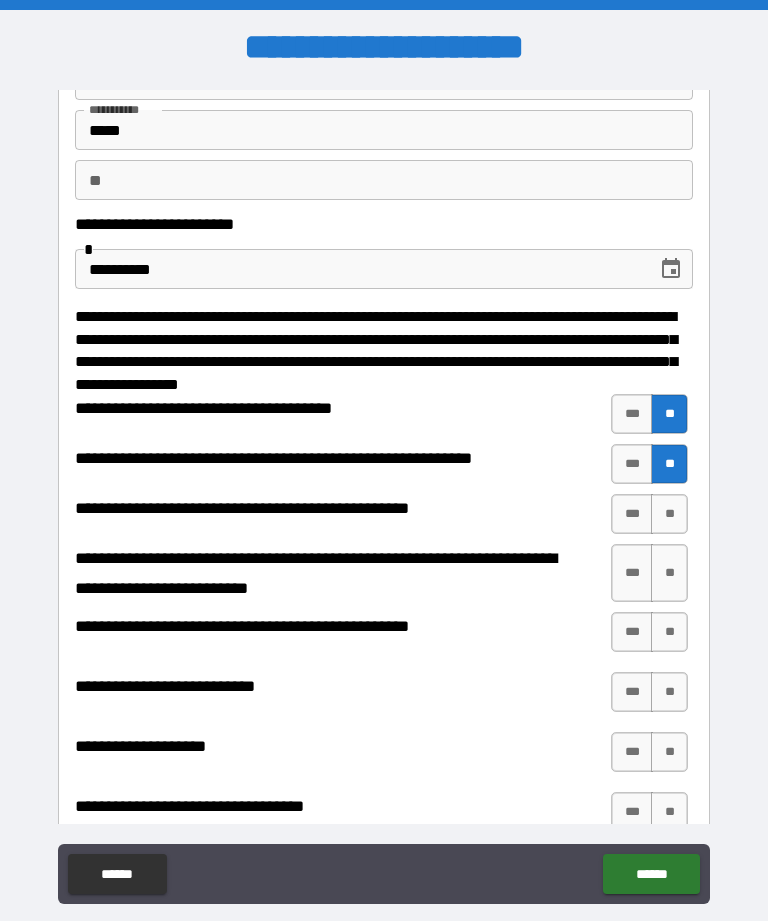 click on "**" at bounding box center [669, 514] 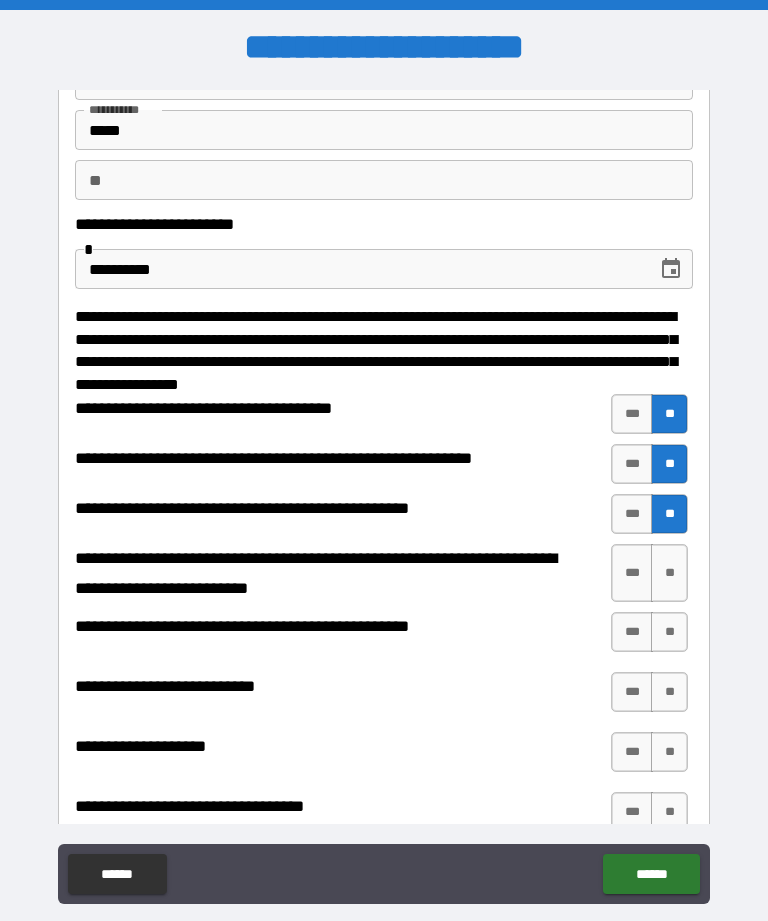 click on "**" at bounding box center (669, 573) 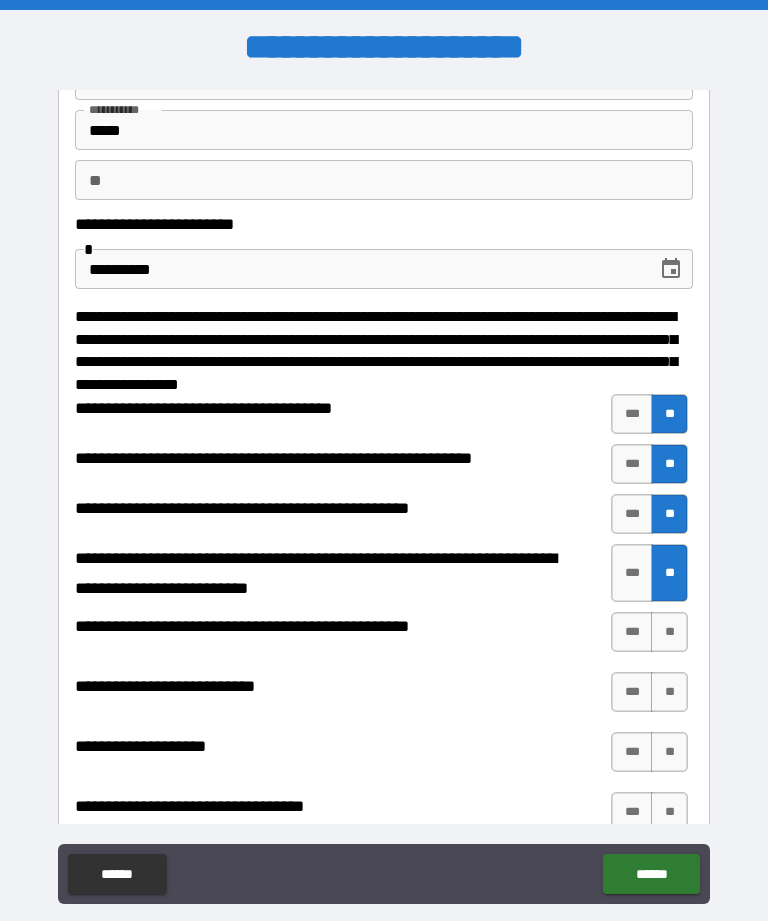 click on "**" at bounding box center (669, 632) 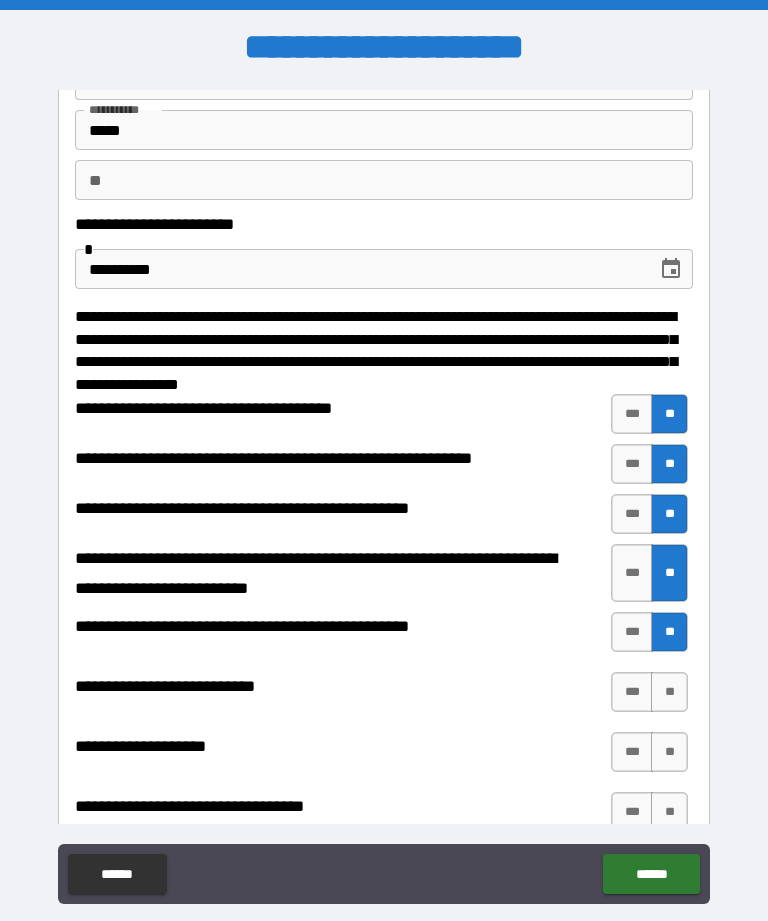 click on "**" at bounding box center (669, 692) 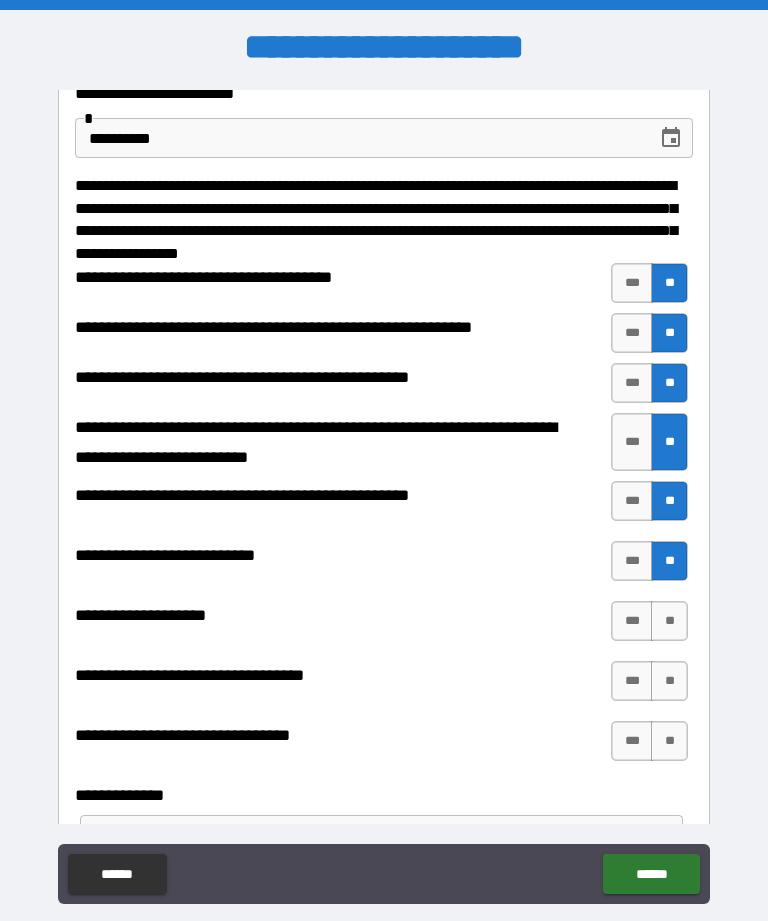scroll, scrollTop: 256, scrollLeft: 0, axis: vertical 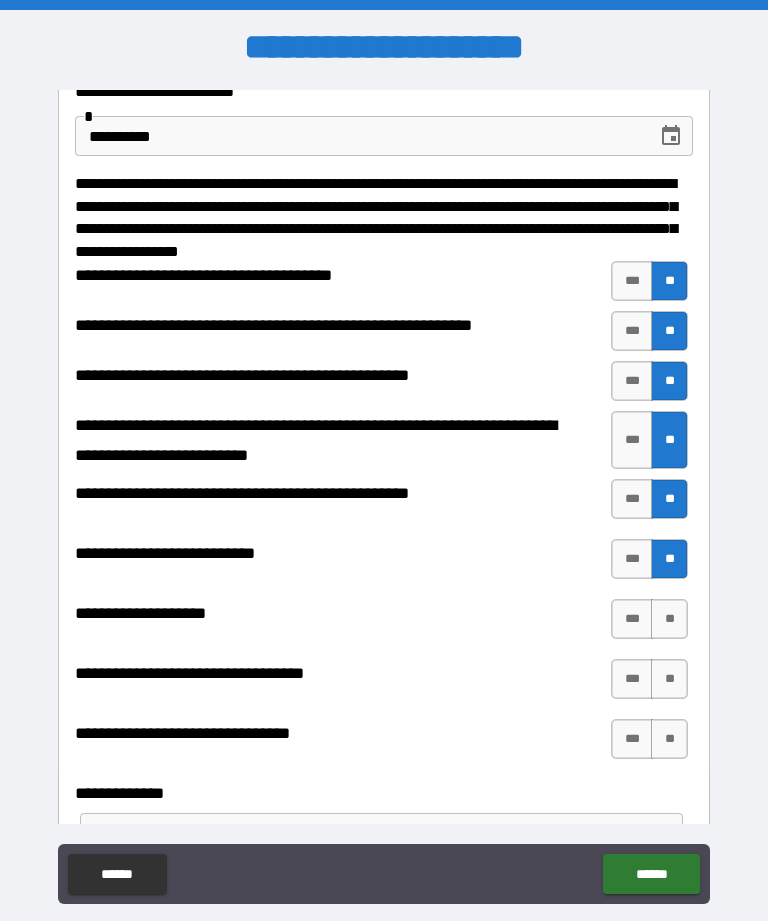 click on "**" at bounding box center (669, 619) 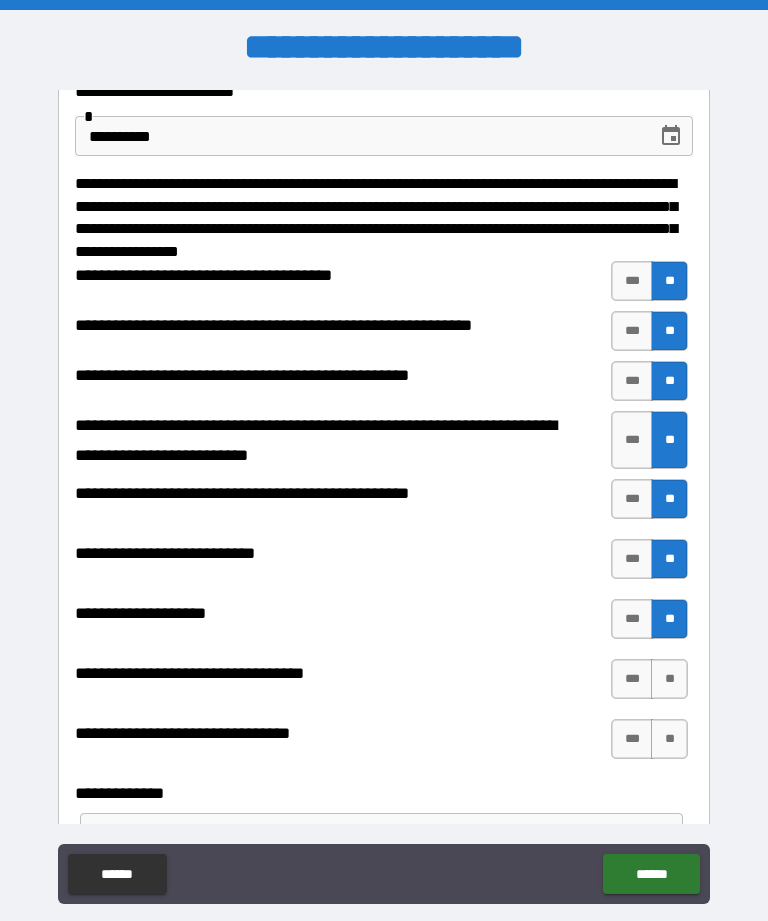 click on "**" at bounding box center [669, 679] 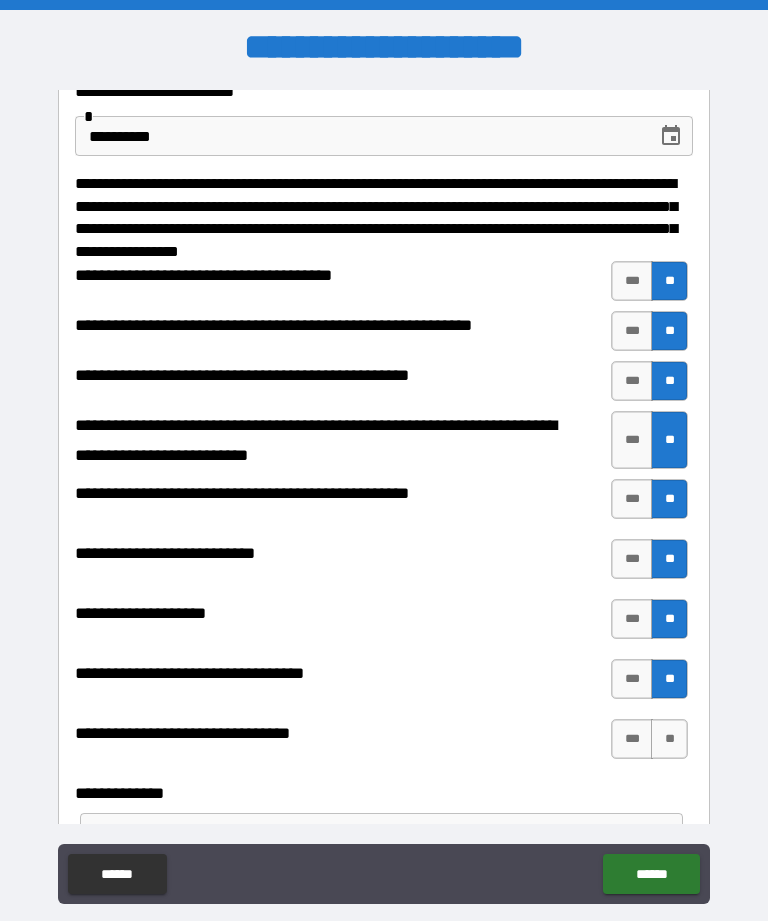 click on "**" at bounding box center [669, 739] 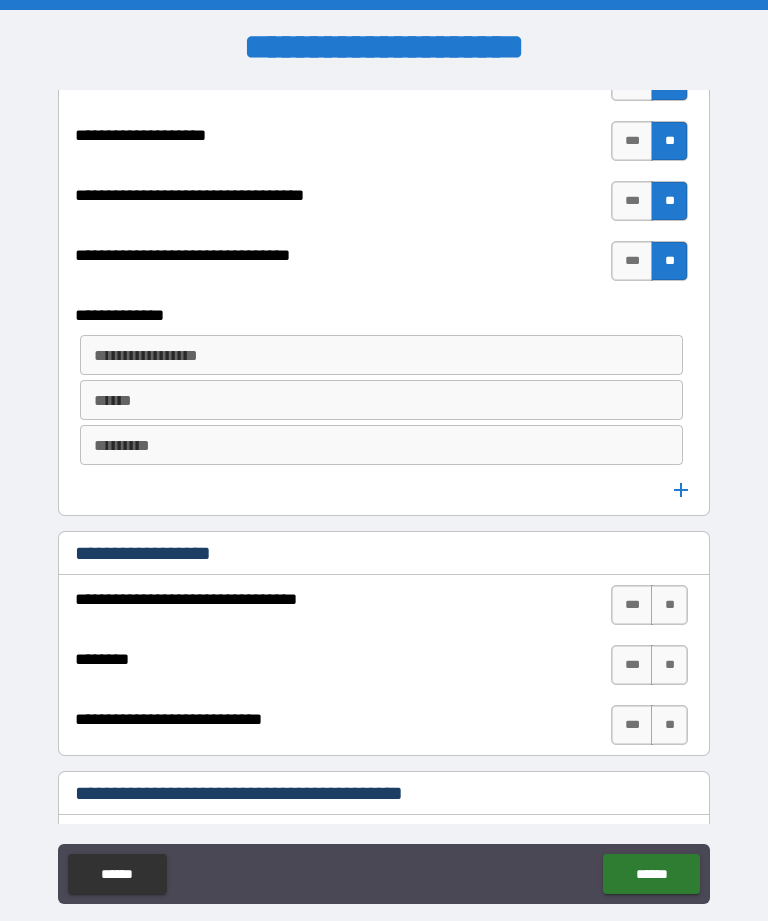 scroll, scrollTop: 742, scrollLeft: 0, axis: vertical 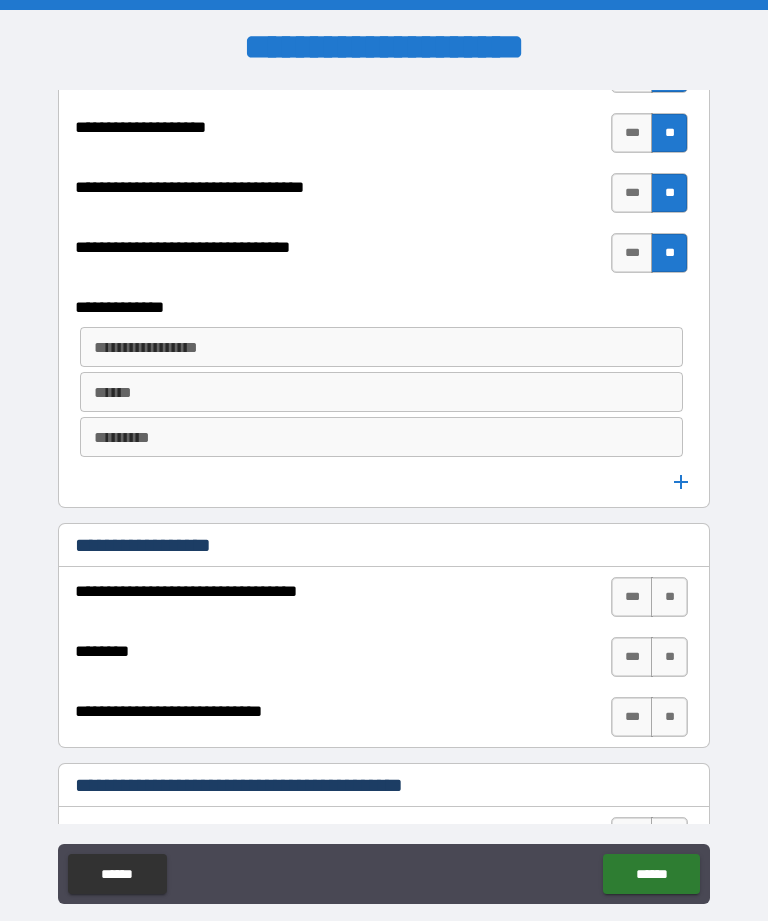 click on "**" at bounding box center [669, 597] 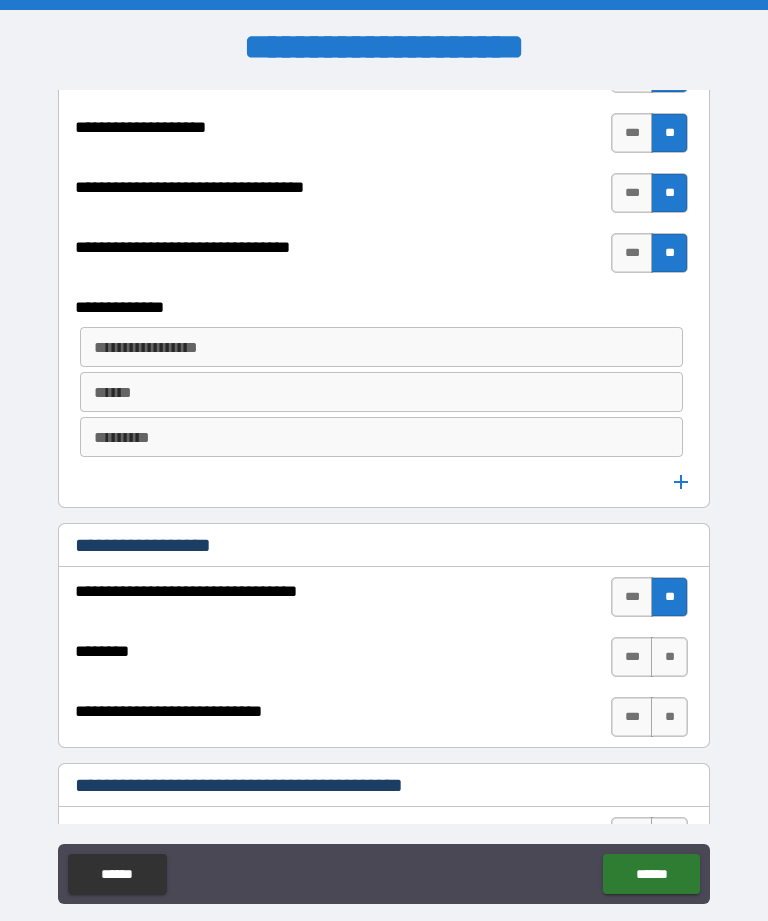 click on "**" at bounding box center [669, 657] 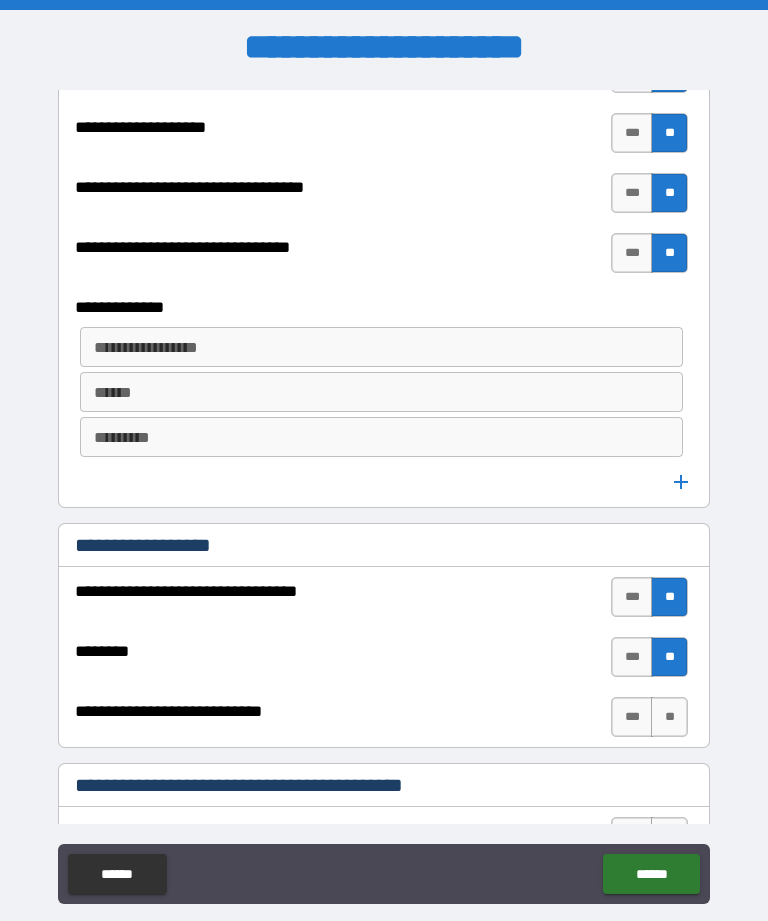 click on "**" at bounding box center [669, 717] 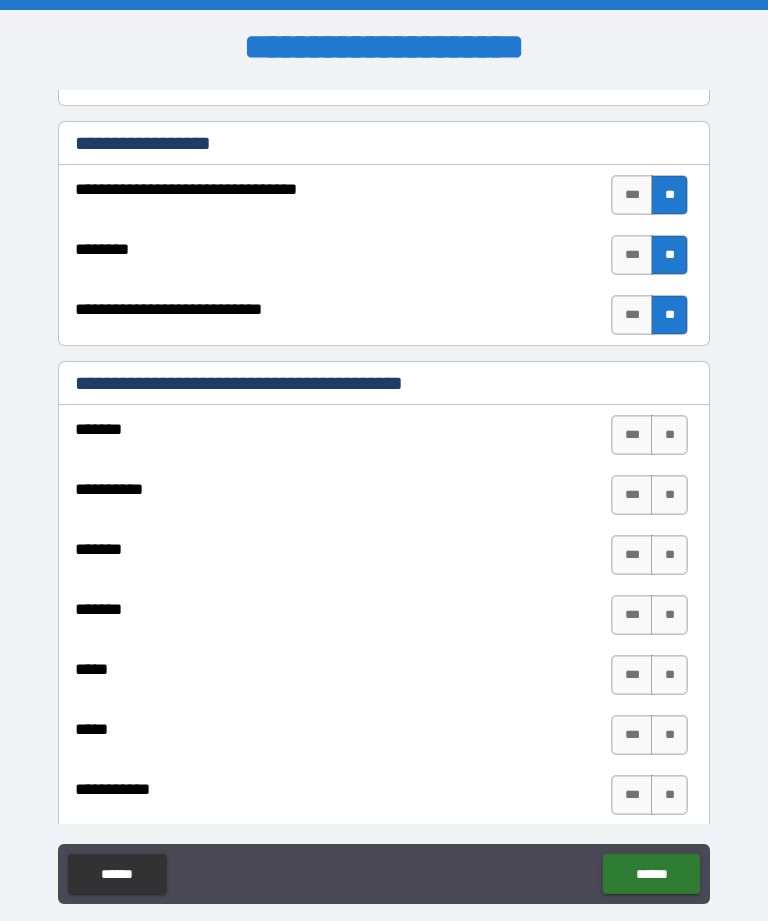 scroll, scrollTop: 1151, scrollLeft: 0, axis: vertical 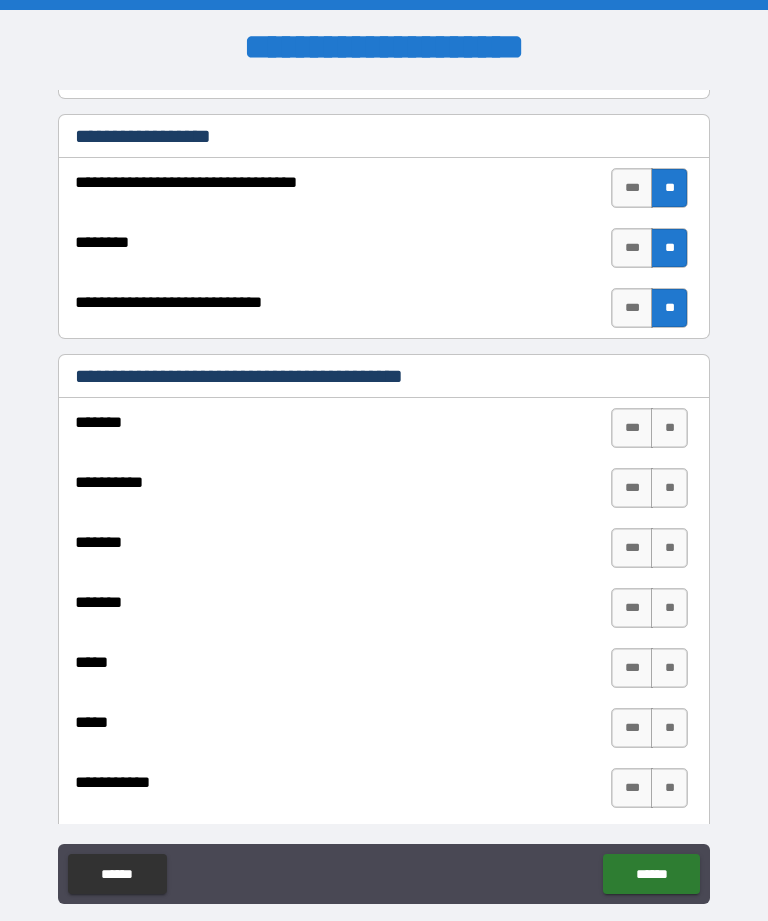 click on "**" at bounding box center [669, 428] 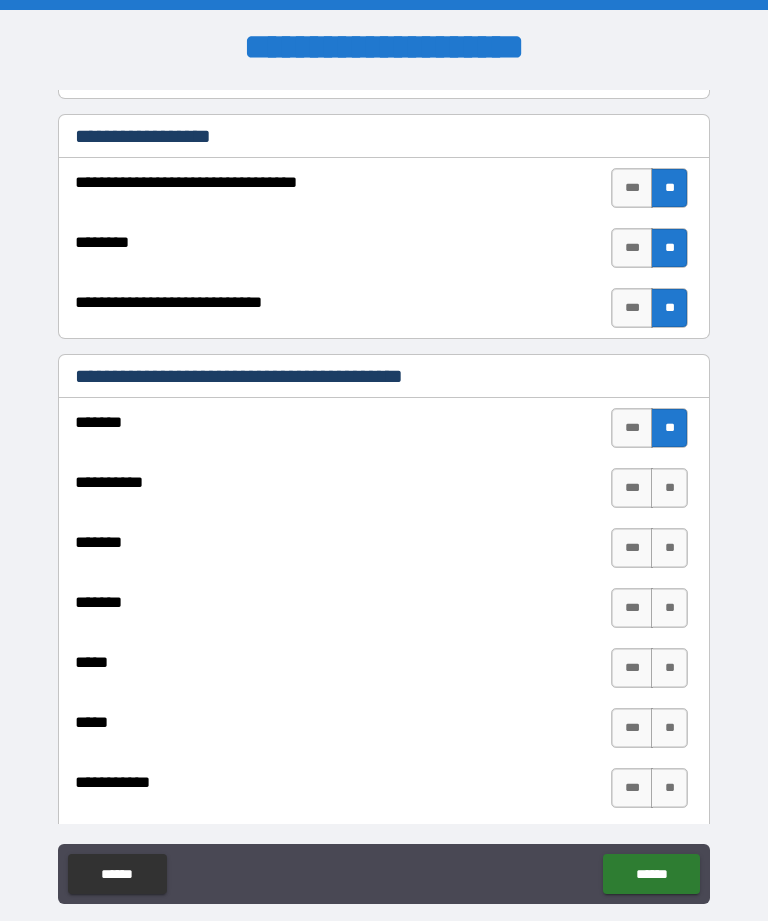 click on "**" at bounding box center [669, 488] 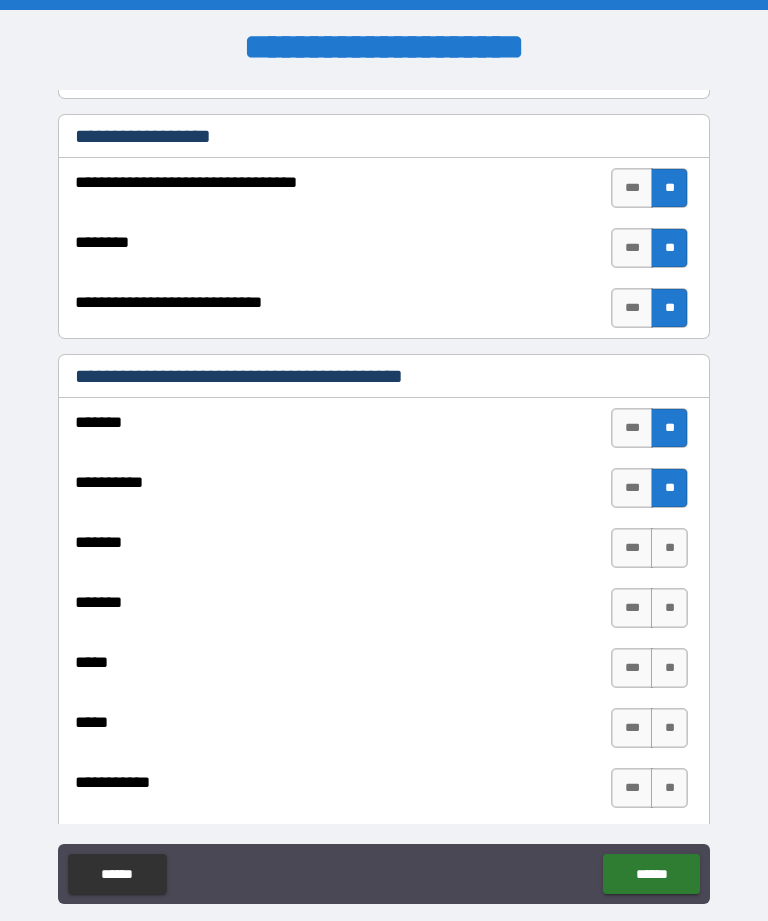 click on "**" at bounding box center (669, 548) 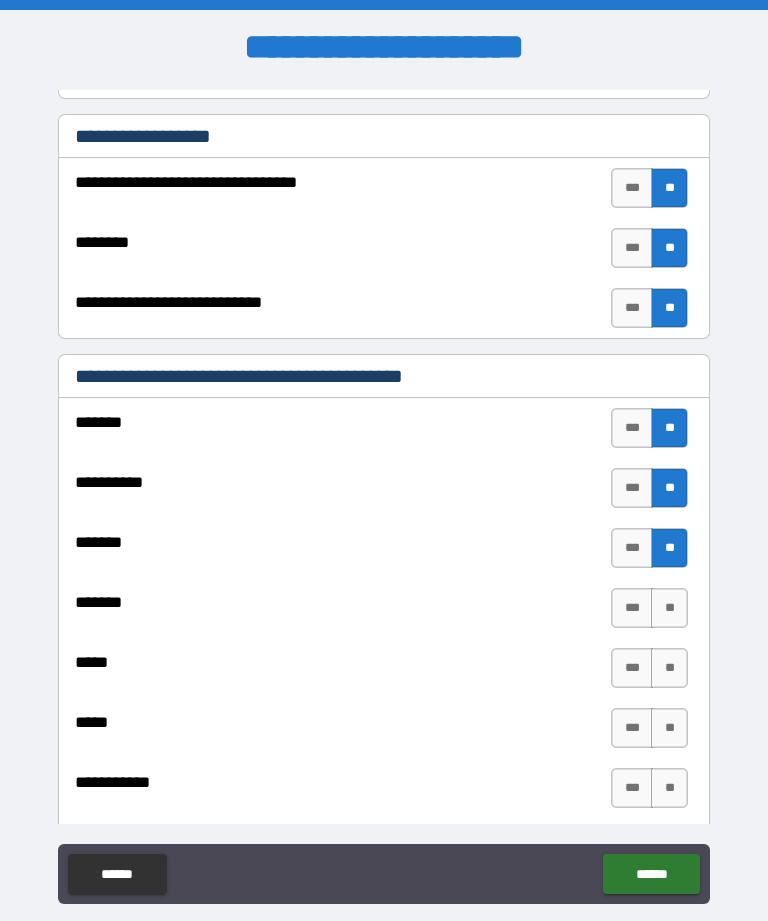 click on "******* *** ** ******* *** **" at bounding box center (384, 588) 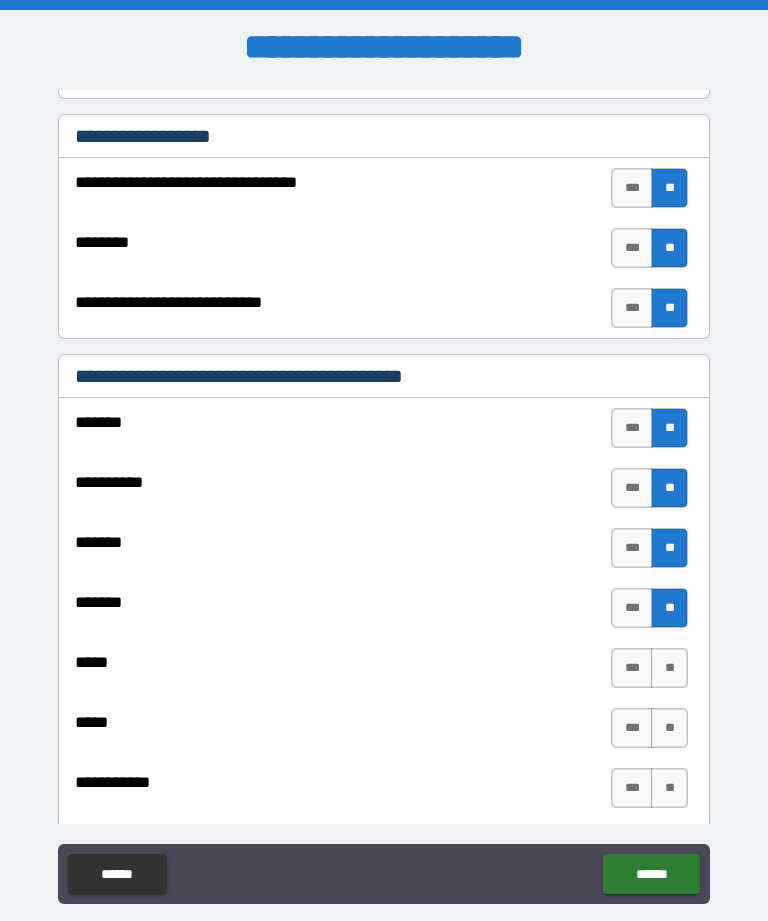 click on "**" at bounding box center (669, 668) 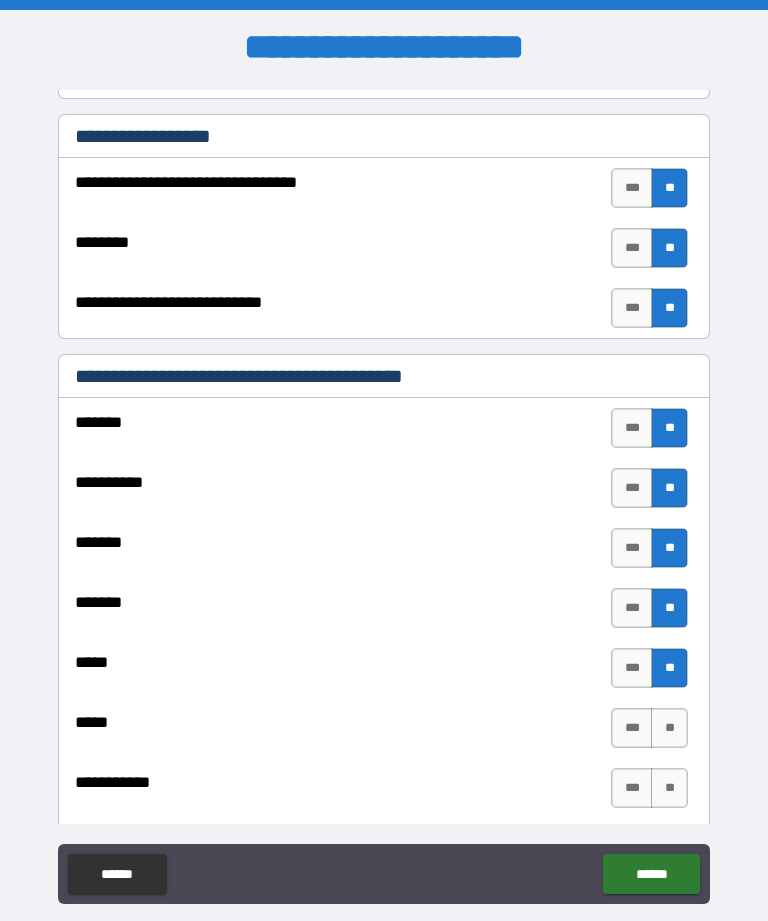 click on "**" at bounding box center (669, 728) 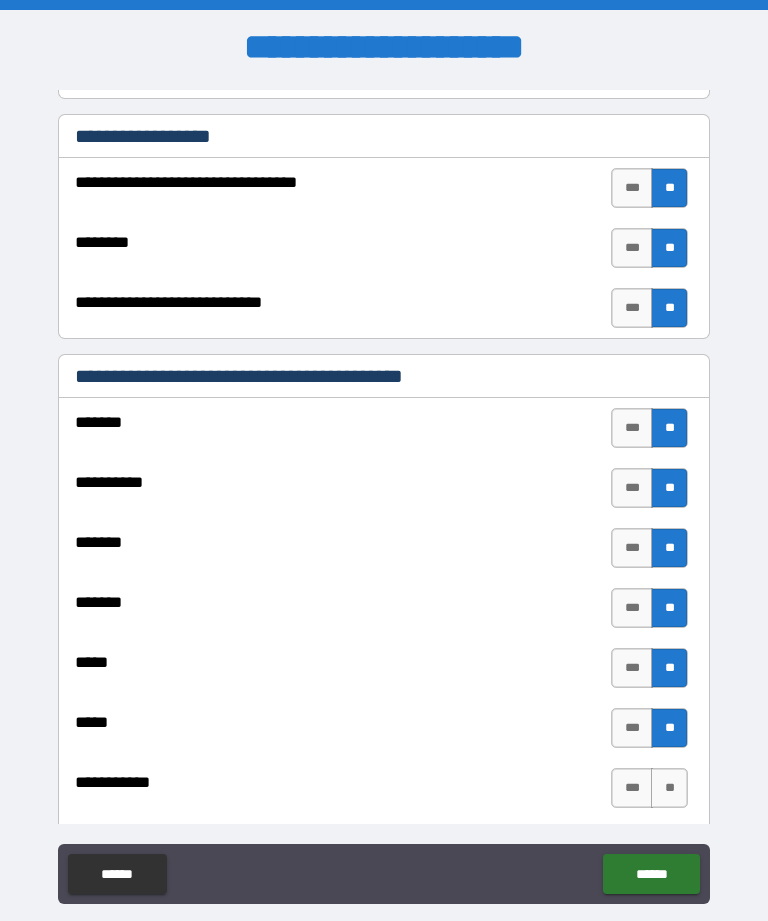 click on "**" at bounding box center (669, 788) 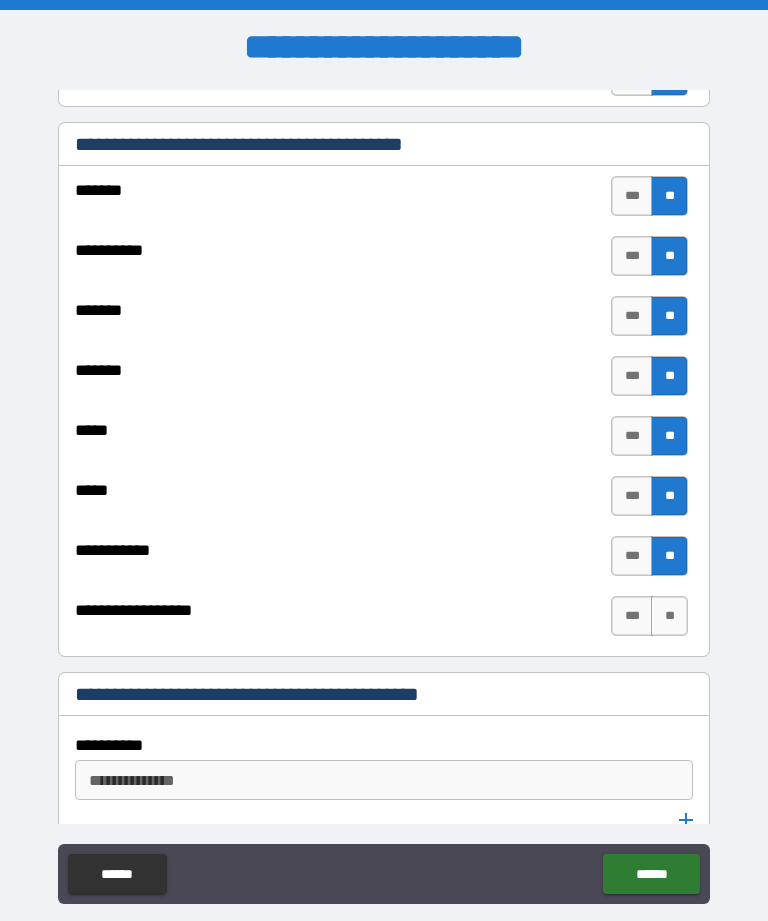 scroll, scrollTop: 1412, scrollLeft: 0, axis: vertical 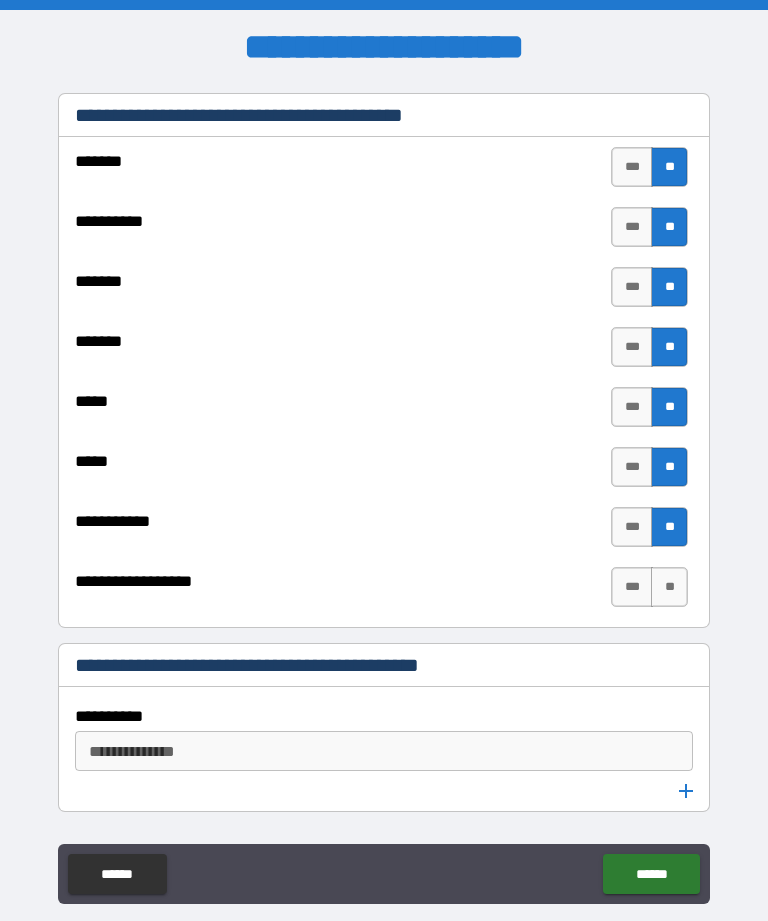 click on "**" at bounding box center (669, 587) 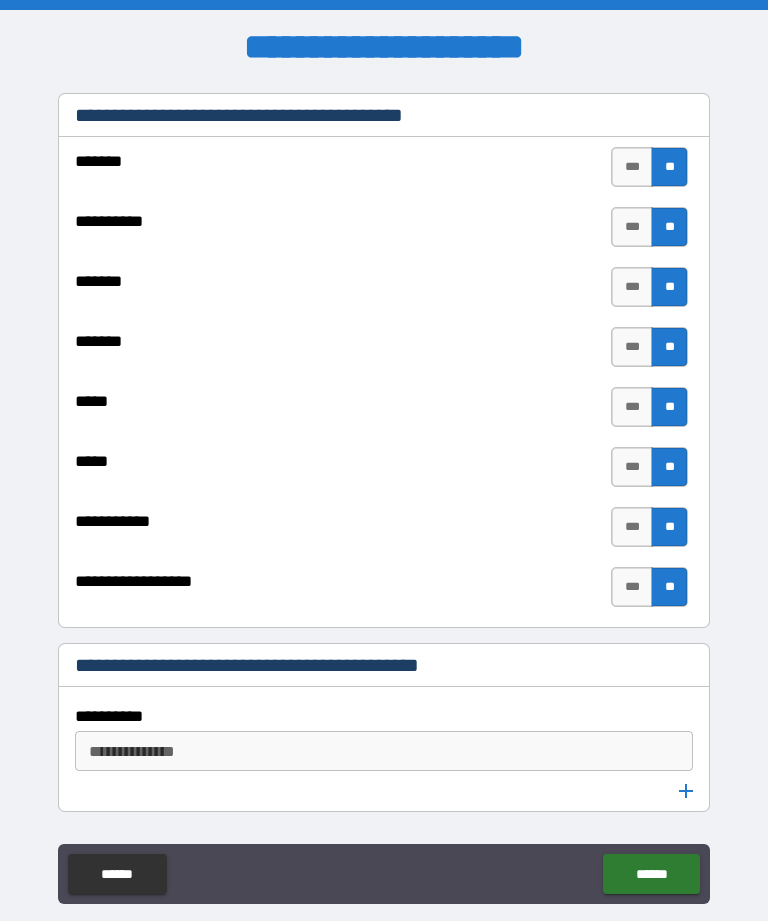 click on "******" at bounding box center (651, 874) 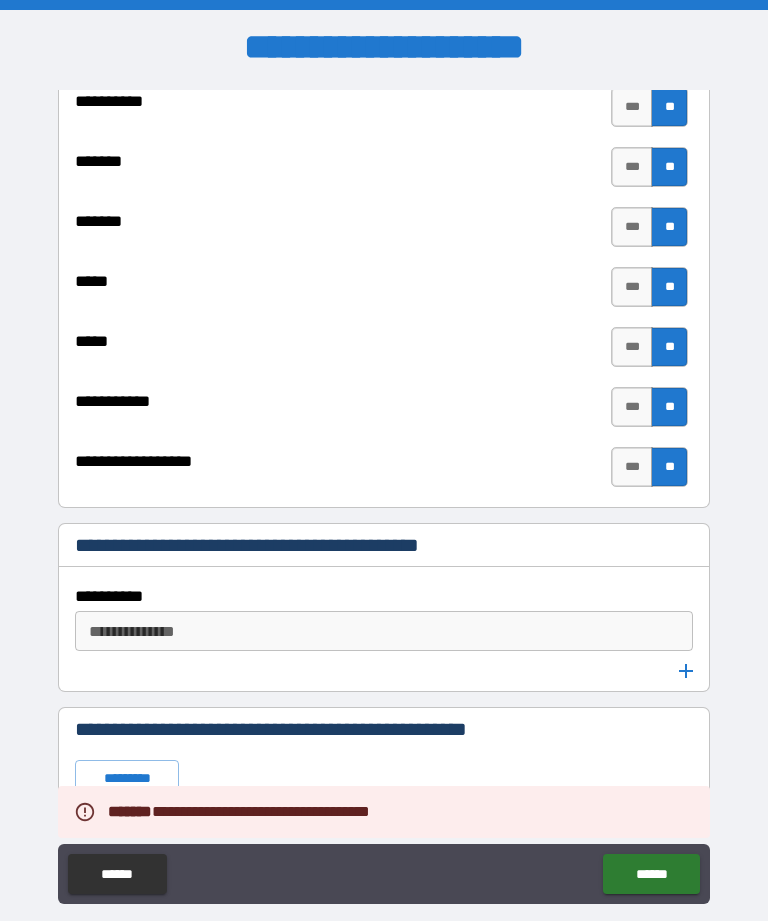 scroll, scrollTop: 1536, scrollLeft: 0, axis: vertical 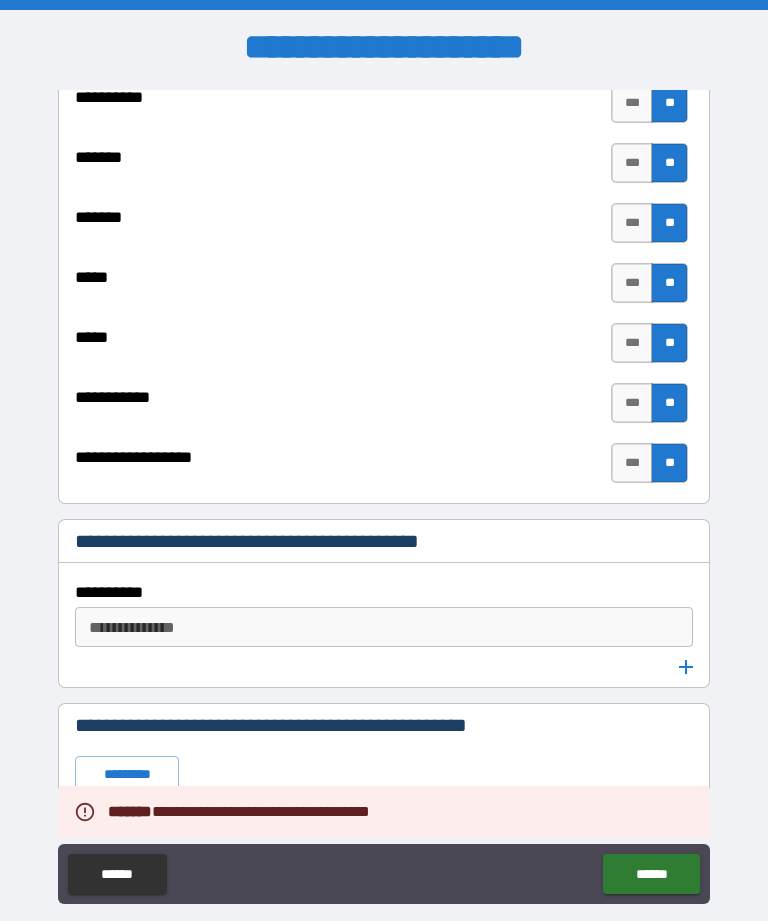 click on "**********" at bounding box center [382, 627] 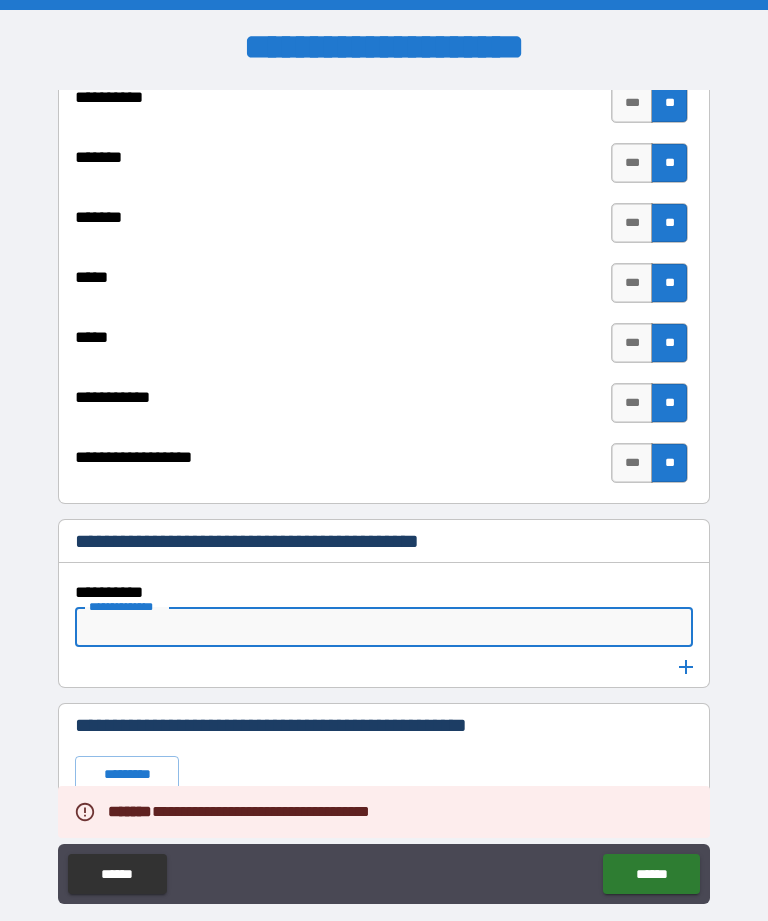 scroll, scrollTop: 8, scrollLeft: 0, axis: vertical 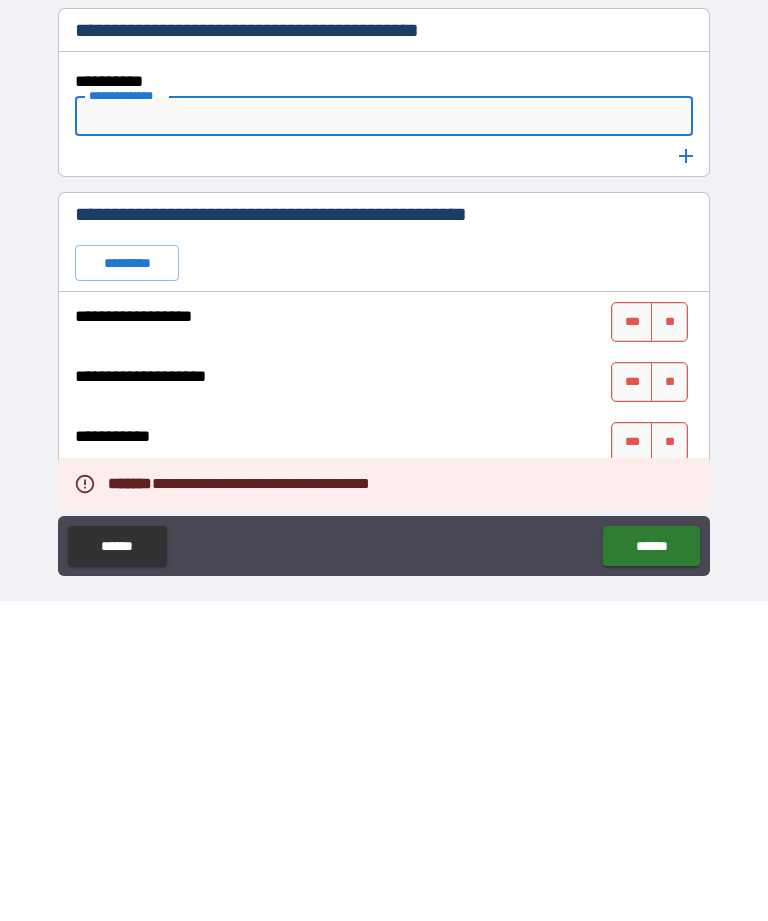 click on "*********" at bounding box center [127, 583] 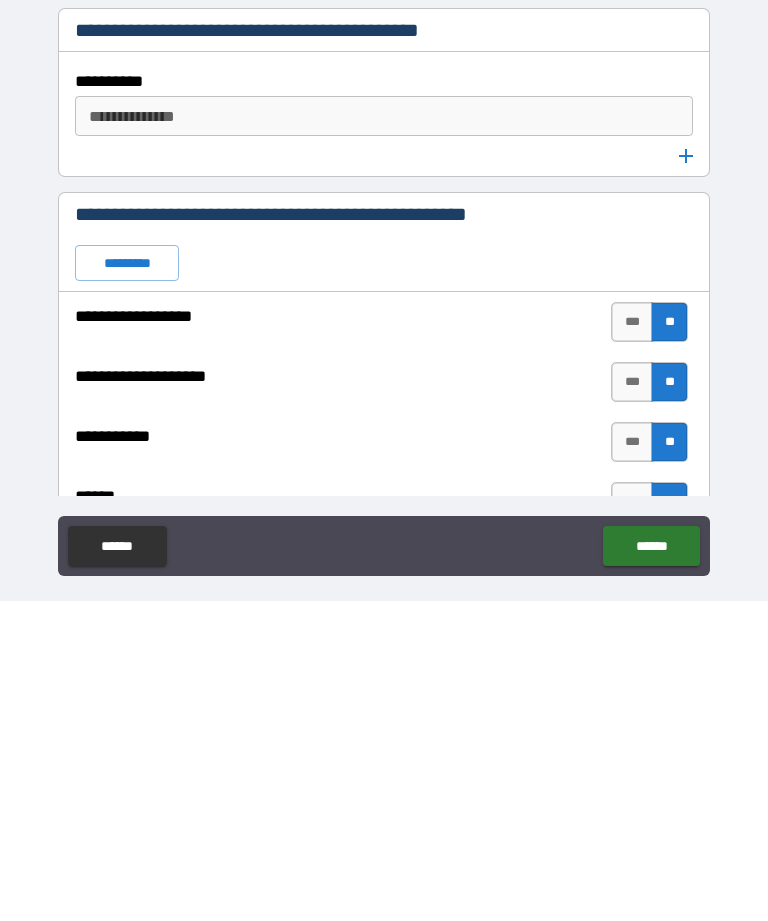 scroll, scrollTop: 64, scrollLeft: 0, axis: vertical 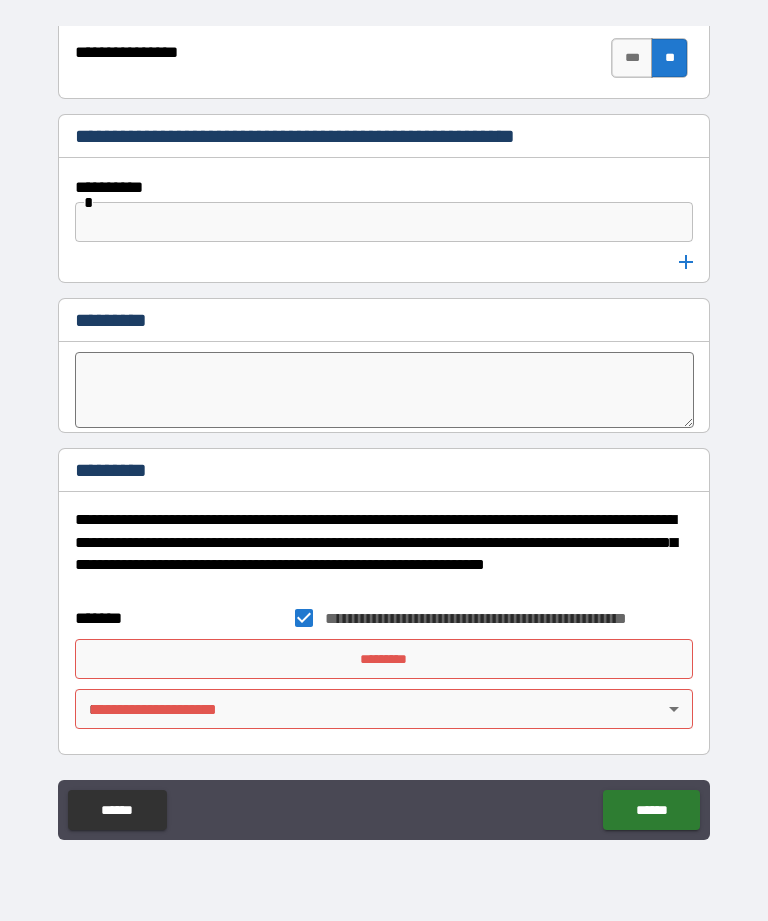 click on "*********" at bounding box center (384, 659) 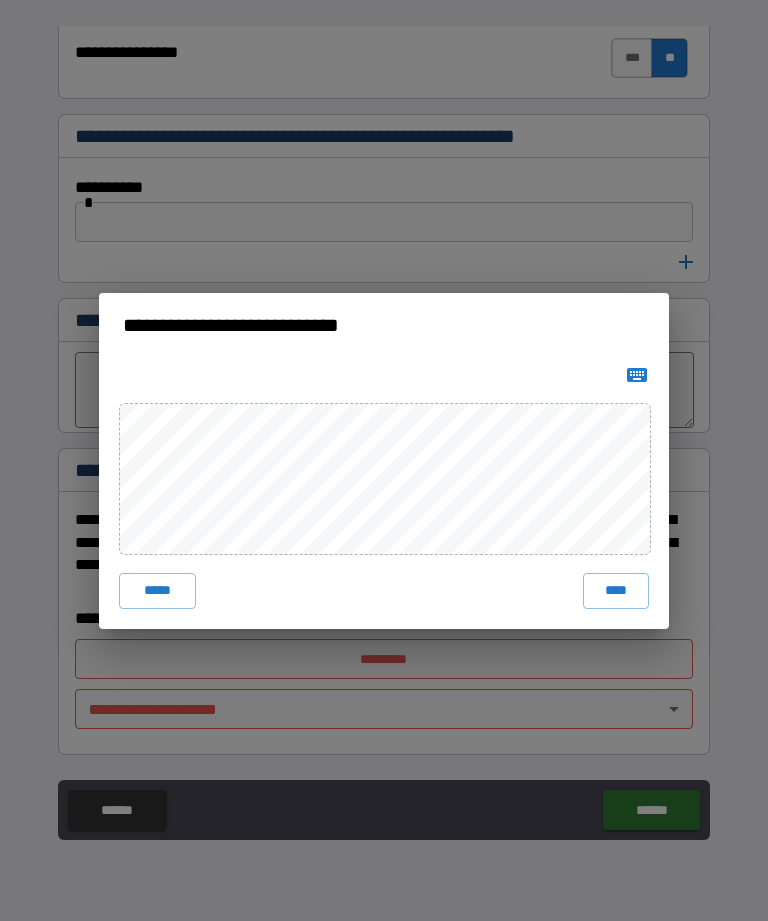 click on "****" at bounding box center [616, 591] 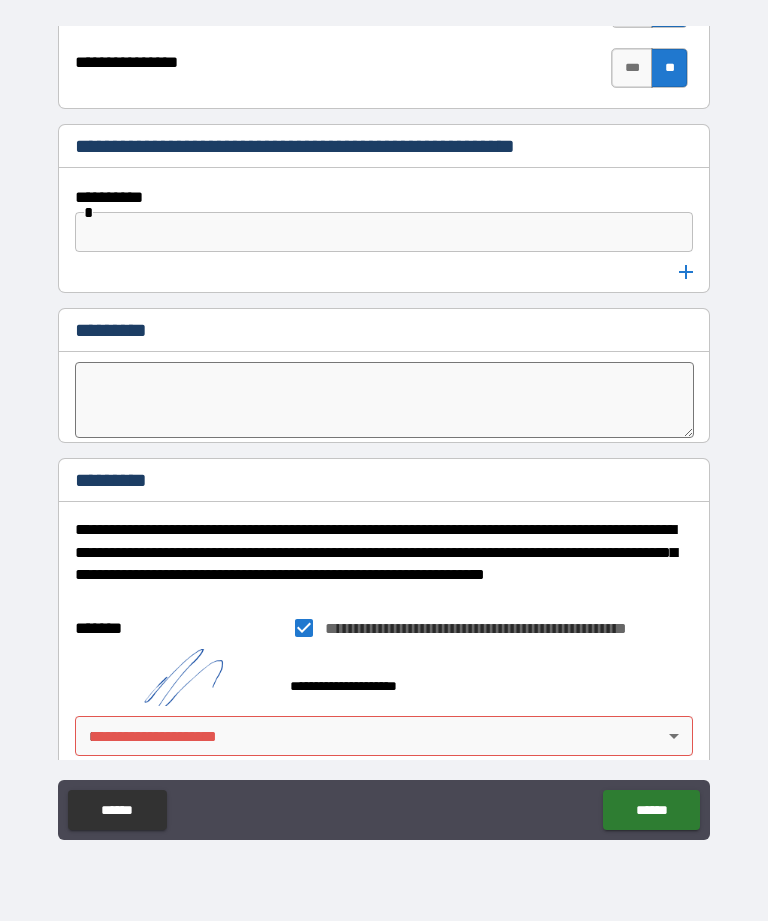 click on "******" at bounding box center (651, 810) 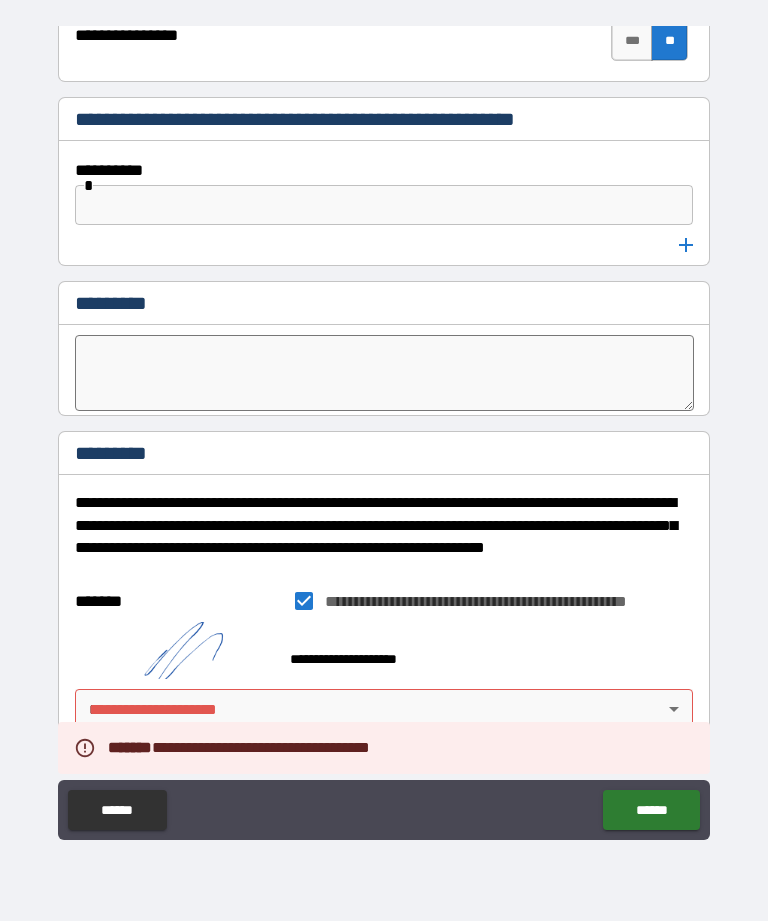 scroll, scrollTop: 6824, scrollLeft: 0, axis: vertical 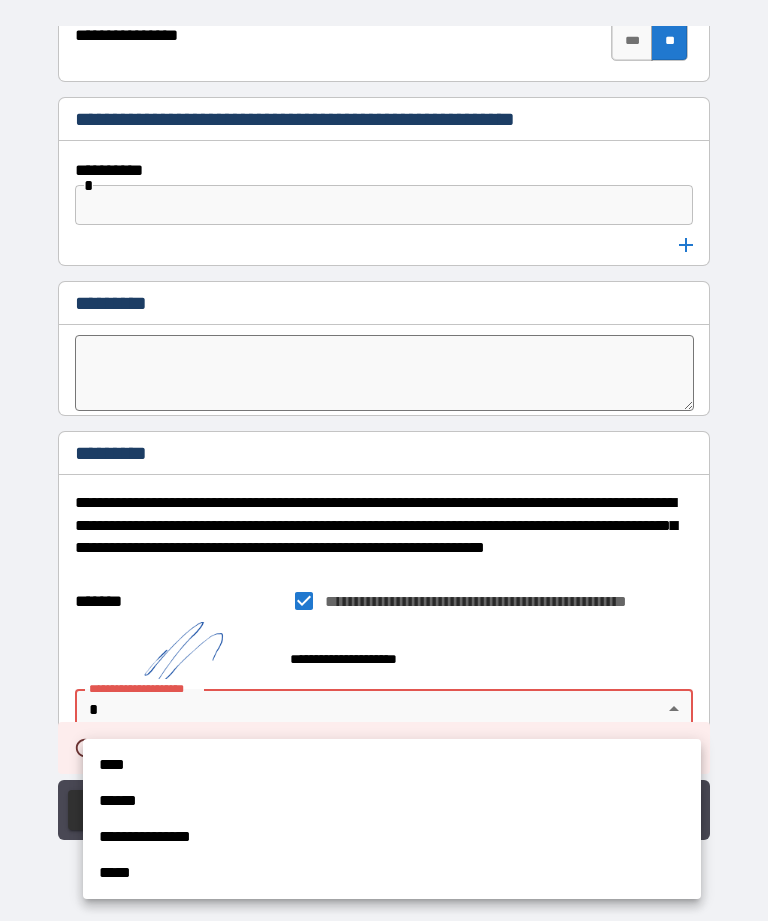 click on "****" at bounding box center (392, 765) 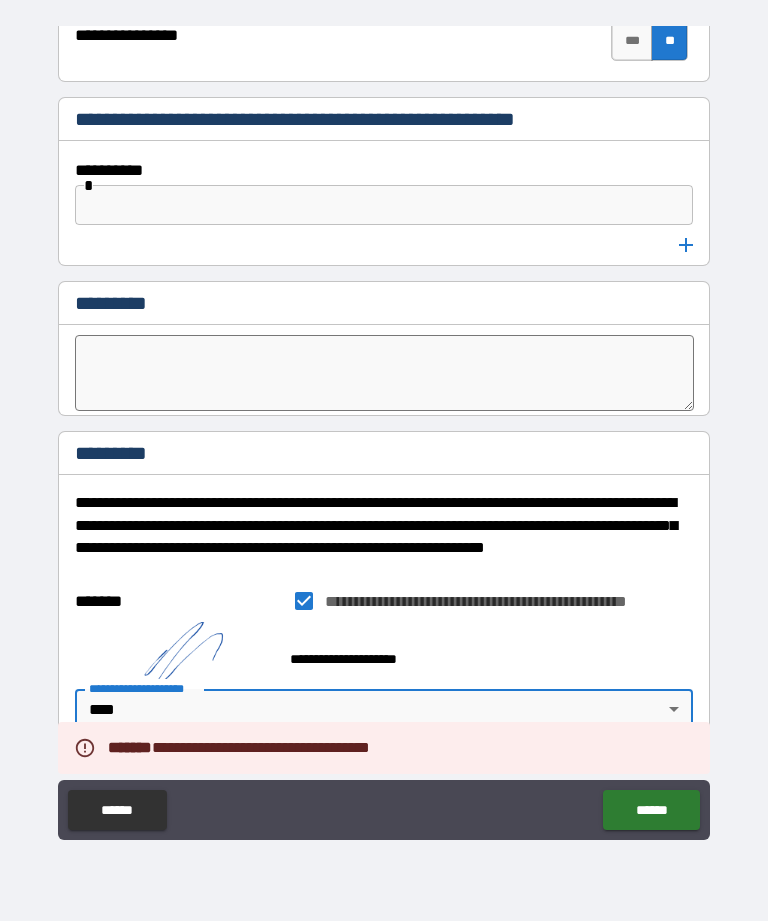 click on "******" at bounding box center [651, 810] 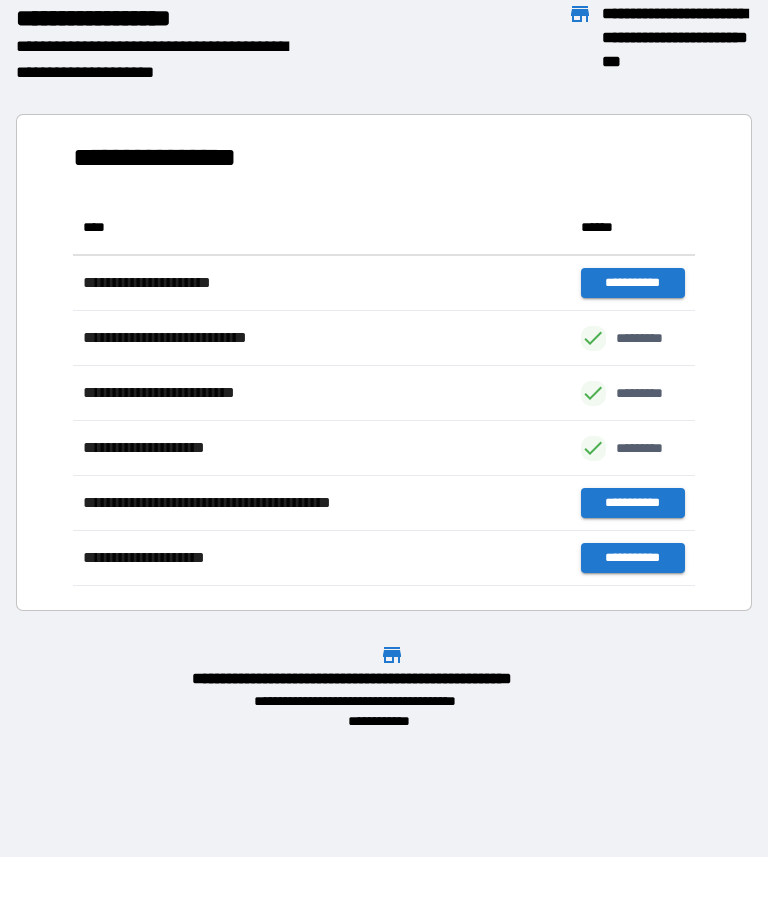 scroll, scrollTop: 386, scrollLeft: 622, axis: both 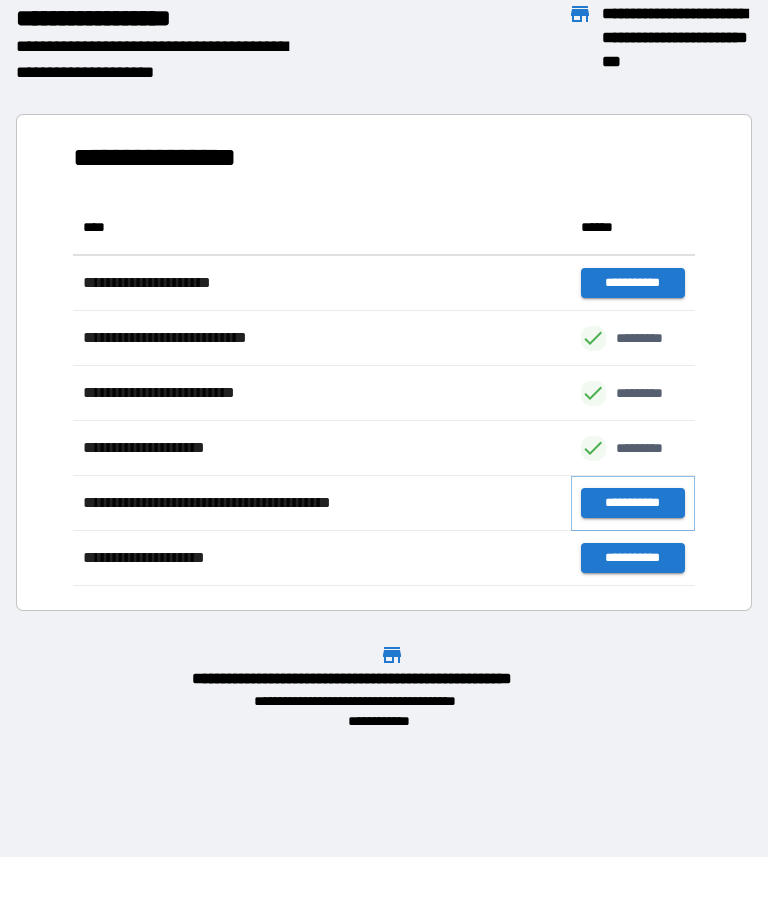 click on "**********" at bounding box center (633, 503) 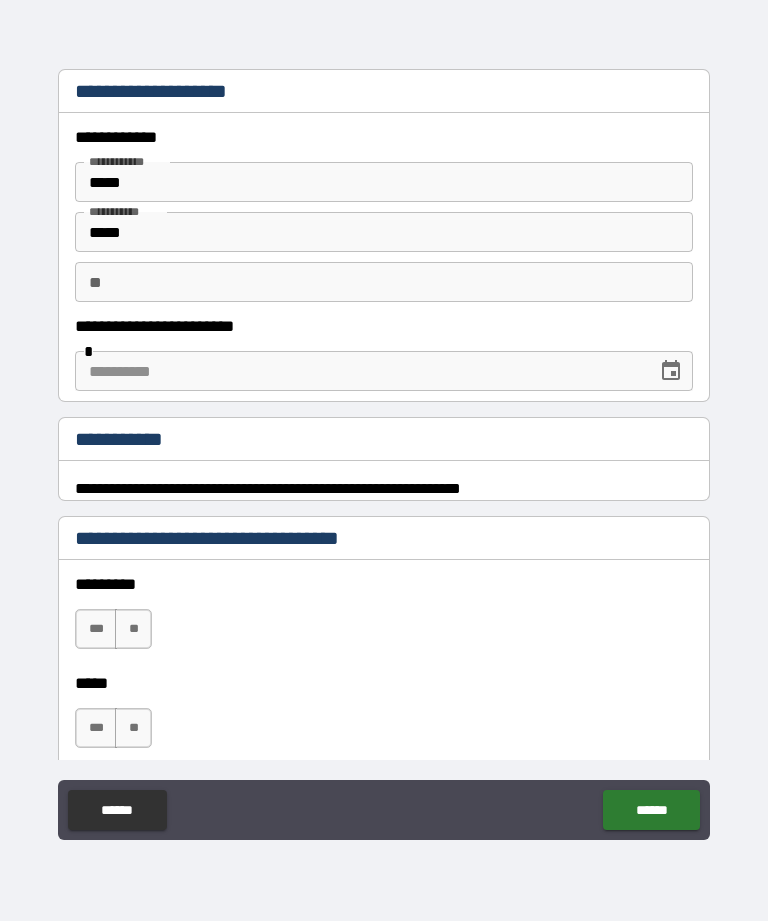 type on "*" 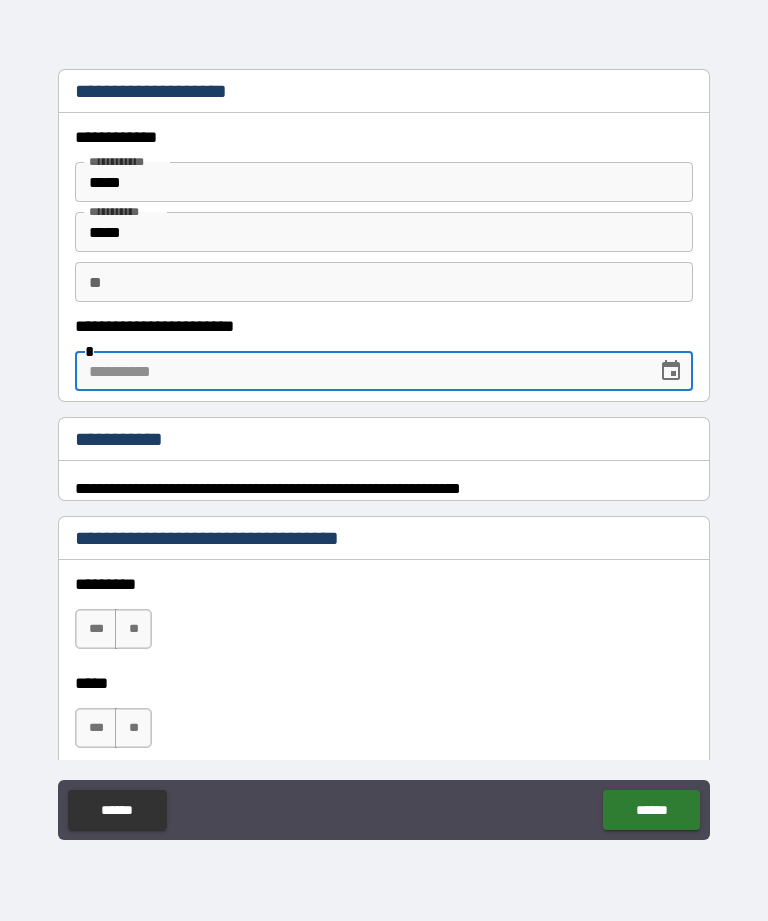 type on "*" 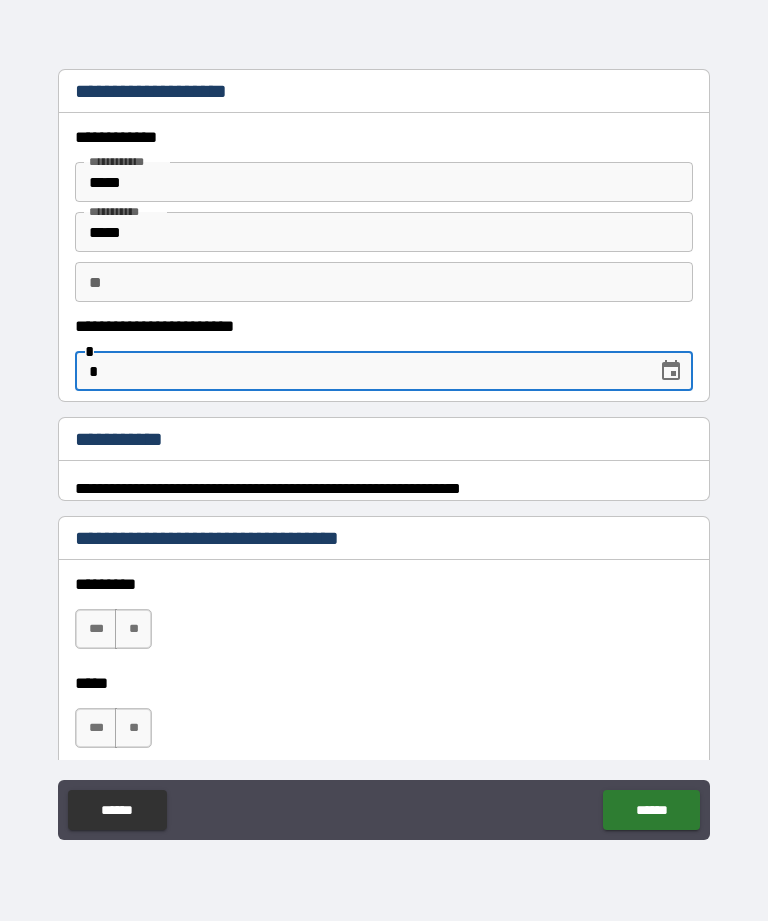 type on "*" 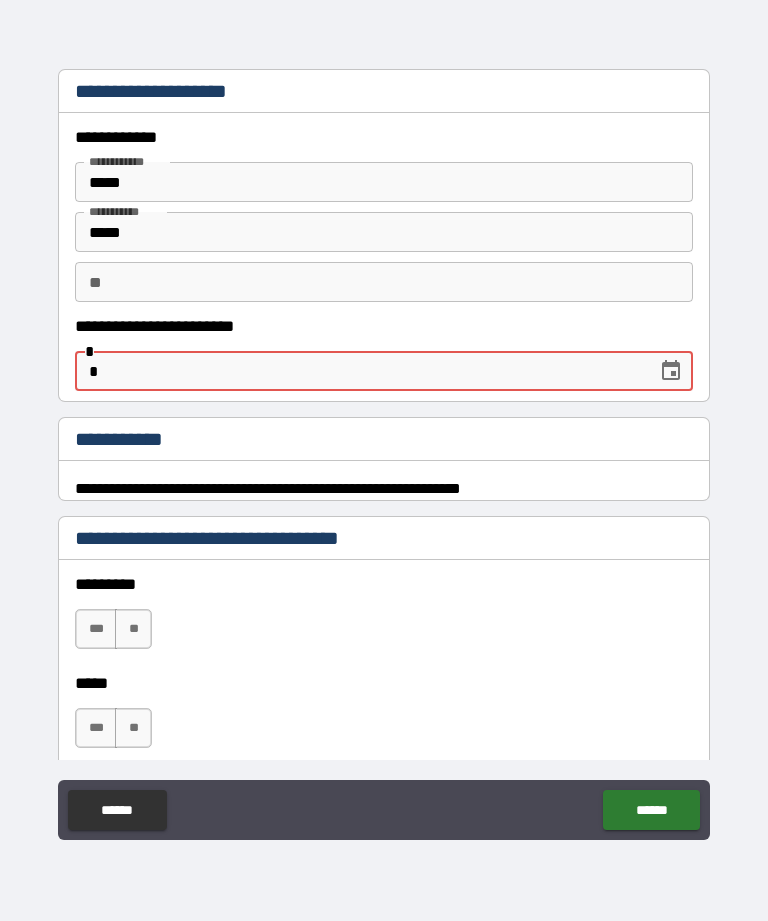 type on "*" 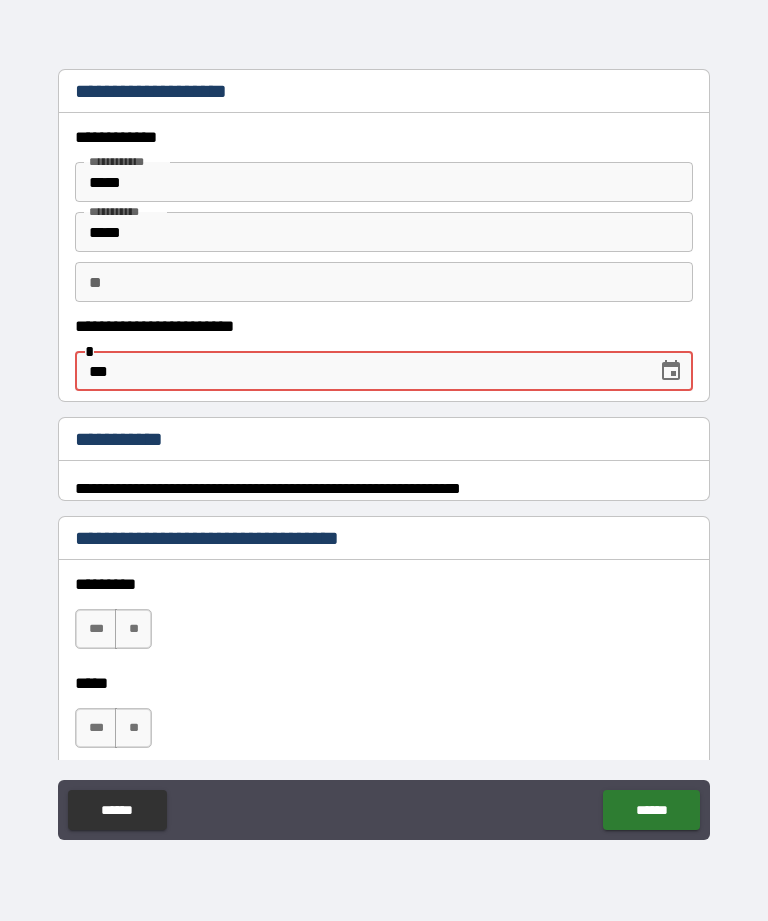 type on "*" 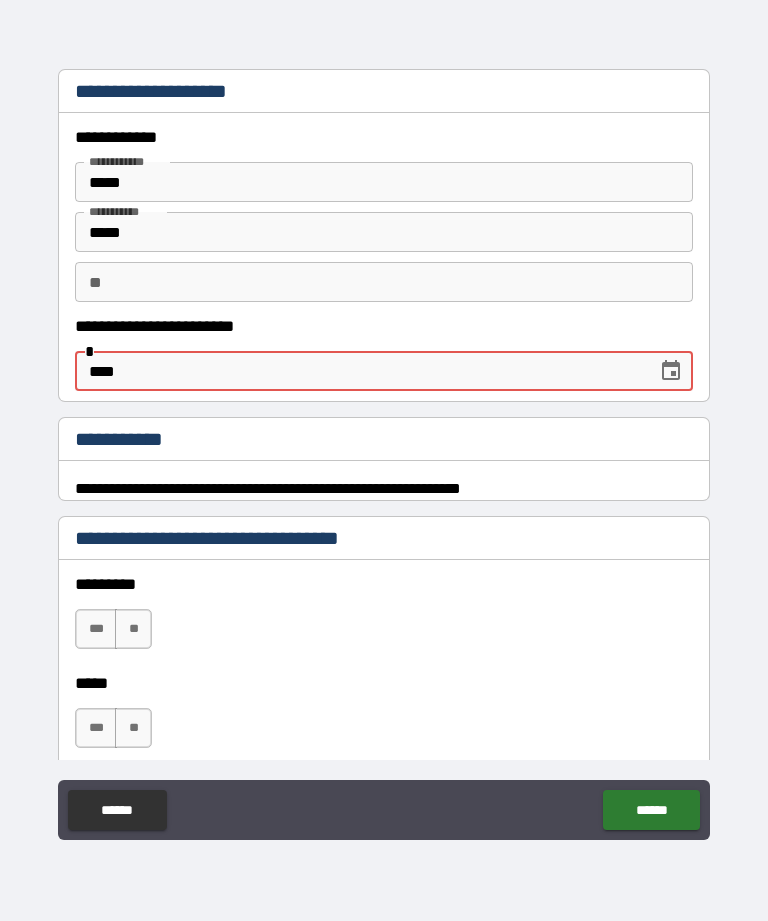 type on "*" 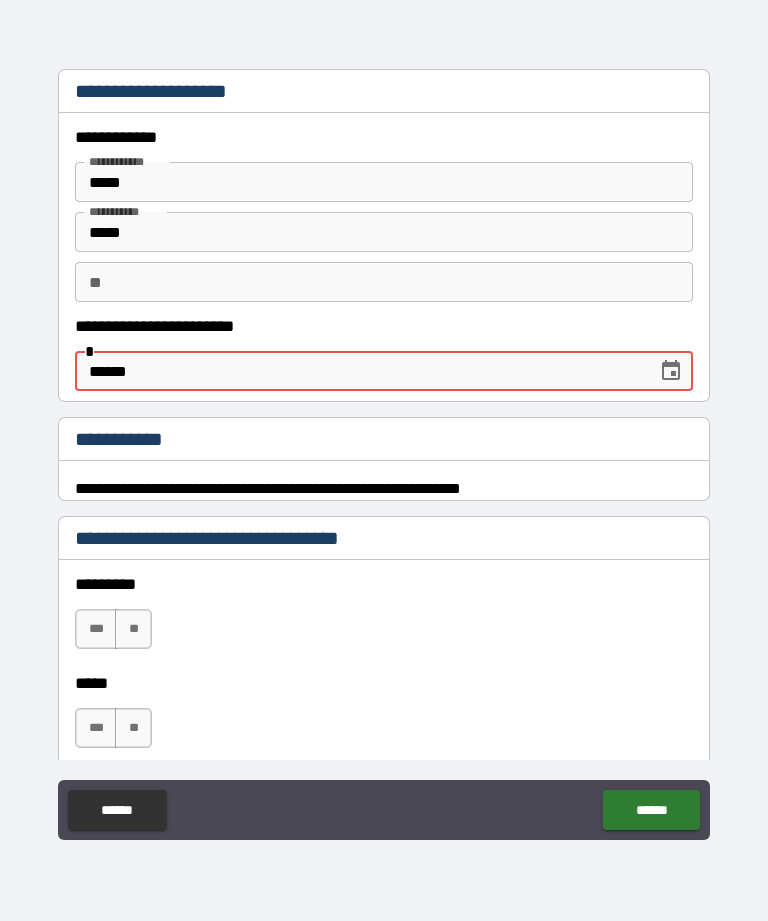 type on "*" 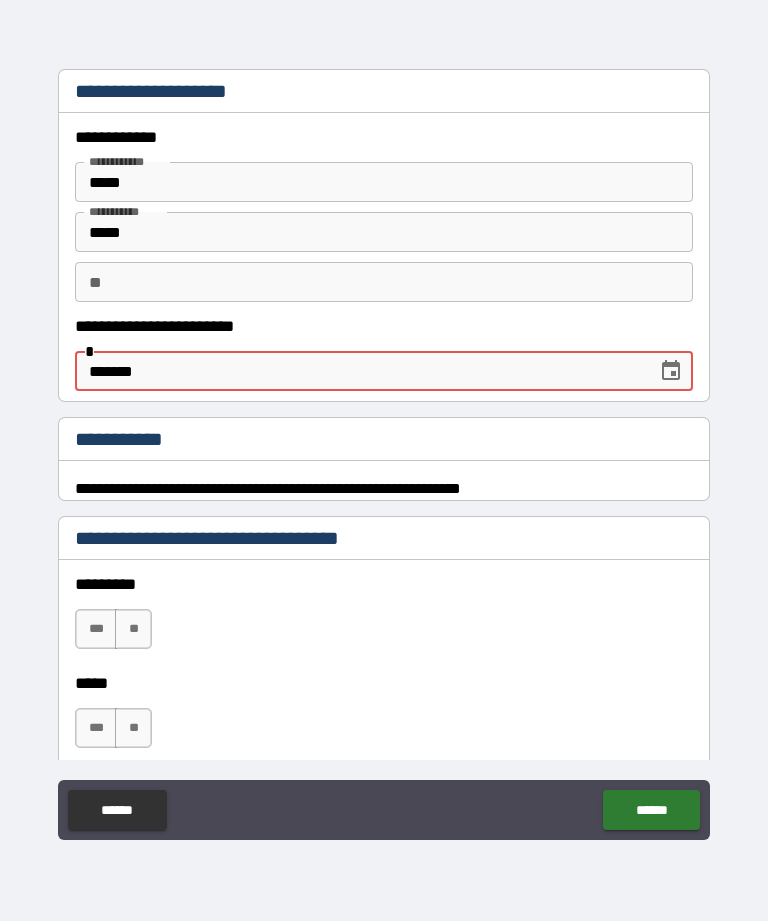 type on "*" 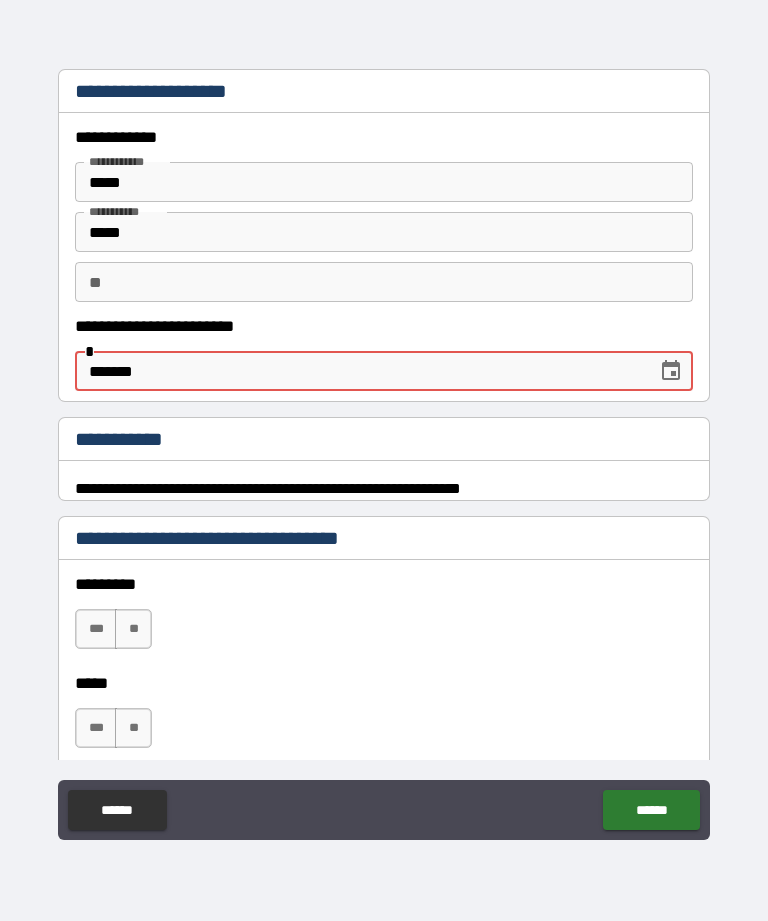 type on "******" 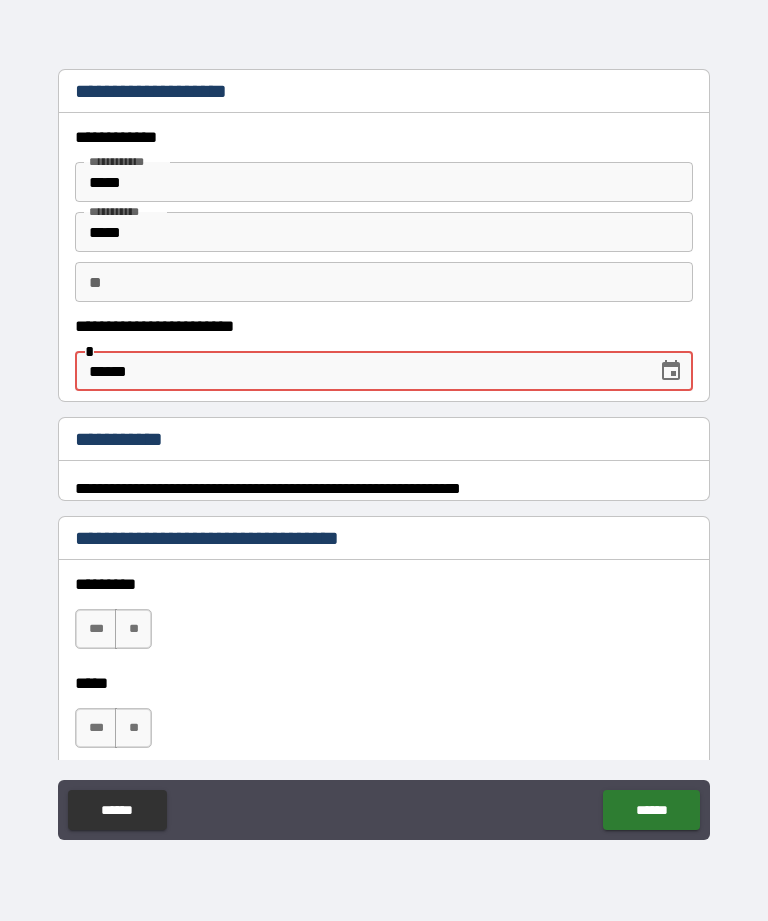 type on "*" 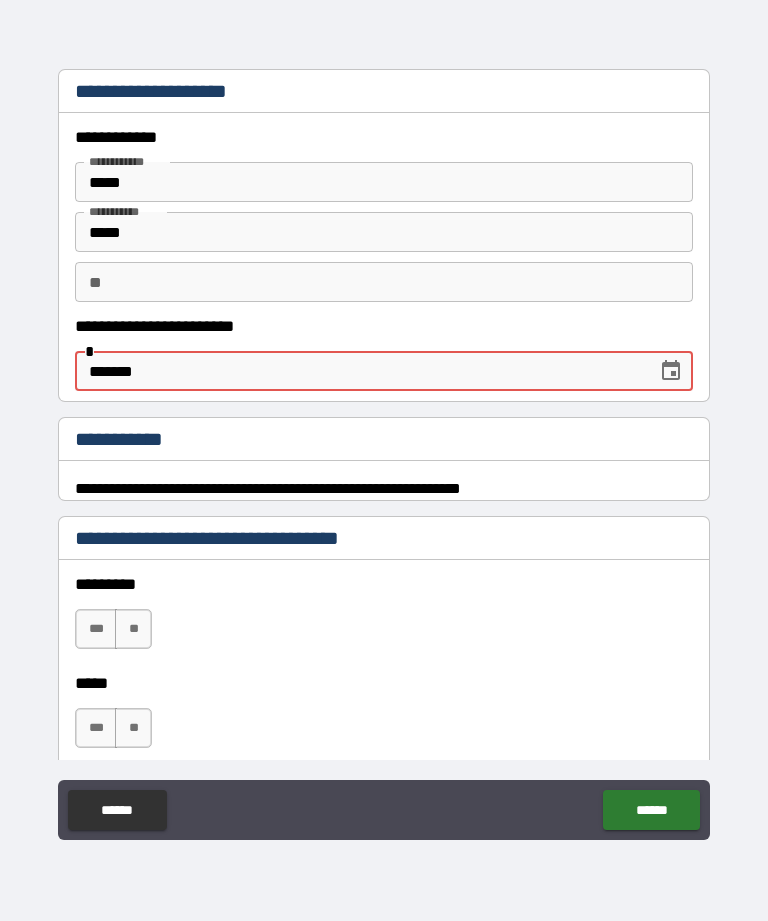 type on "*" 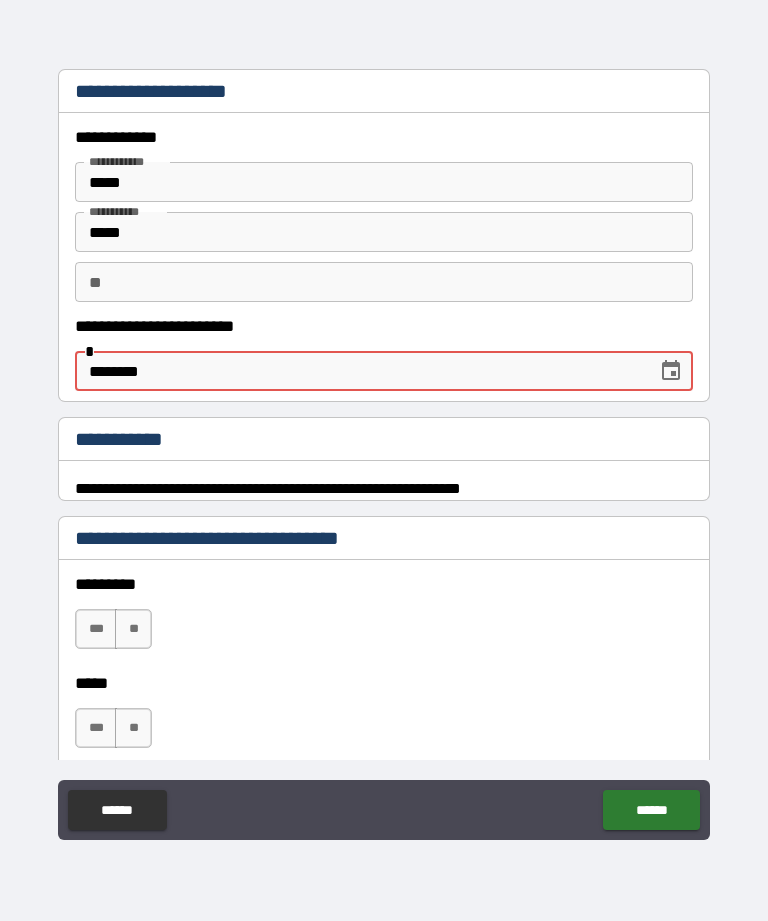 type on "*" 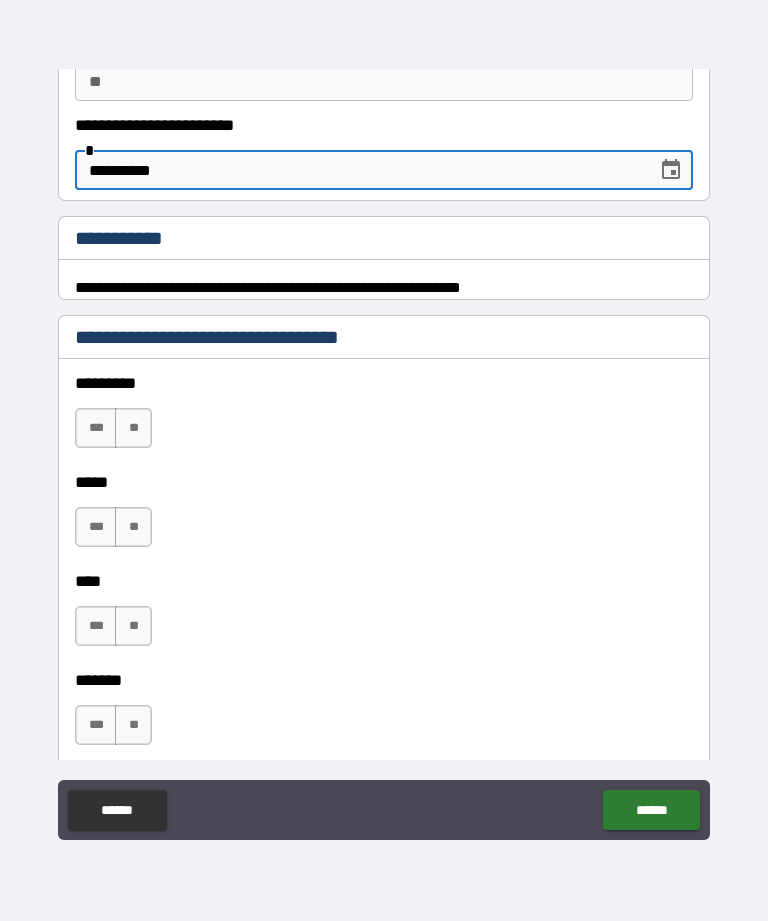 scroll, scrollTop: 222, scrollLeft: 0, axis: vertical 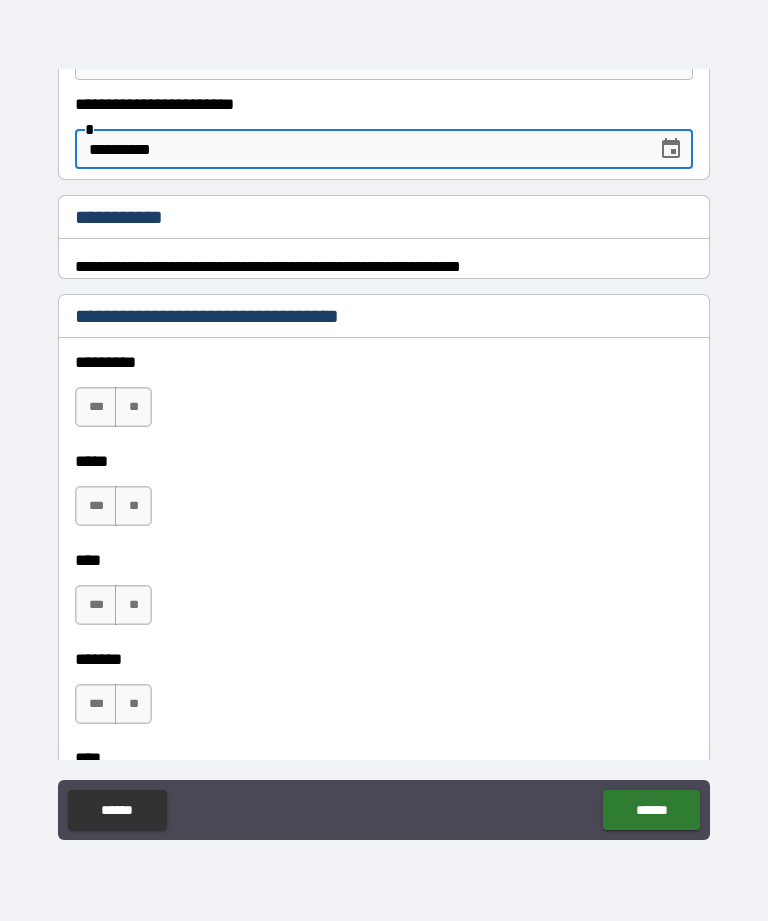click on "**" at bounding box center [133, 407] 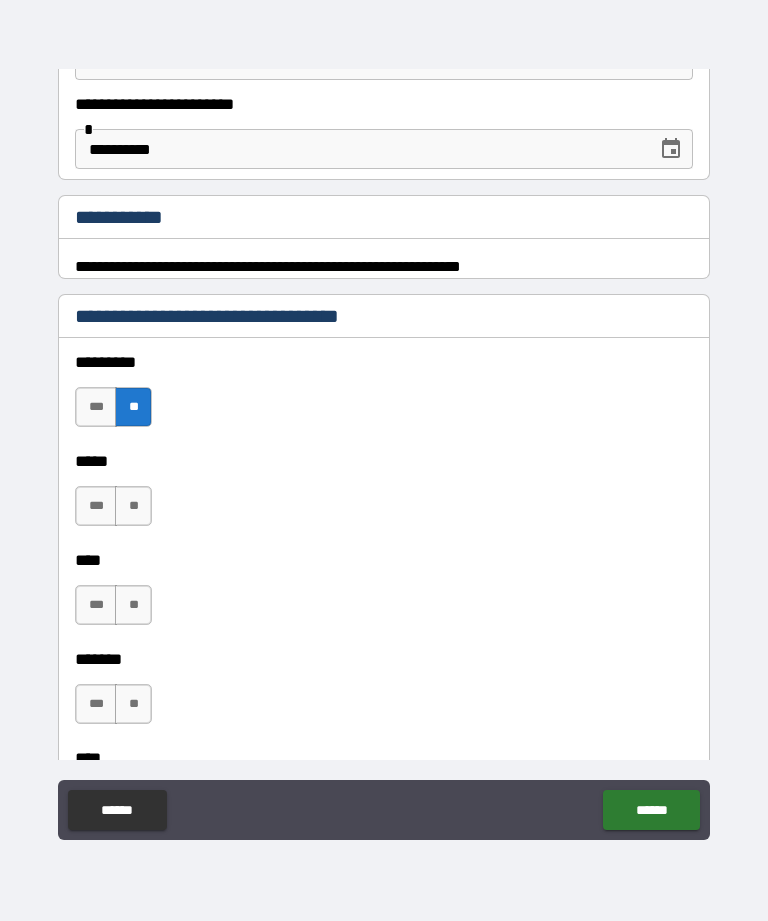 click on "**" at bounding box center [133, 506] 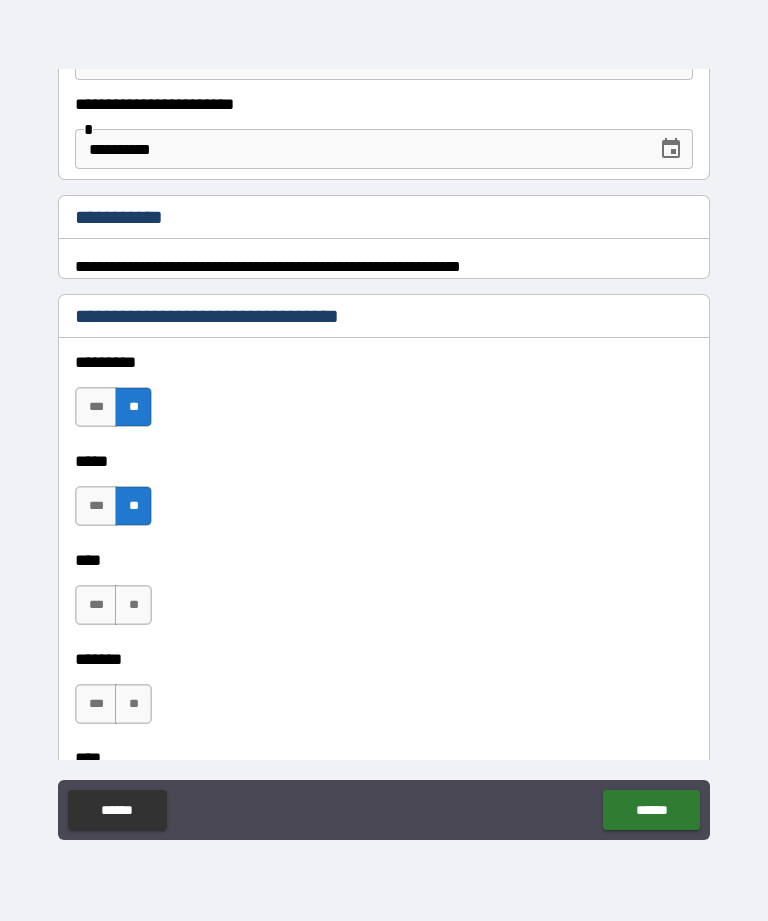 click on "**" at bounding box center [133, 605] 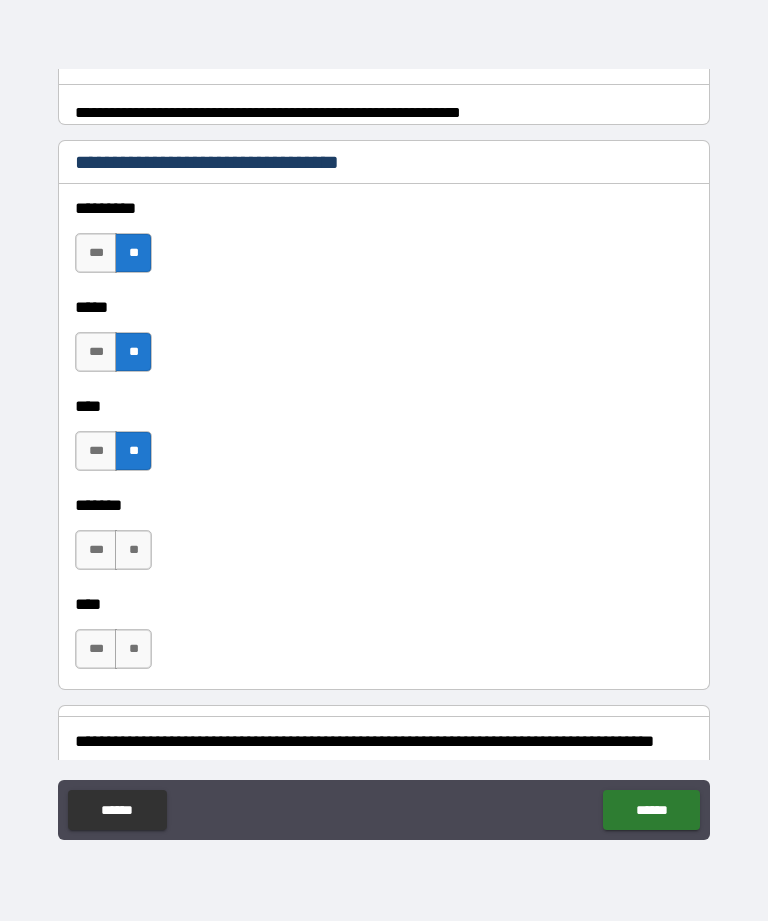 scroll, scrollTop: 433, scrollLeft: 0, axis: vertical 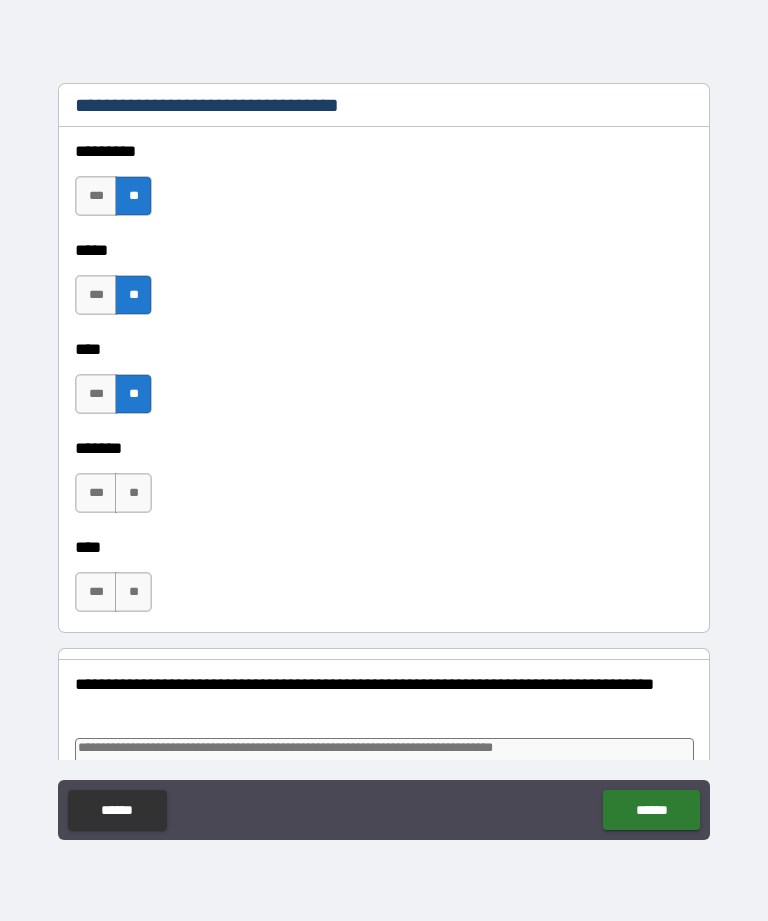 click on "**" at bounding box center [133, 493] 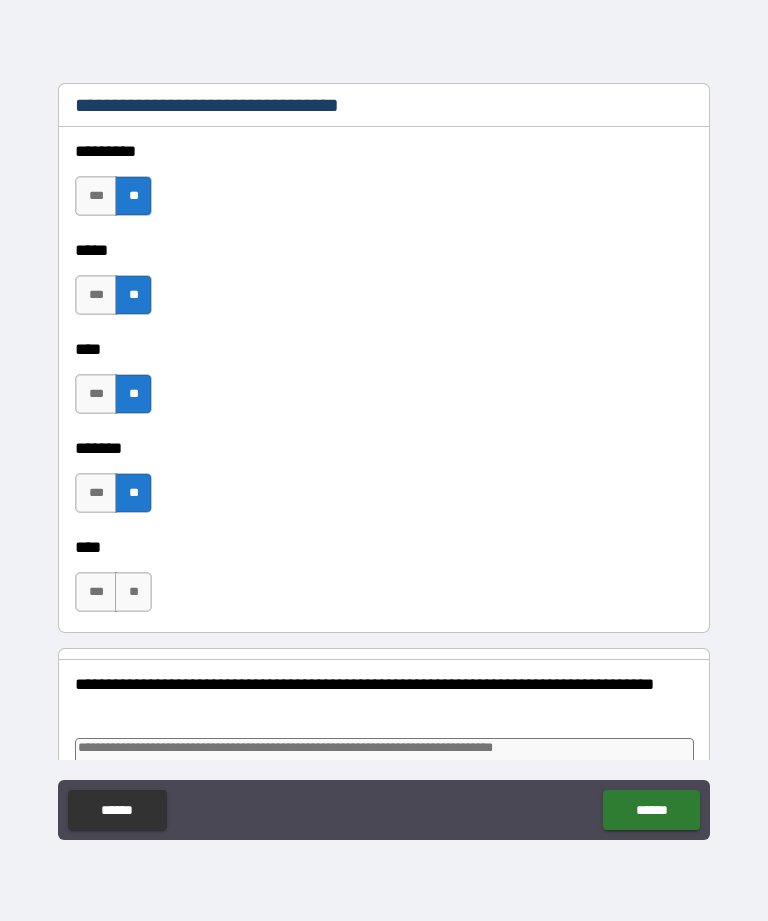 click on "**" at bounding box center (133, 592) 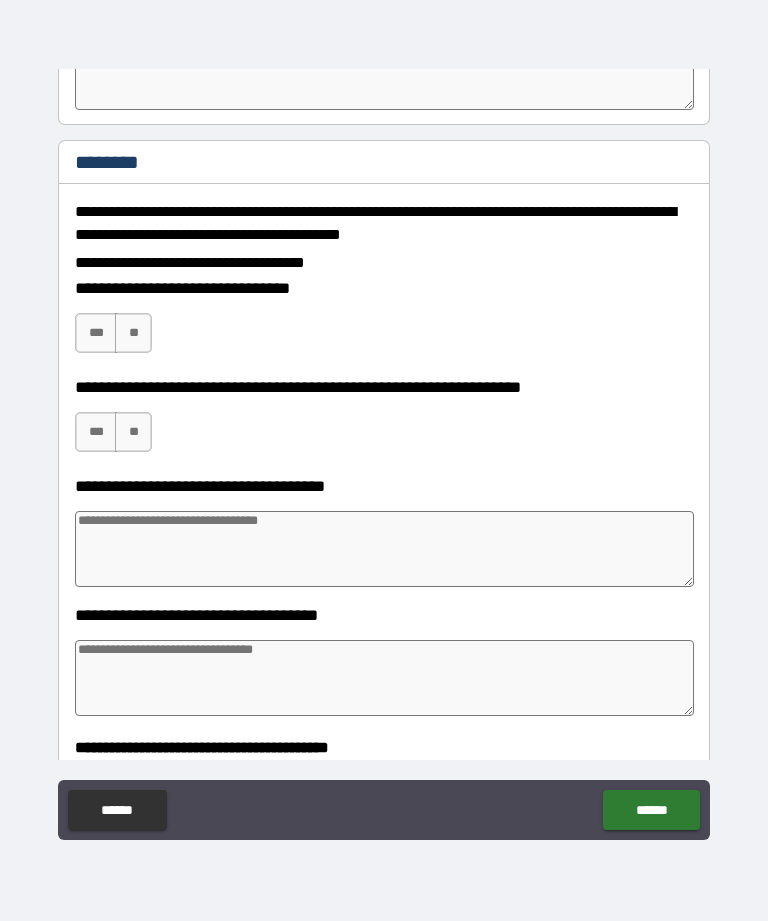 scroll, scrollTop: 1128, scrollLeft: 0, axis: vertical 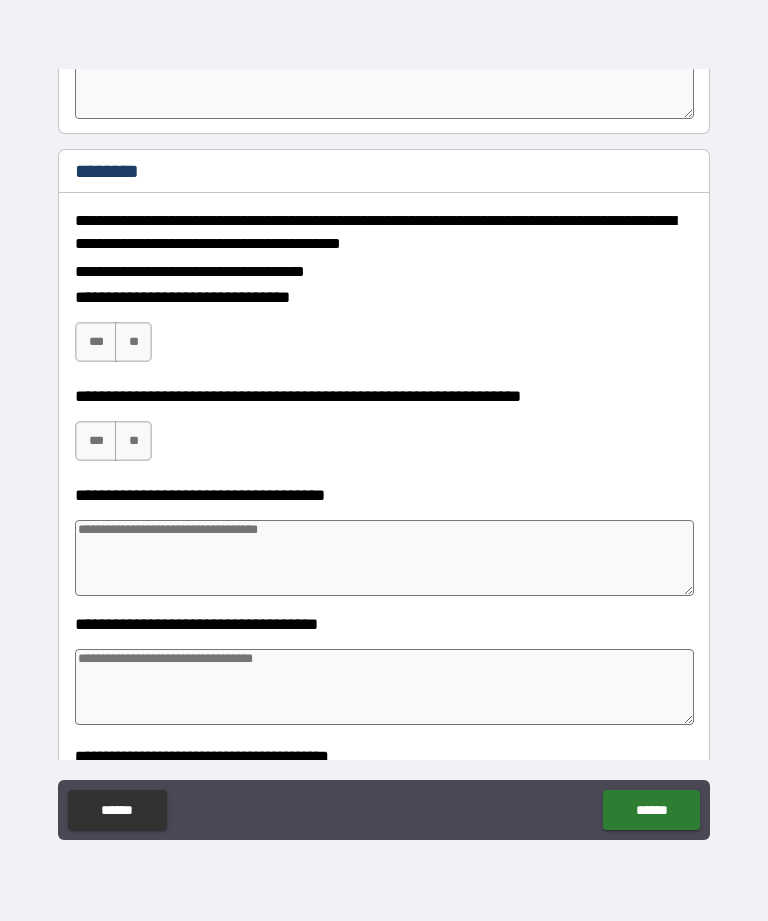 click on "**" at bounding box center (133, 342) 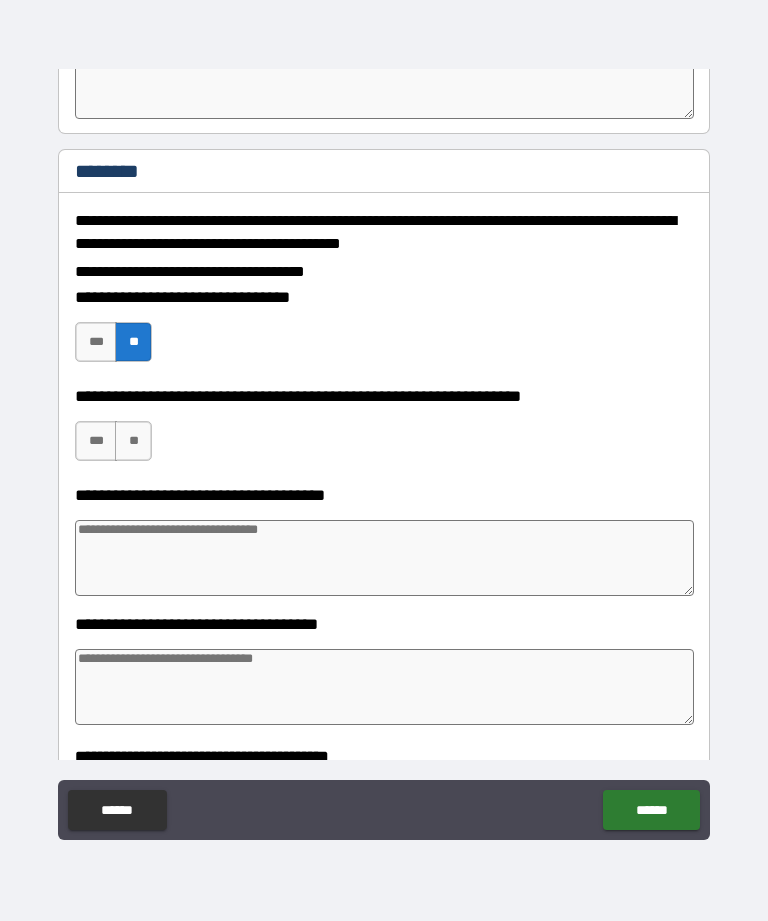 click on "**" at bounding box center (133, 441) 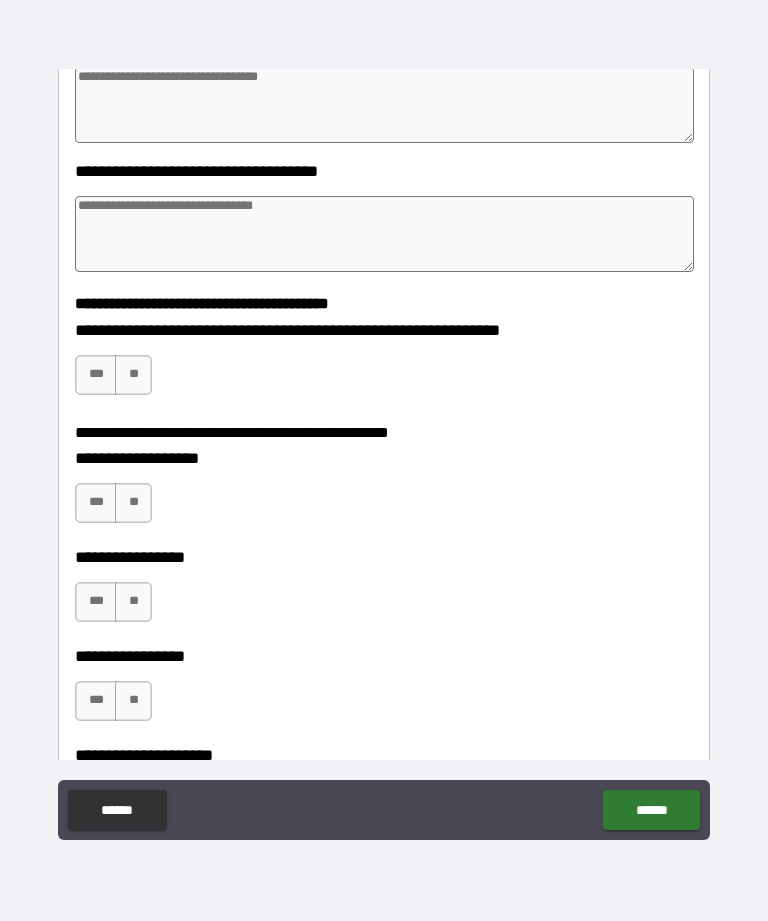 scroll, scrollTop: 1583, scrollLeft: 0, axis: vertical 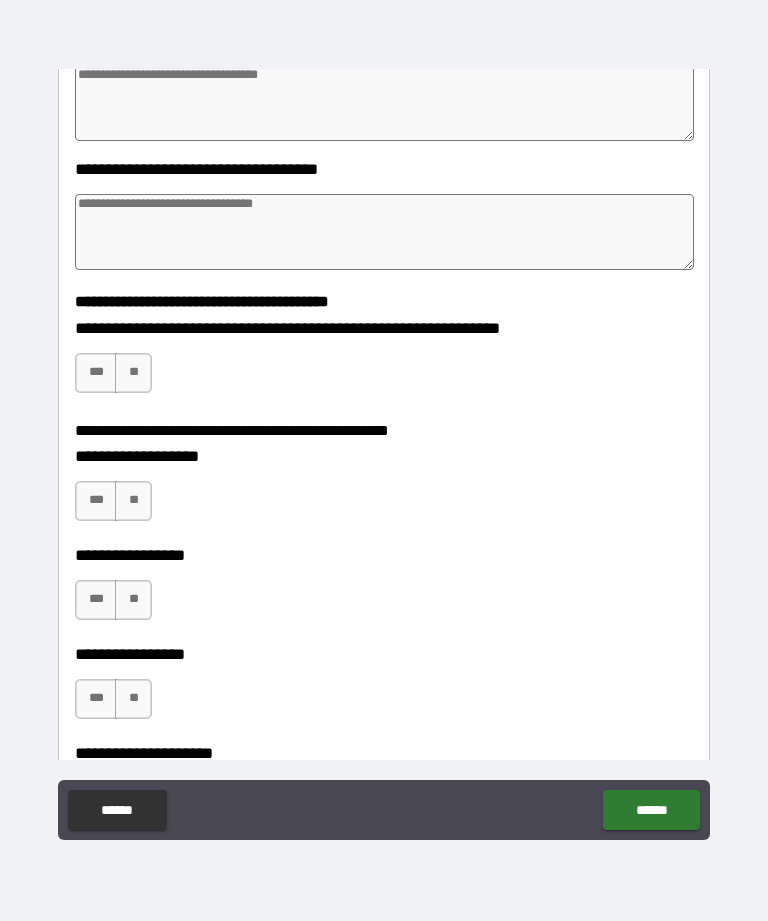 click on "**" at bounding box center (133, 373) 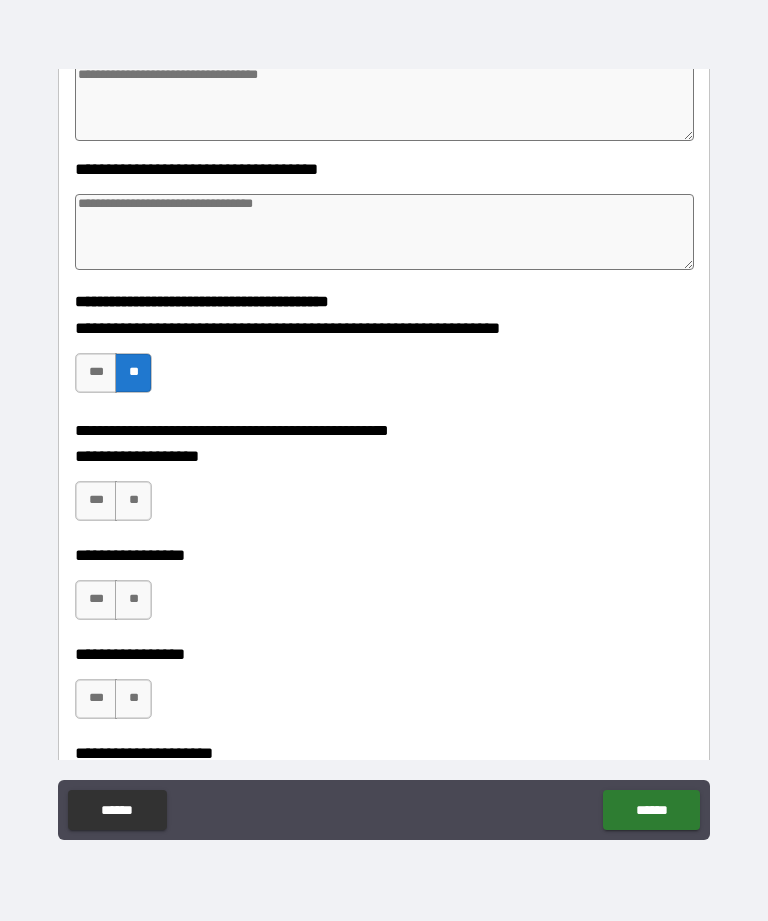 click on "**" at bounding box center (133, 501) 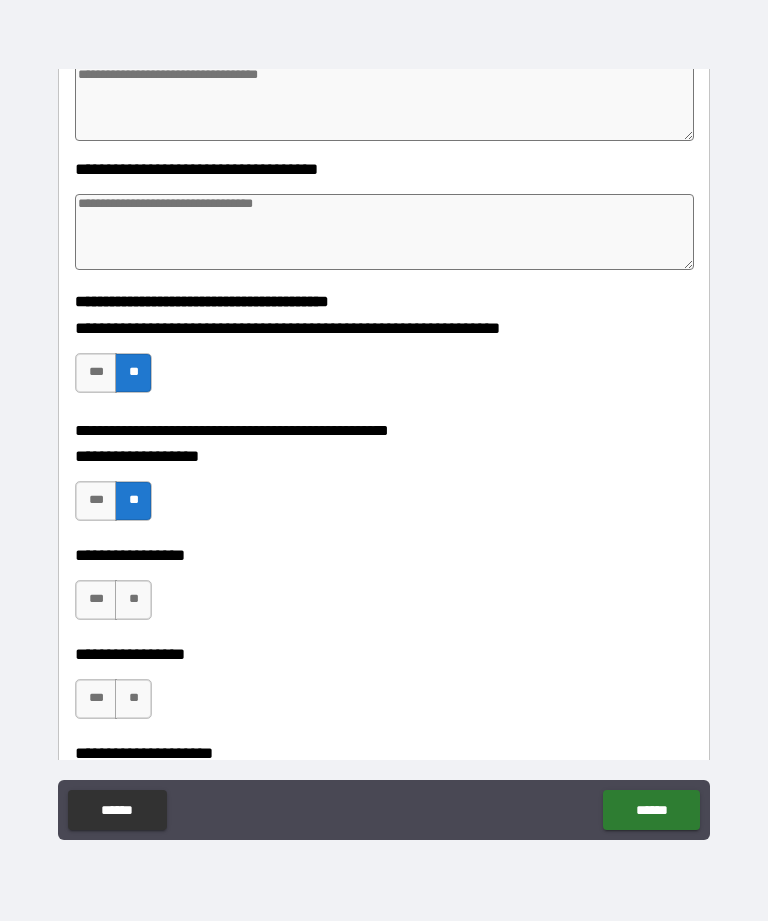 click on "**" at bounding box center [133, 600] 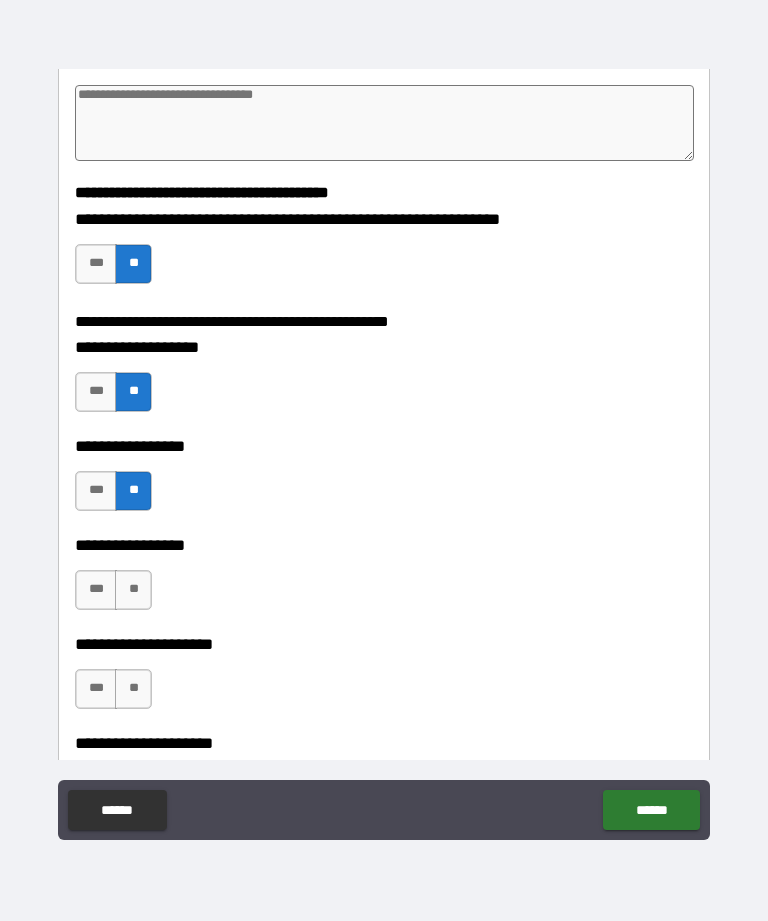 click on "**" at bounding box center [133, 590] 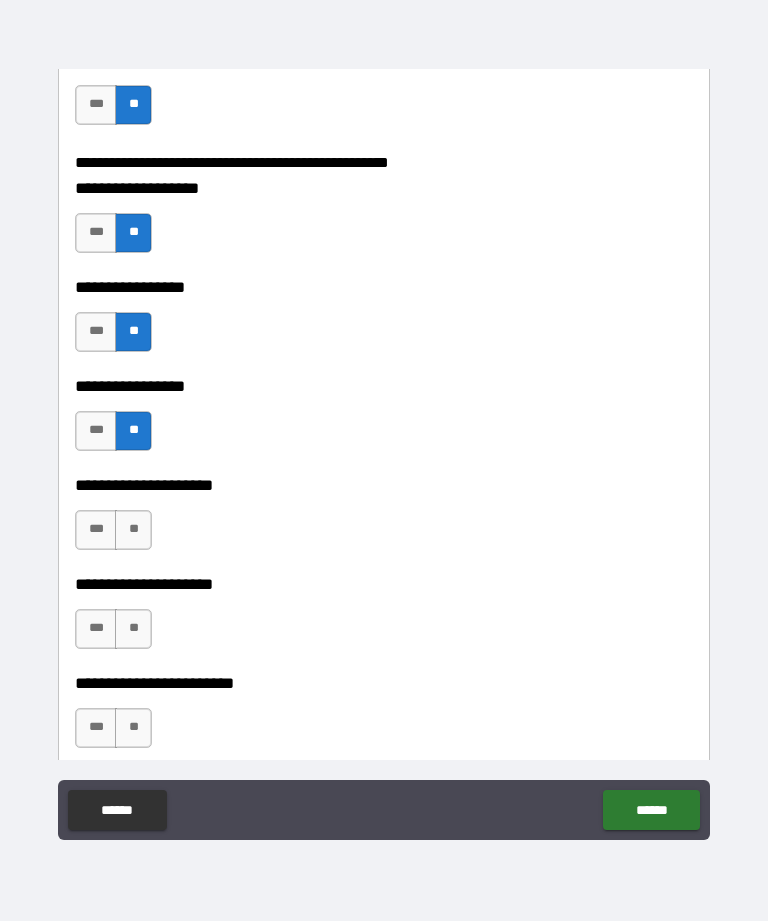 scroll, scrollTop: 1852, scrollLeft: 0, axis: vertical 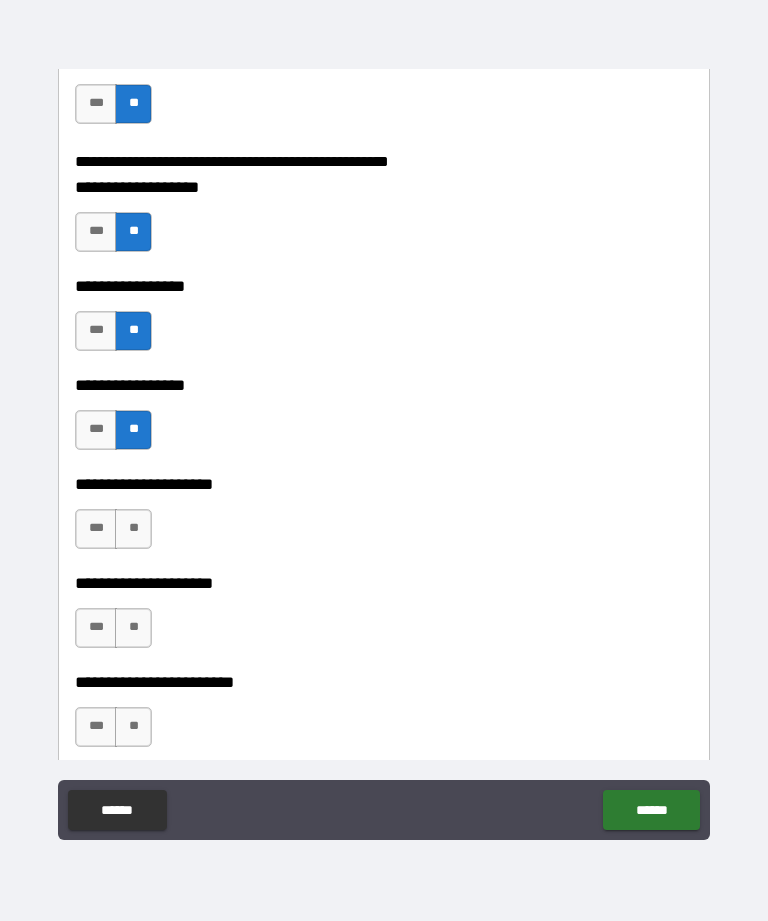 click on "**" at bounding box center [133, 529] 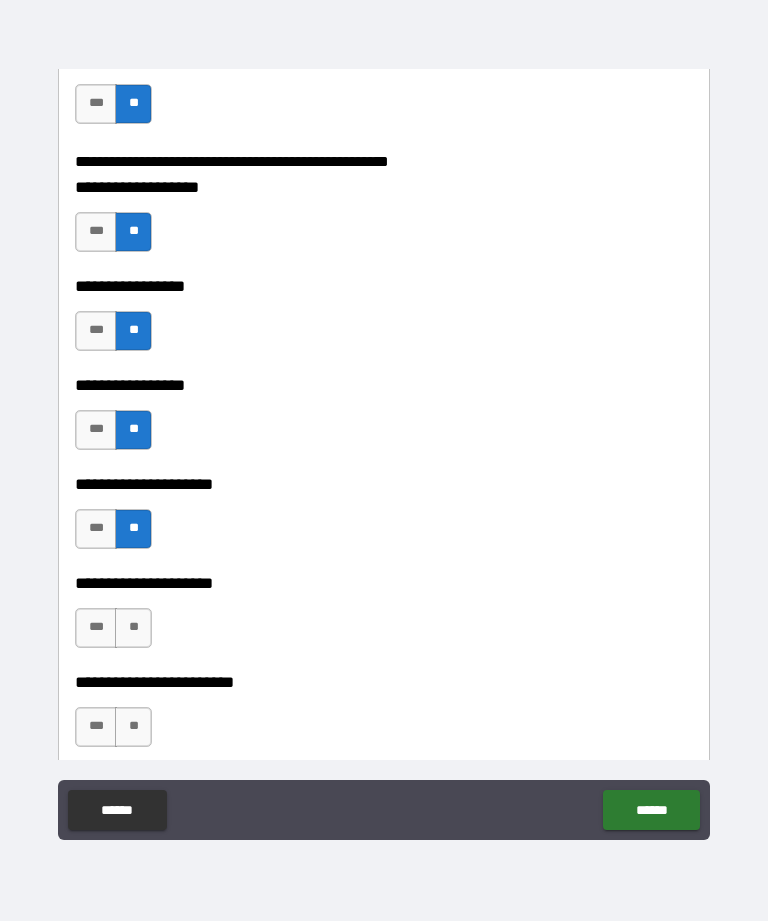 click on "**" at bounding box center (133, 628) 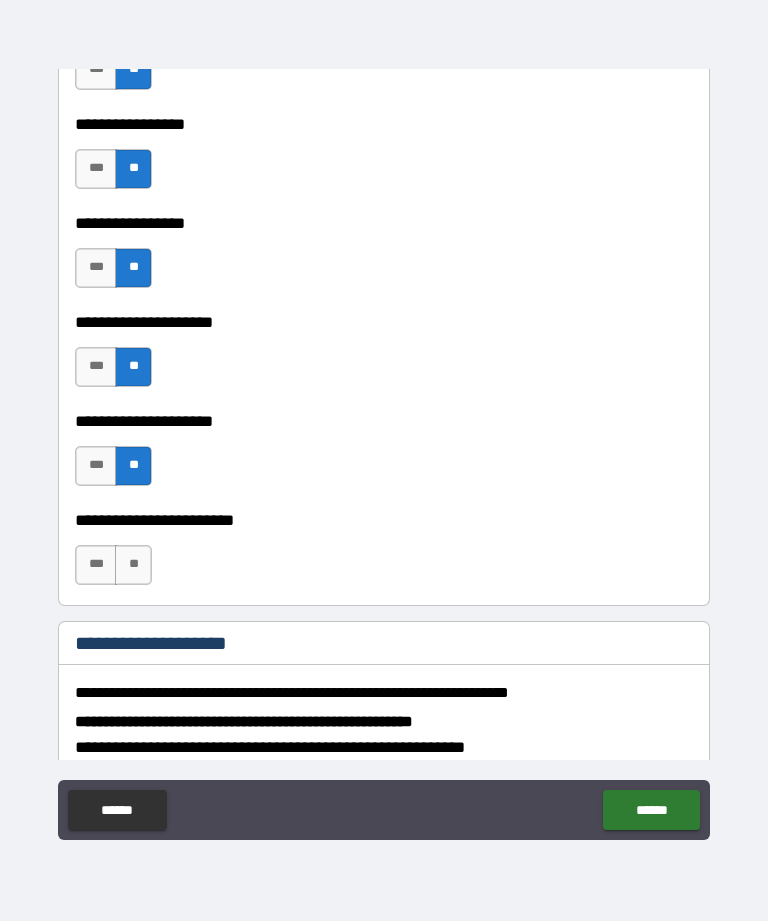 click on "**" at bounding box center (133, 565) 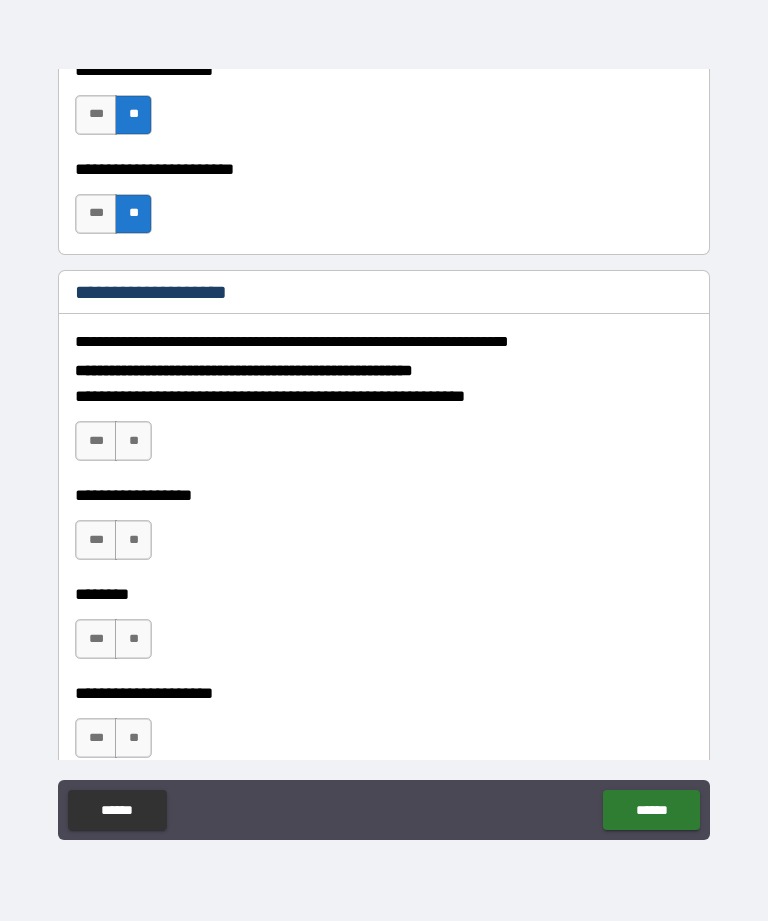 scroll, scrollTop: 2395, scrollLeft: 0, axis: vertical 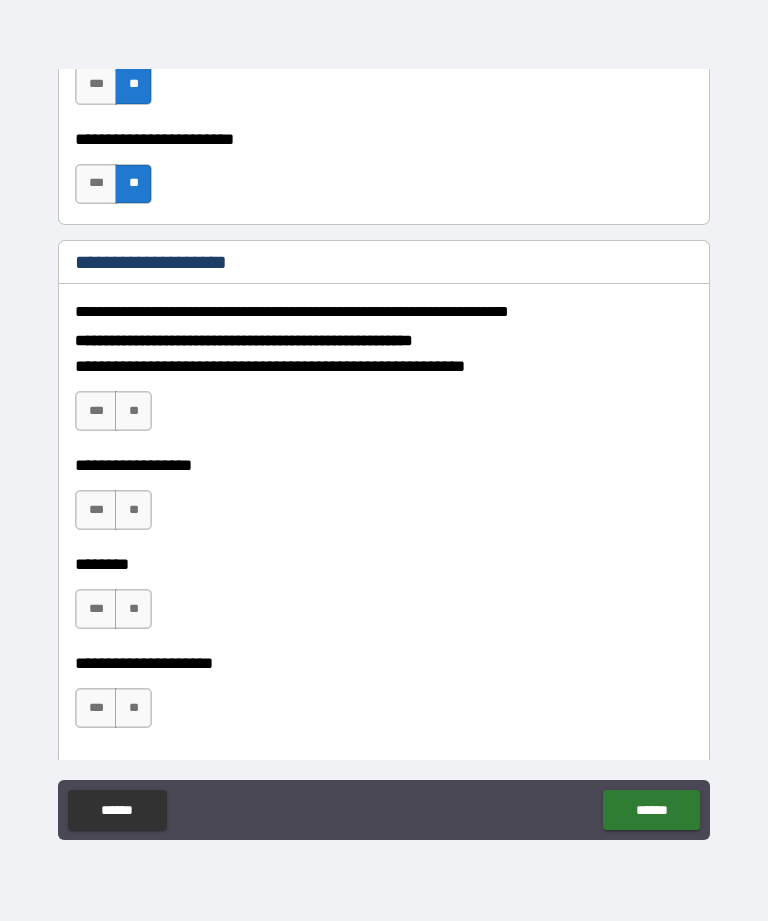 click on "**" at bounding box center [133, 411] 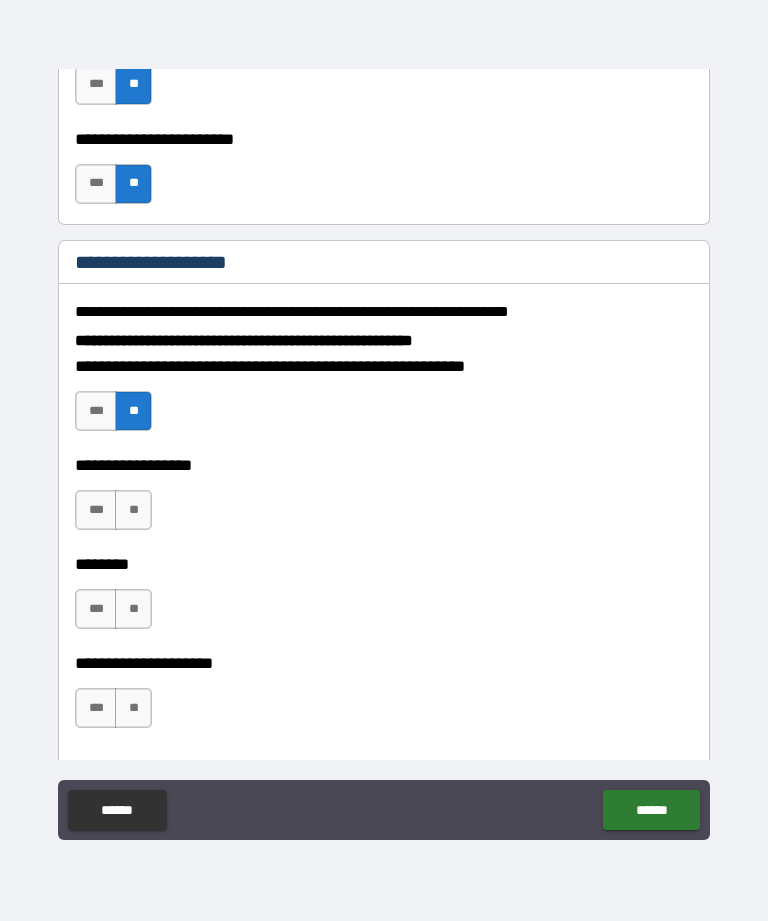 click on "**" at bounding box center (133, 510) 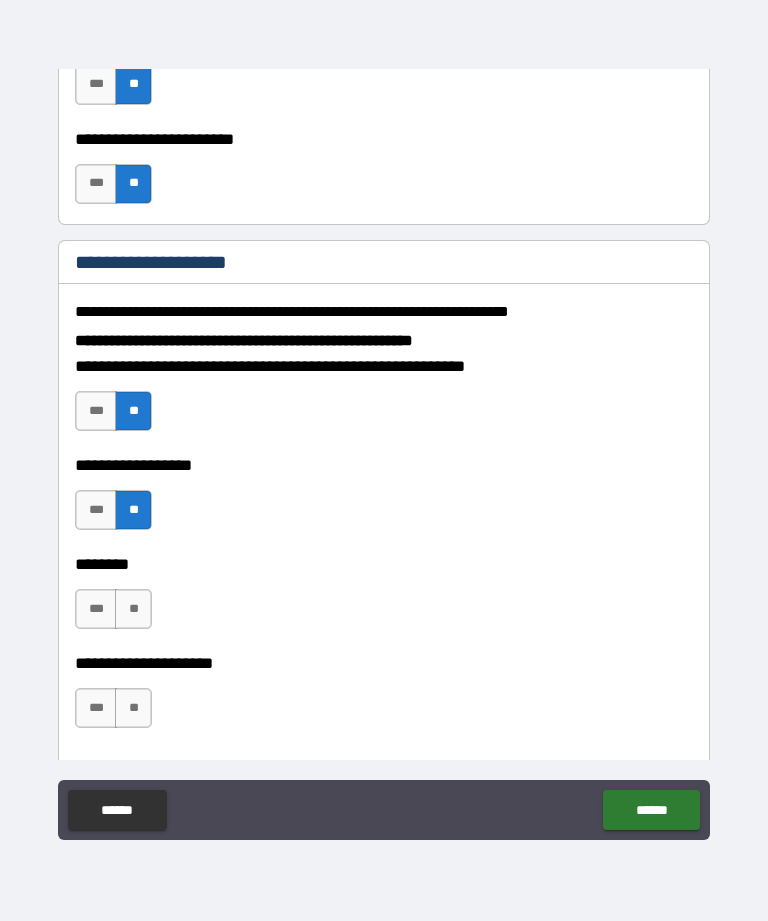 click on "**" at bounding box center (133, 609) 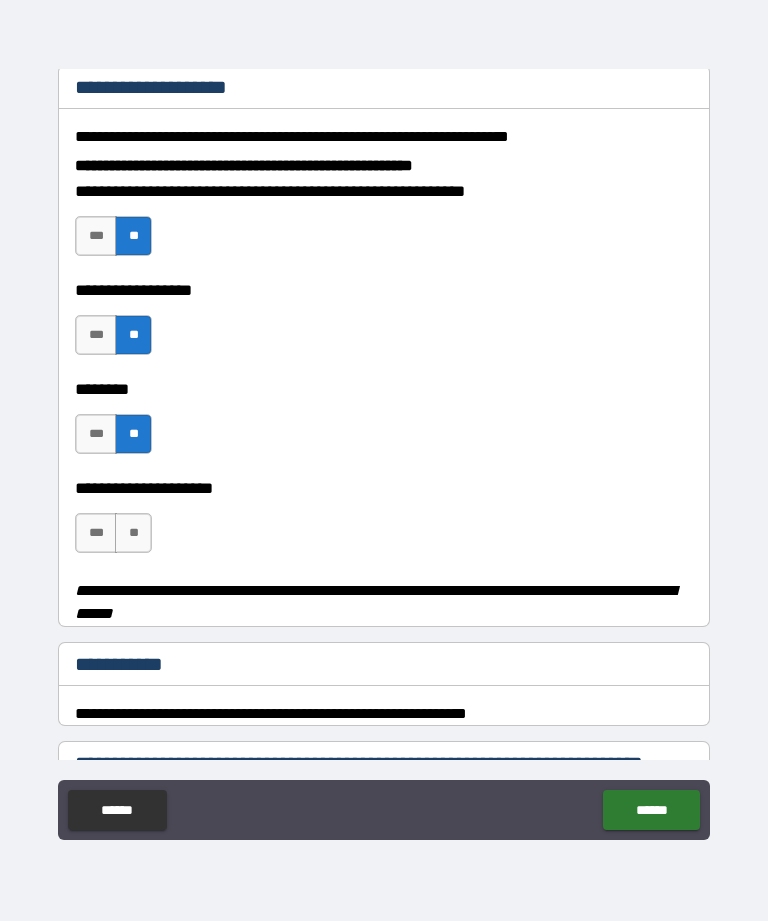 click on "**" at bounding box center [133, 533] 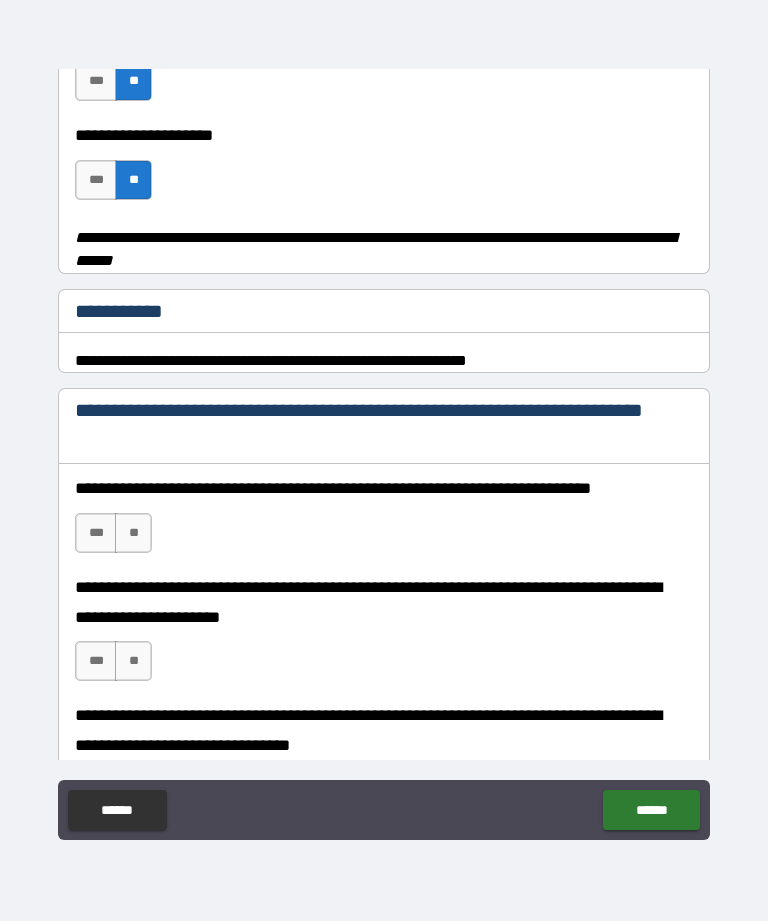 scroll, scrollTop: 2935, scrollLeft: 0, axis: vertical 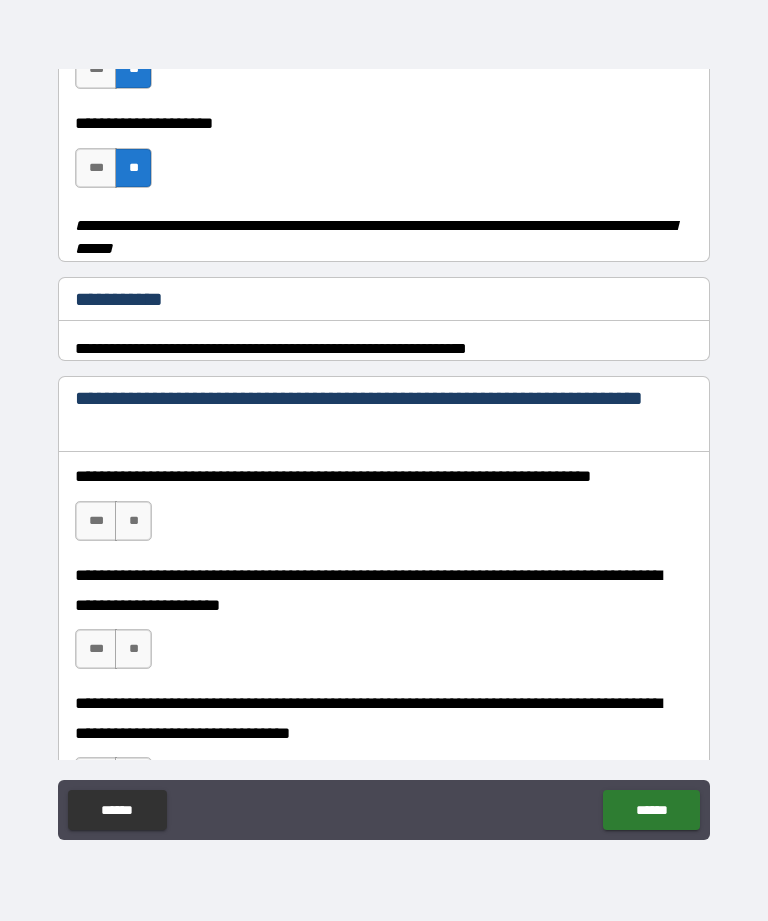 click on "**" at bounding box center [133, 521] 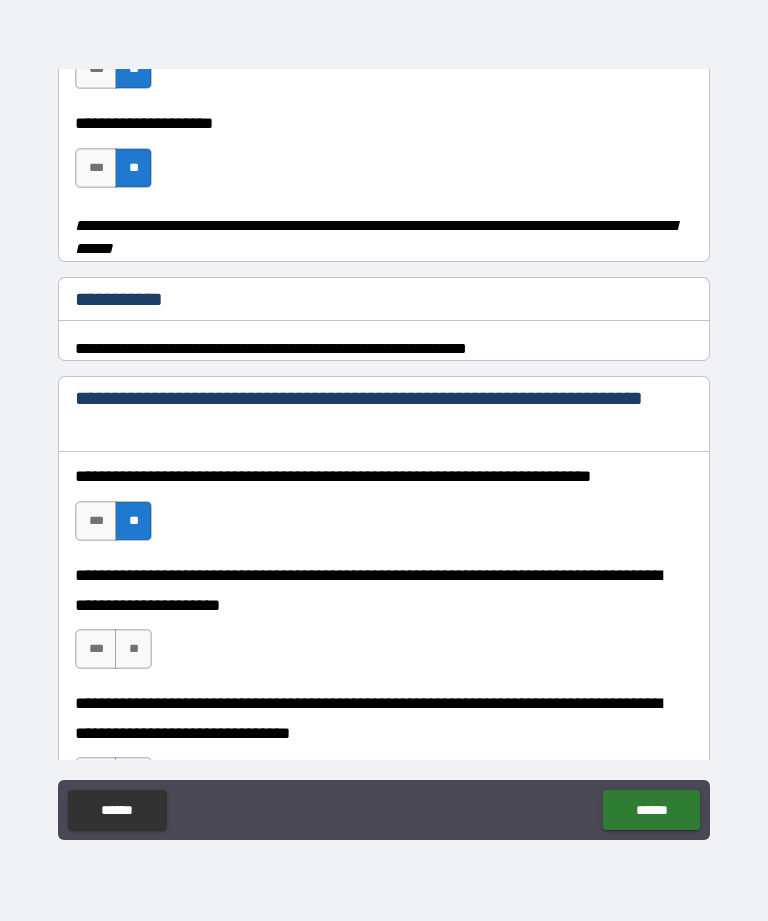 click on "**" at bounding box center [133, 649] 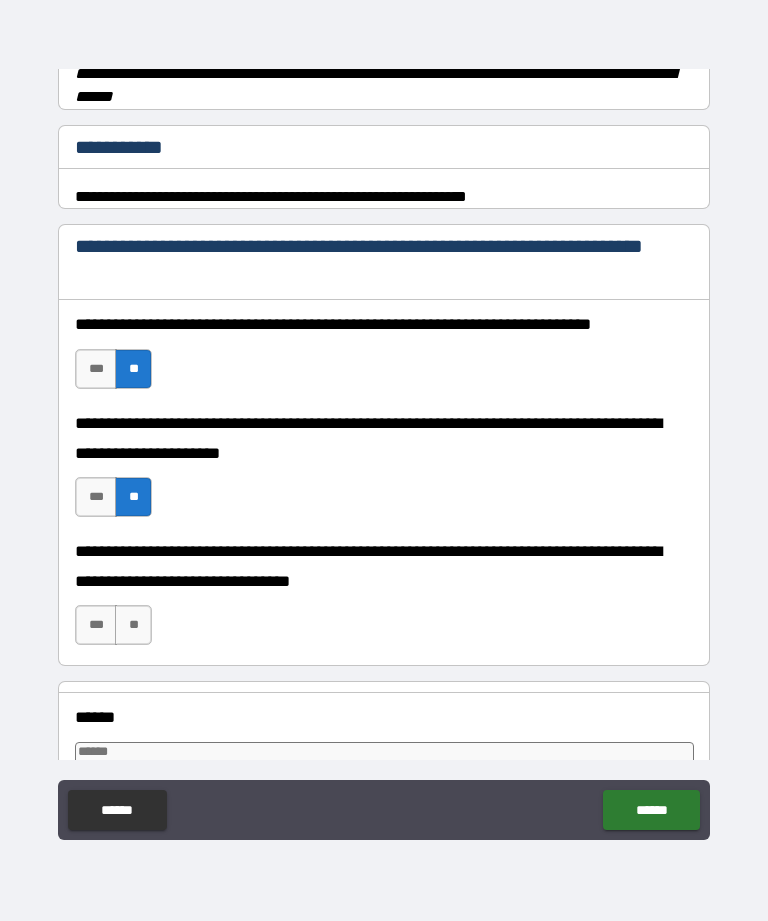 click on "**" at bounding box center [133, 625] 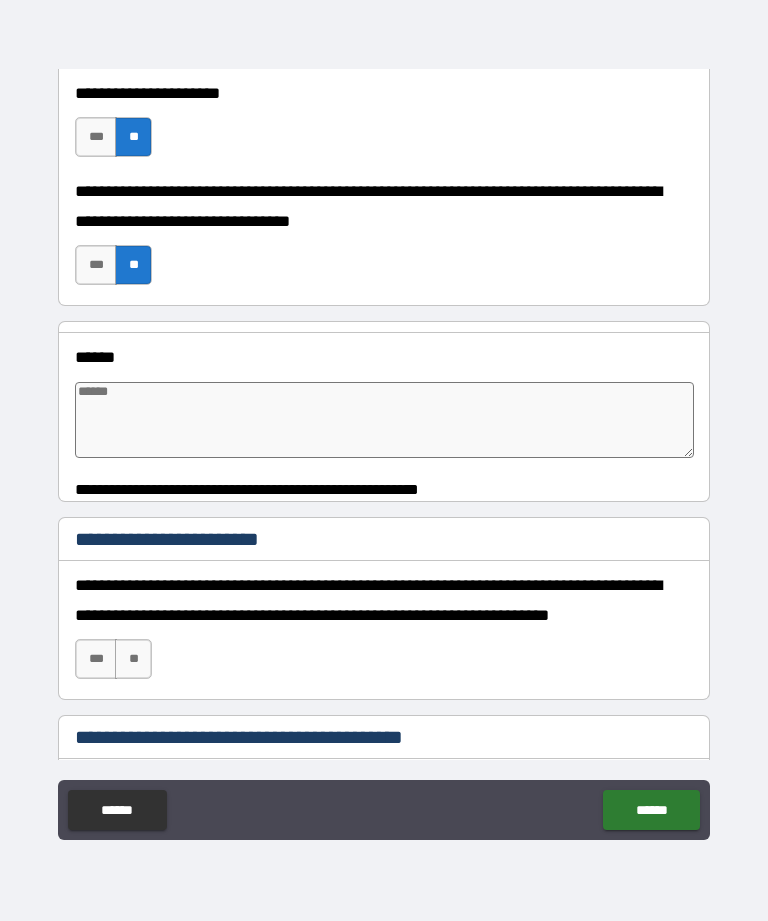 scroll, scrollTop: 3494, scrollLeft: 0, axis: vertical 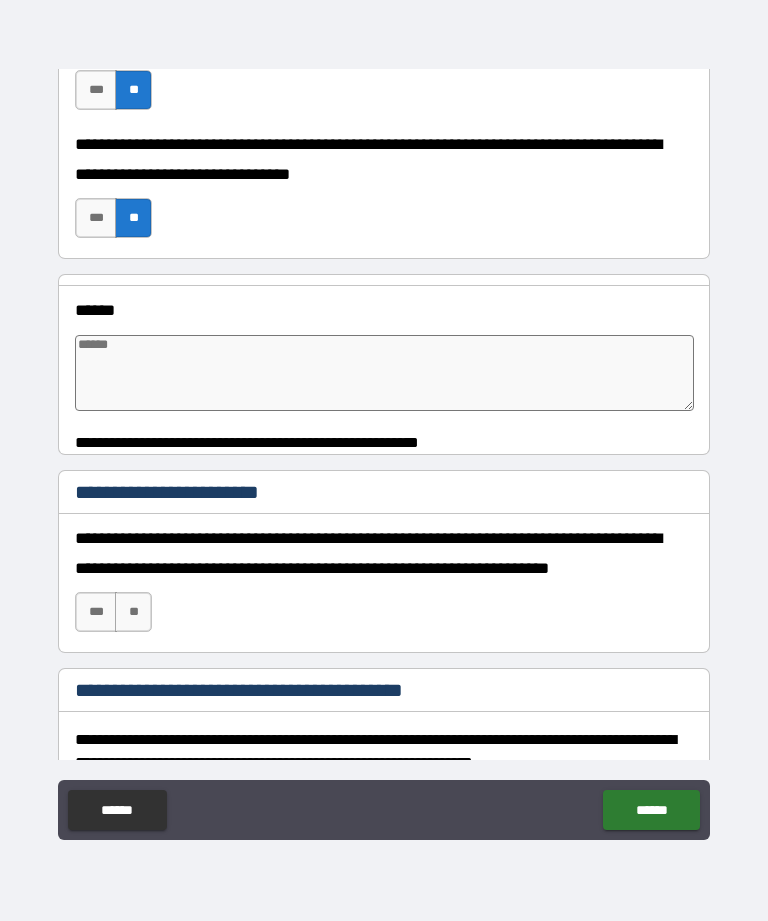 click on "**" at bounding box center (133, 612) 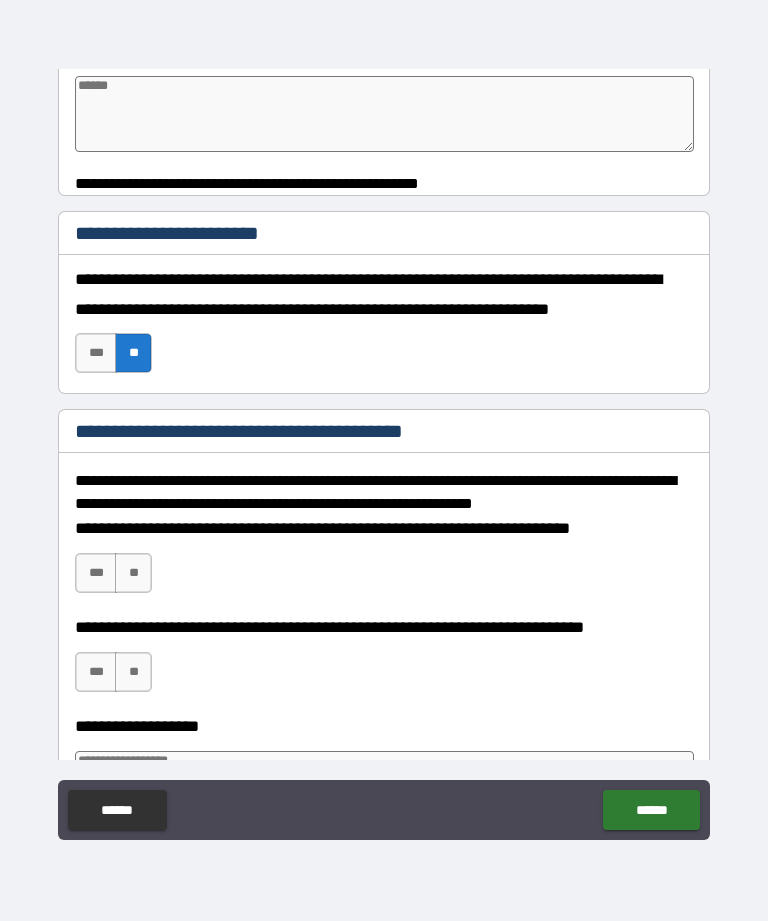 scroll, scrollTop: 3862, scrollLeft: 0, axis: vertical 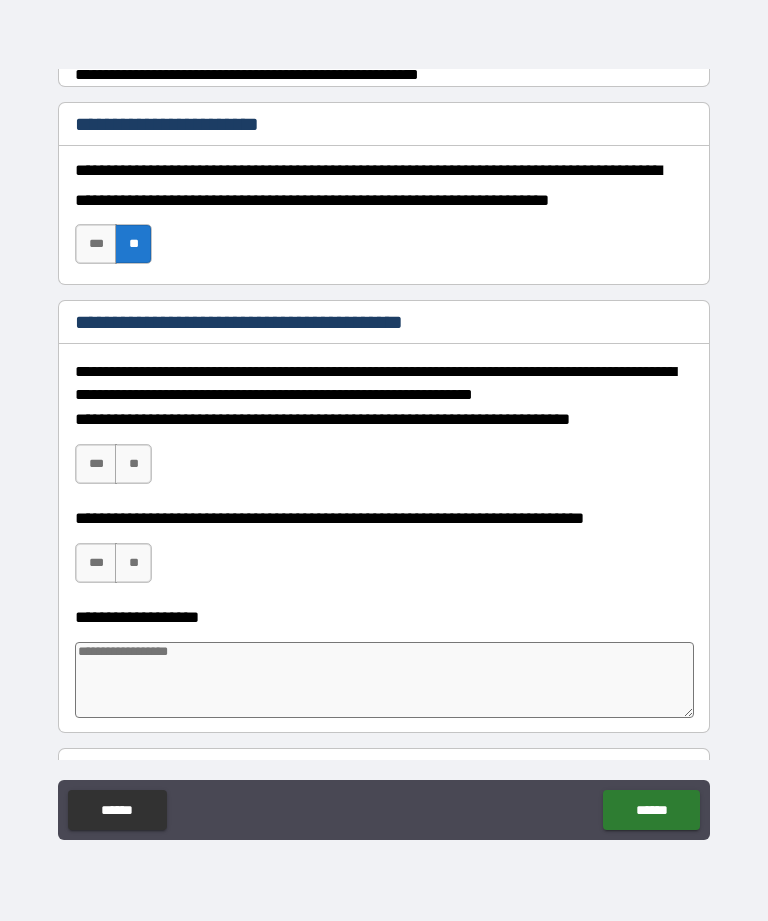 click on "**" at bounding box center [133, 464] 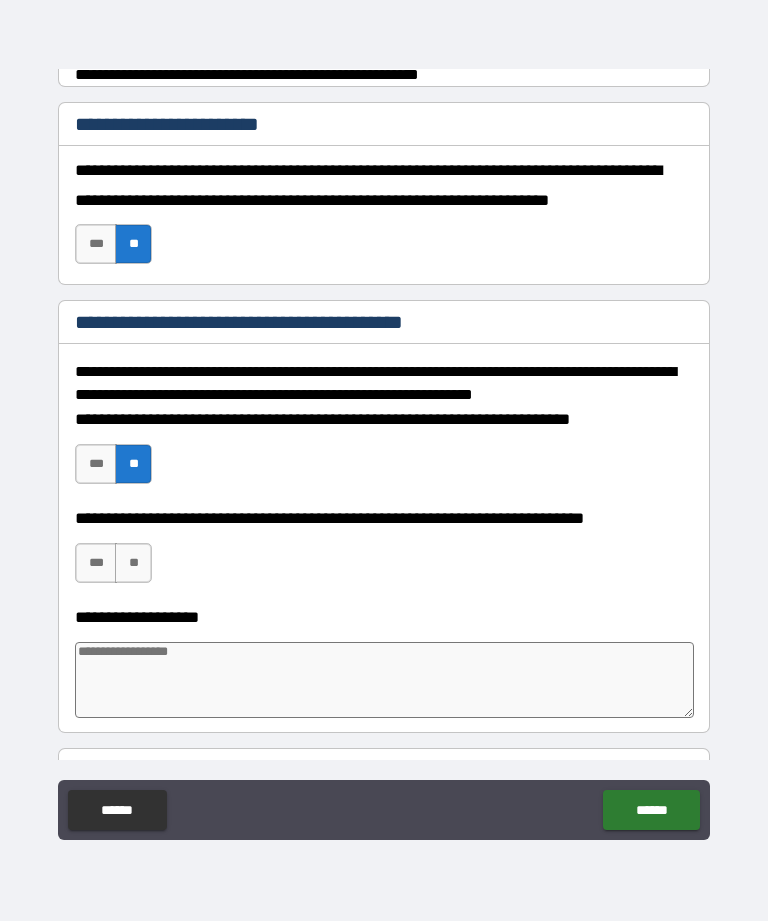 click on "**" at bounding box center (133, 563) 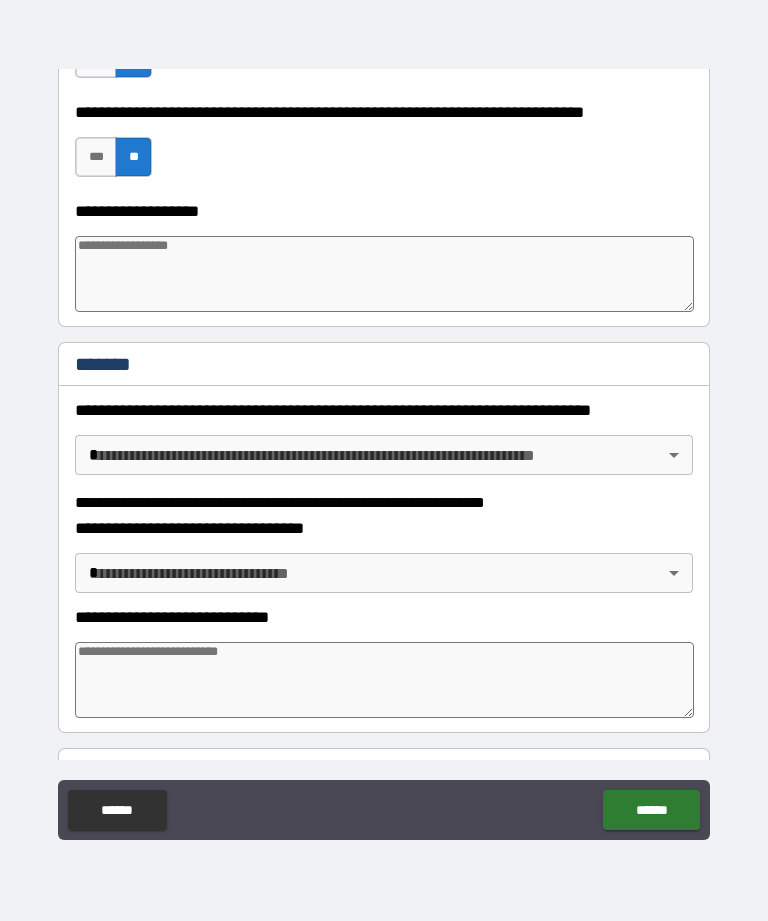 scroll, scrollTop: 4270, scrollLeft: 0, axis: vertical 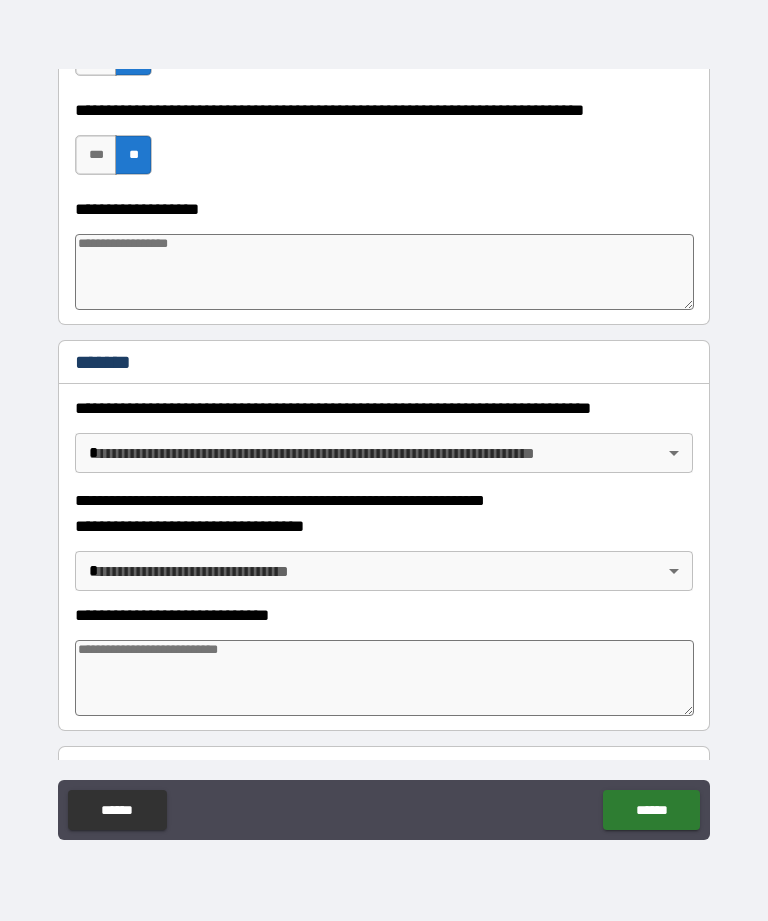 click on "**********" at bounding box center [384, 428] 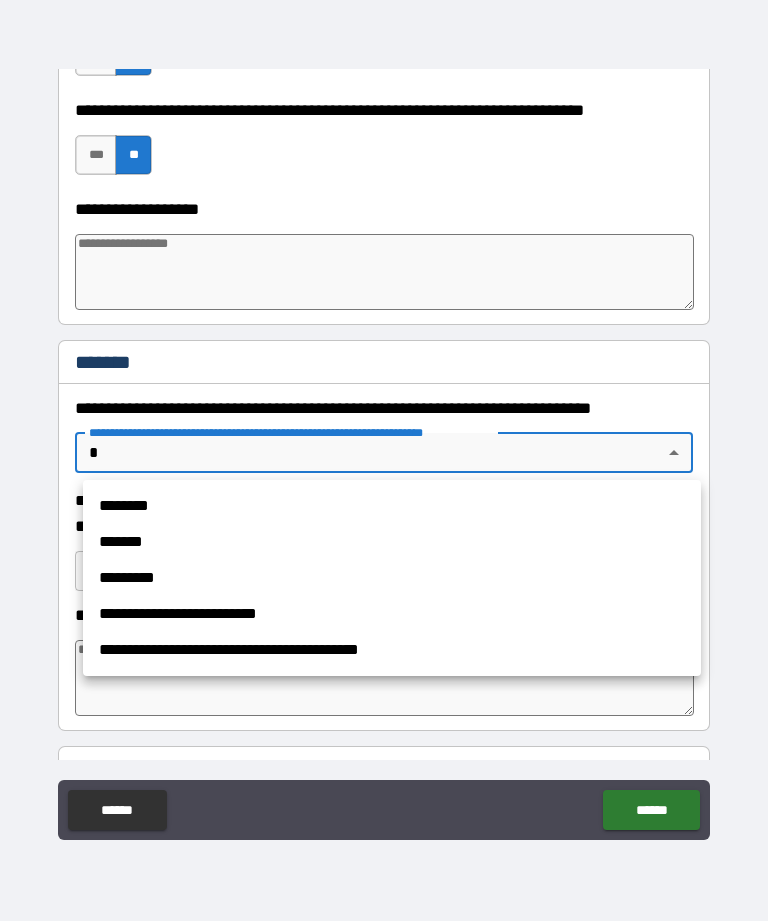 click at bounding box center [384, 460] 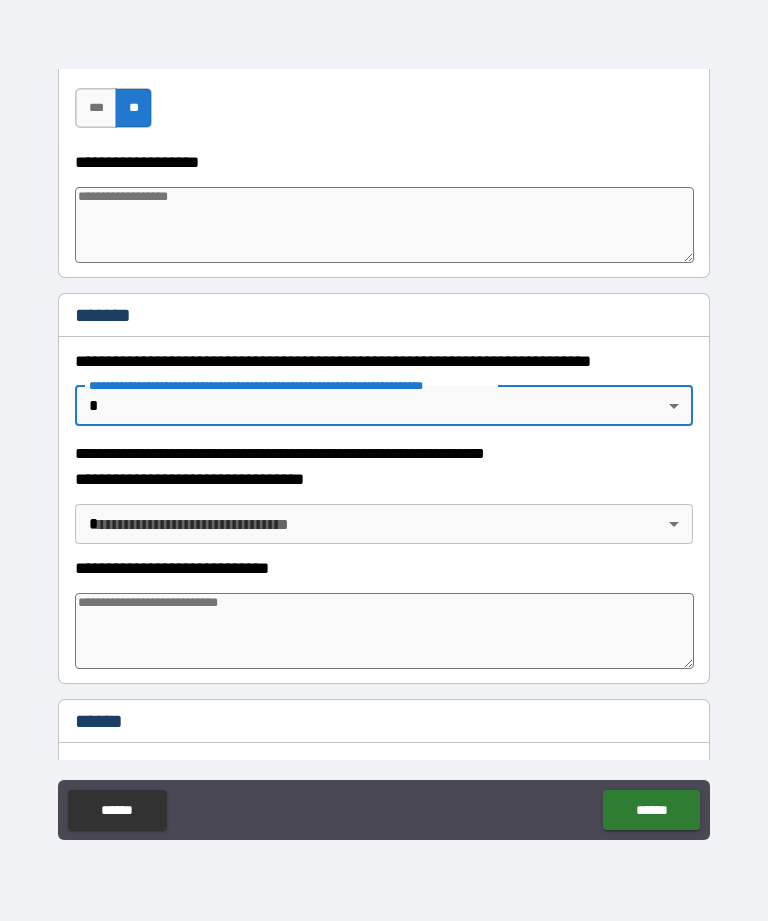 scroll, scrollTop: 4318, scrollLeft: 0, axis: vertical 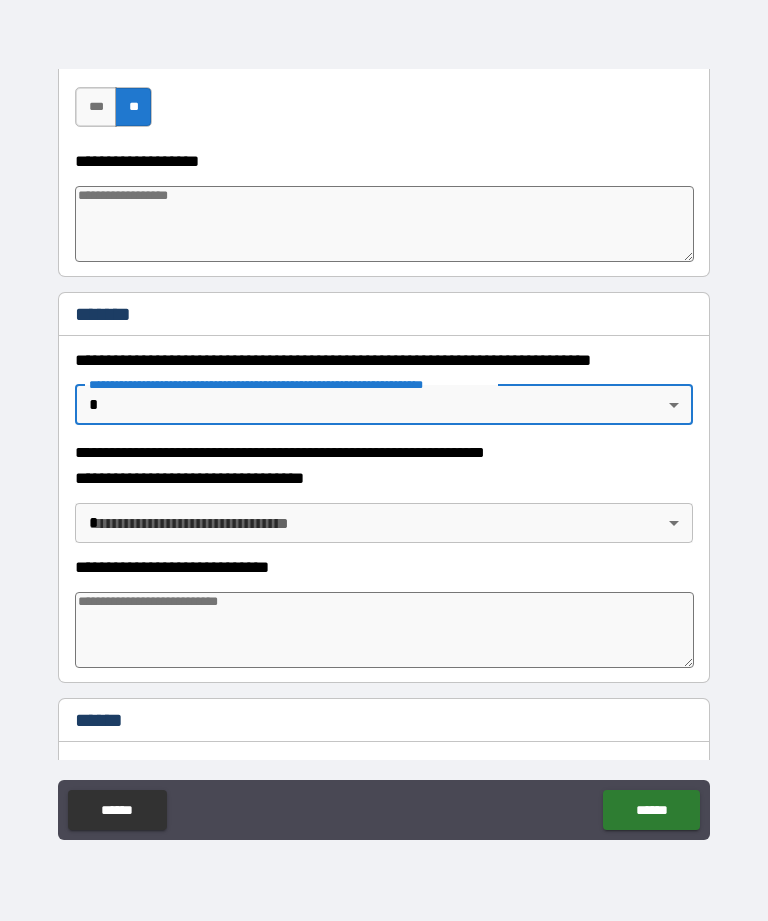 click on "**********" at bounding box center [384, 428] 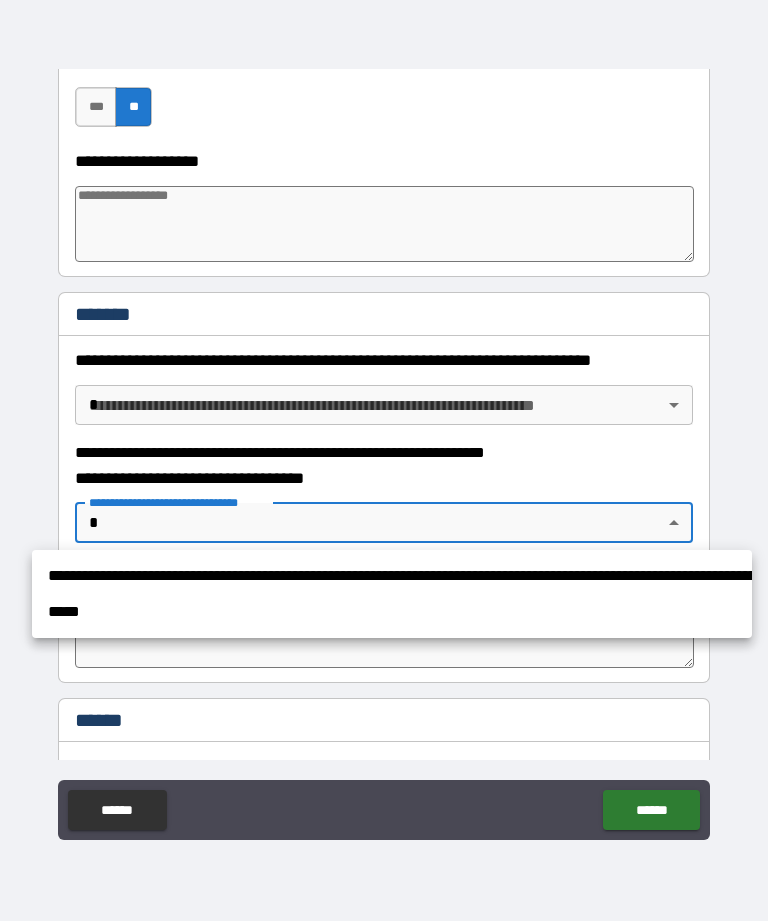 click at bounding box center (384, 460) 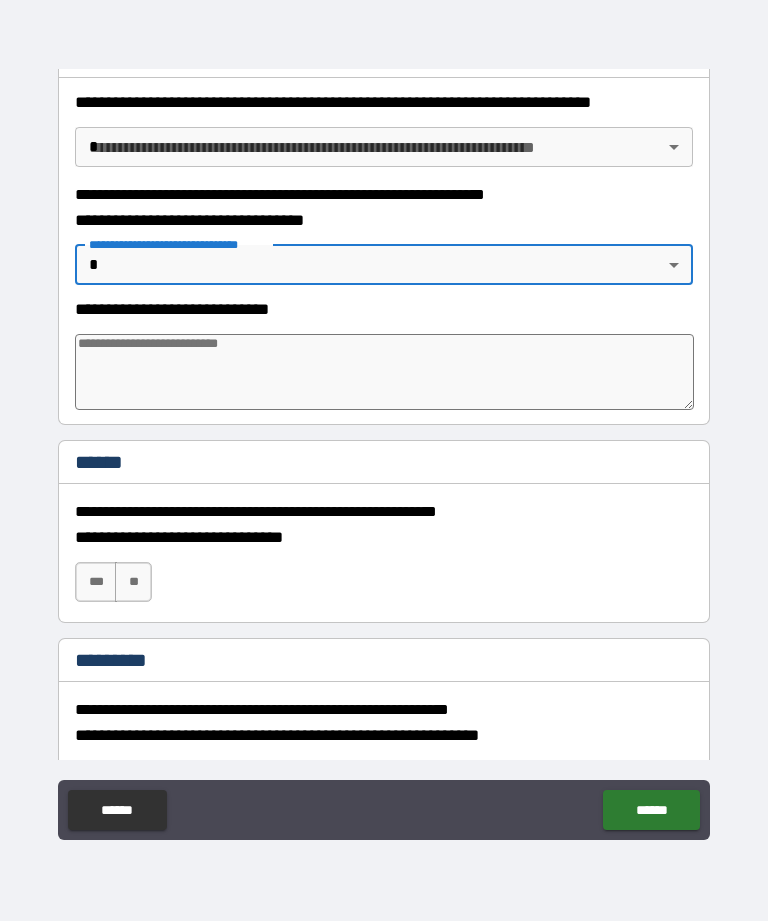 scroll, scrollTop: 4577, scrollLeft: 0, axis: vertical 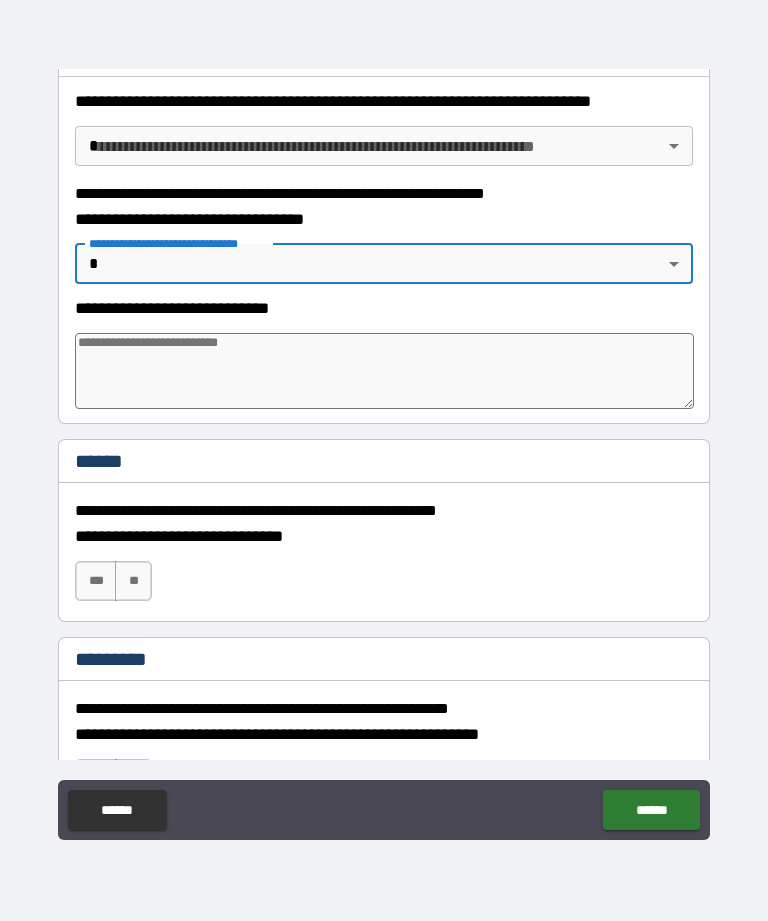 click on "***" at bounding box center [96, 581] 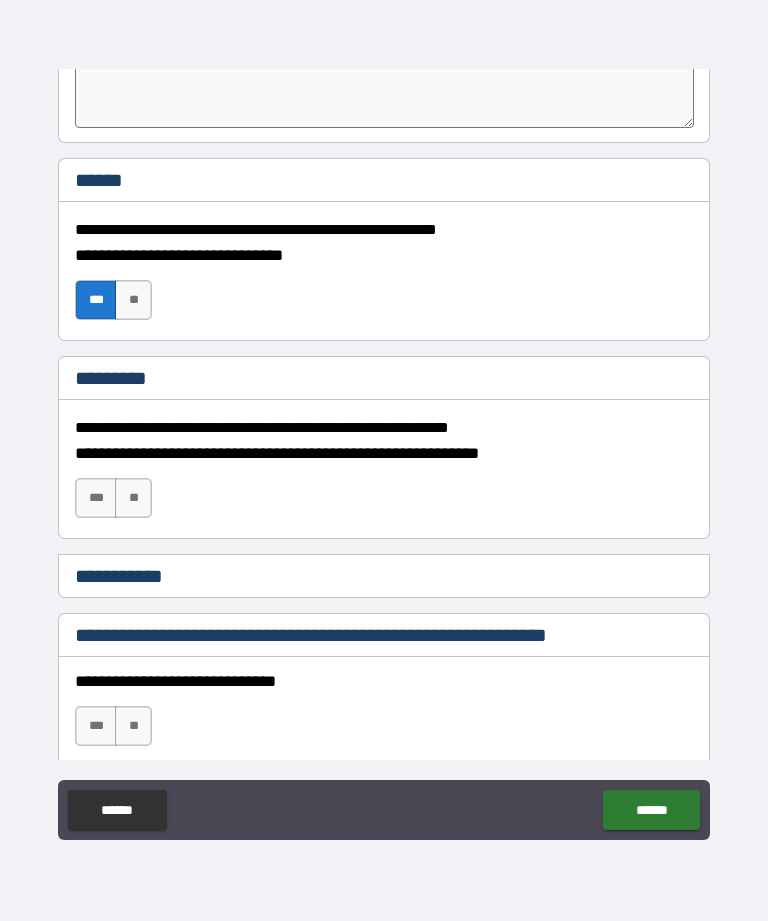scroll, scrollTop: 4860, scrollLeft: 0, axis: vertical 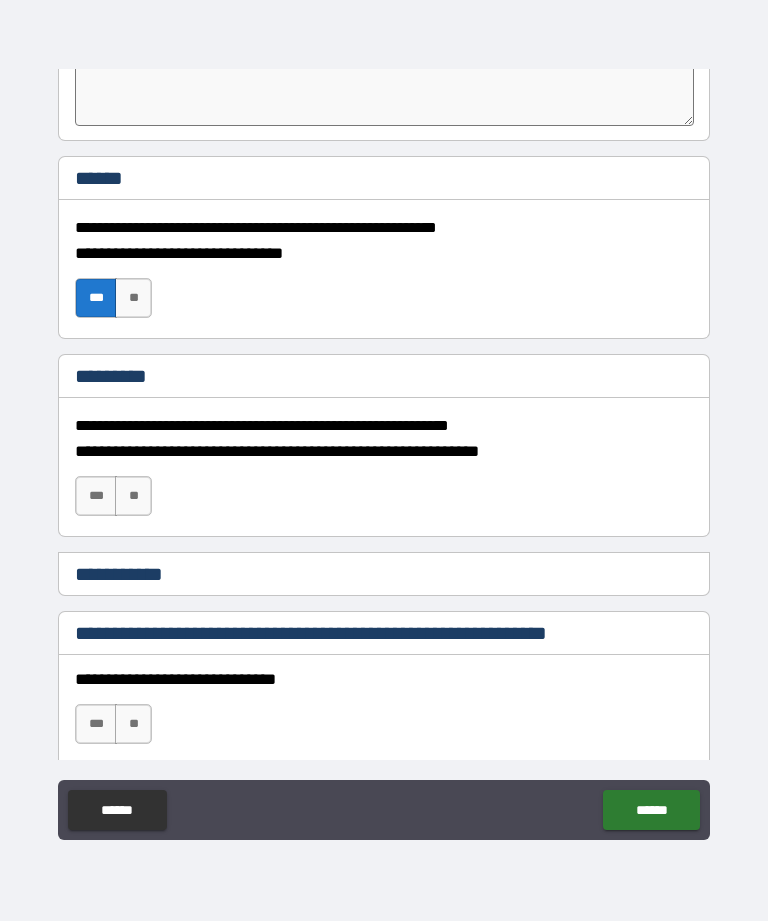 click on "**" at bounding box center (133, 496) 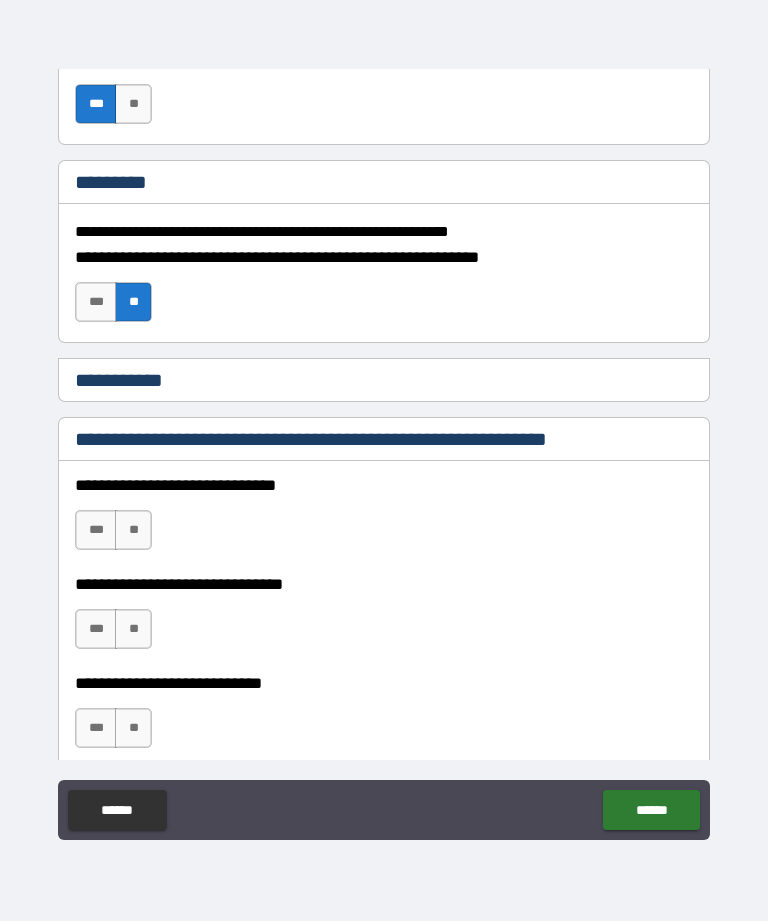 scroll, scrollTop: 5054, scrollLeft: 0, axis: vertical 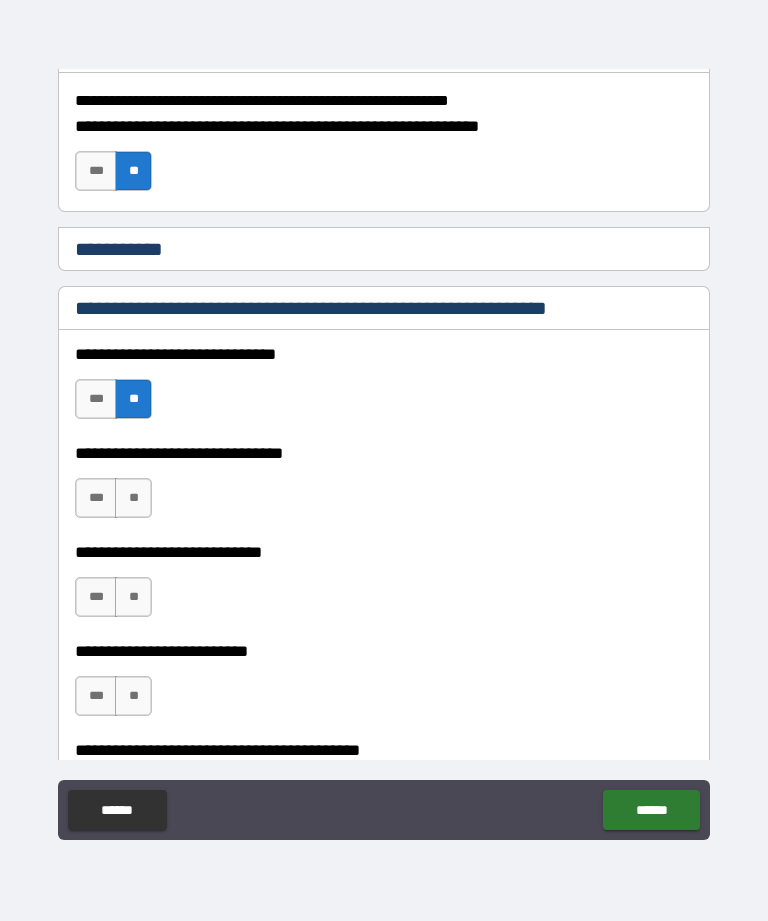 click on "***" at bounding box center (96, 498) 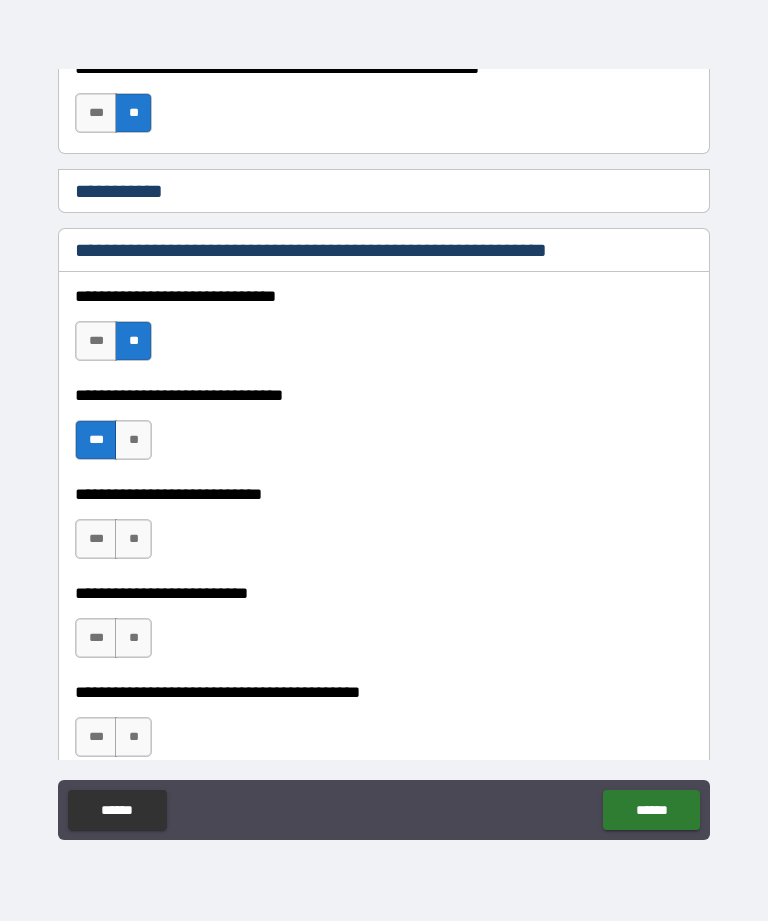 scroll, scrollTop: 5260, scrollLeft: 0, axis: vertical 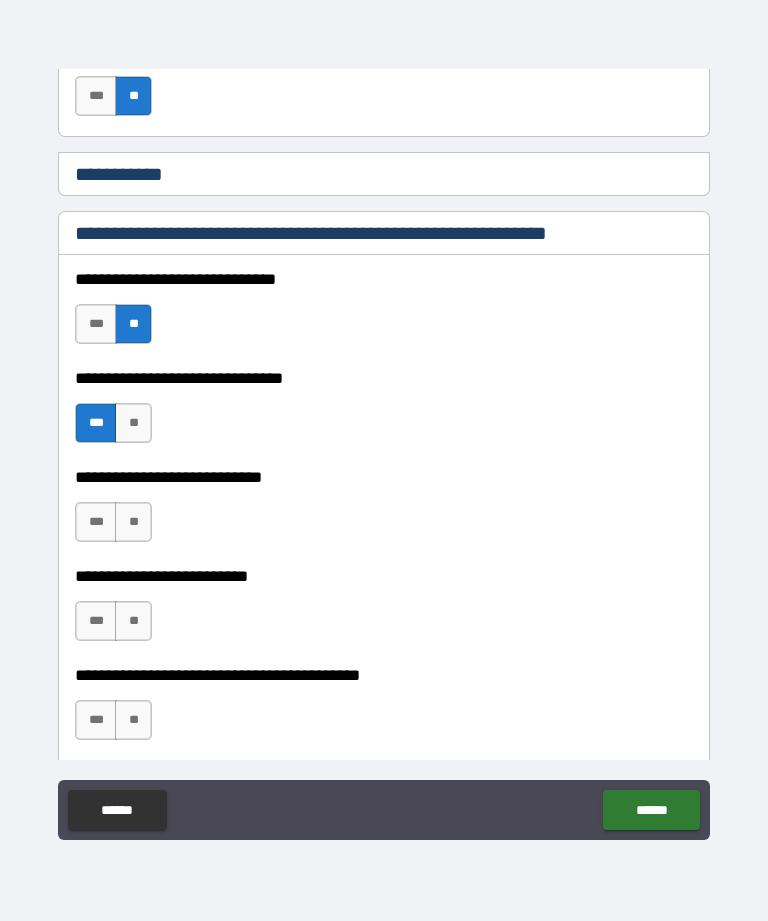 click on "***" at bounding box center [96, 522] 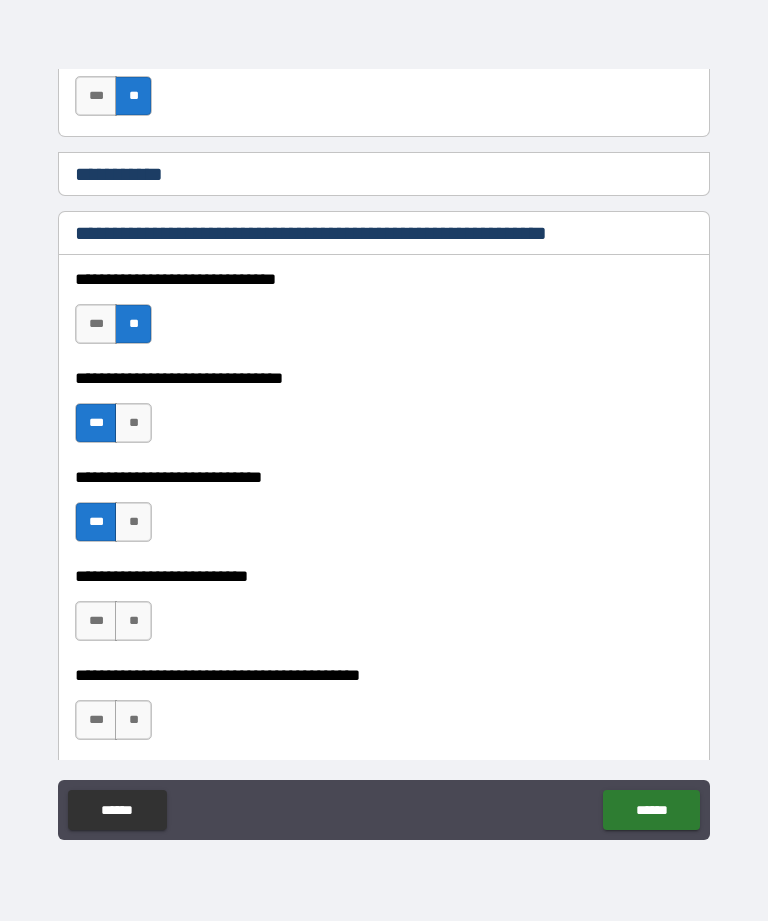 click on "**" at bounding box center [133, 621] 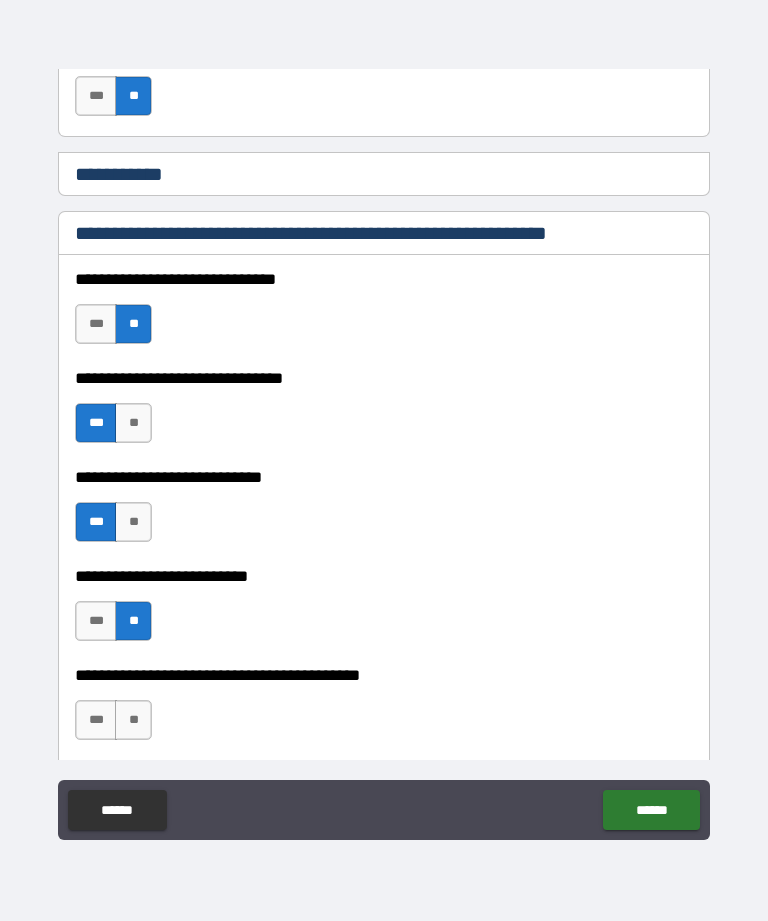 scroll, scrollTop: 5441, scrollLeft: 0, axis: vertical 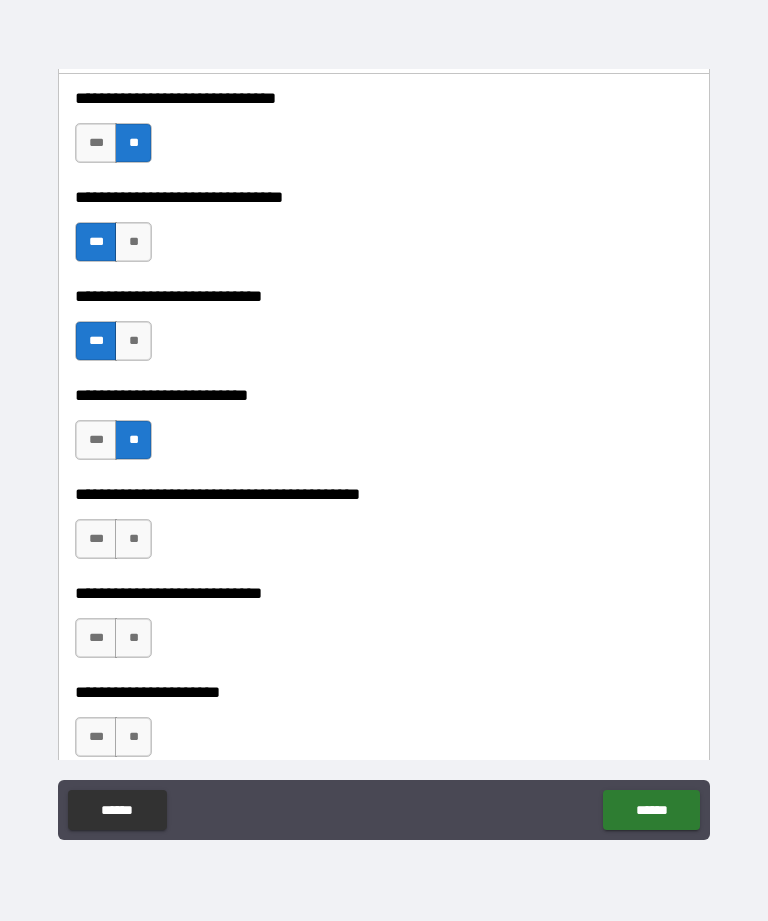 click on "**" at bounding box center (133, 539) 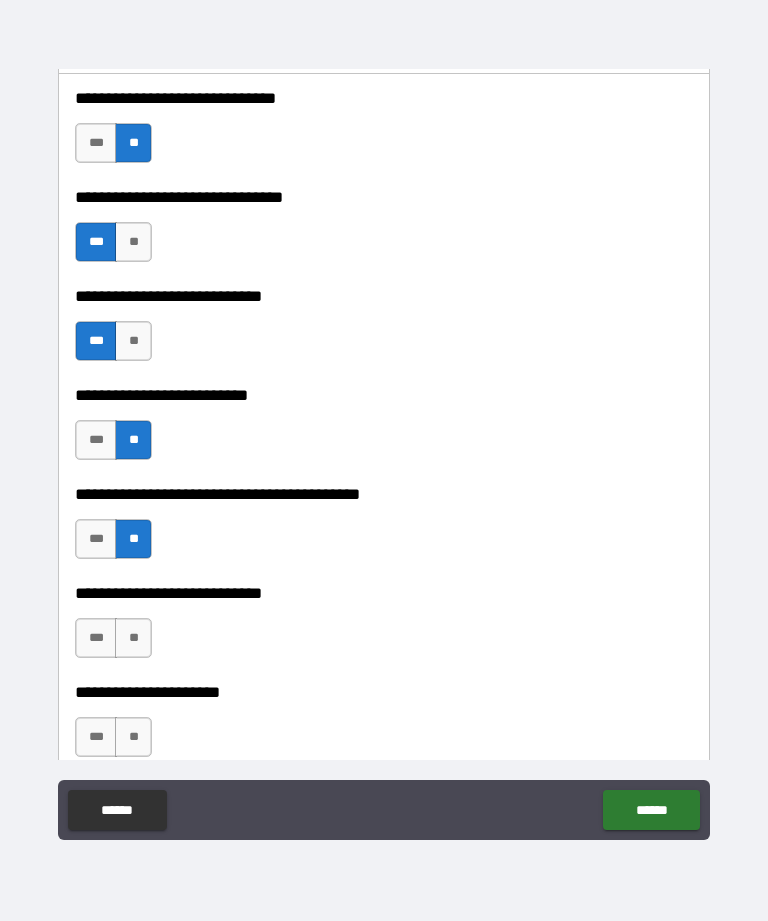 click on "**" at bounding box center [133, 638] 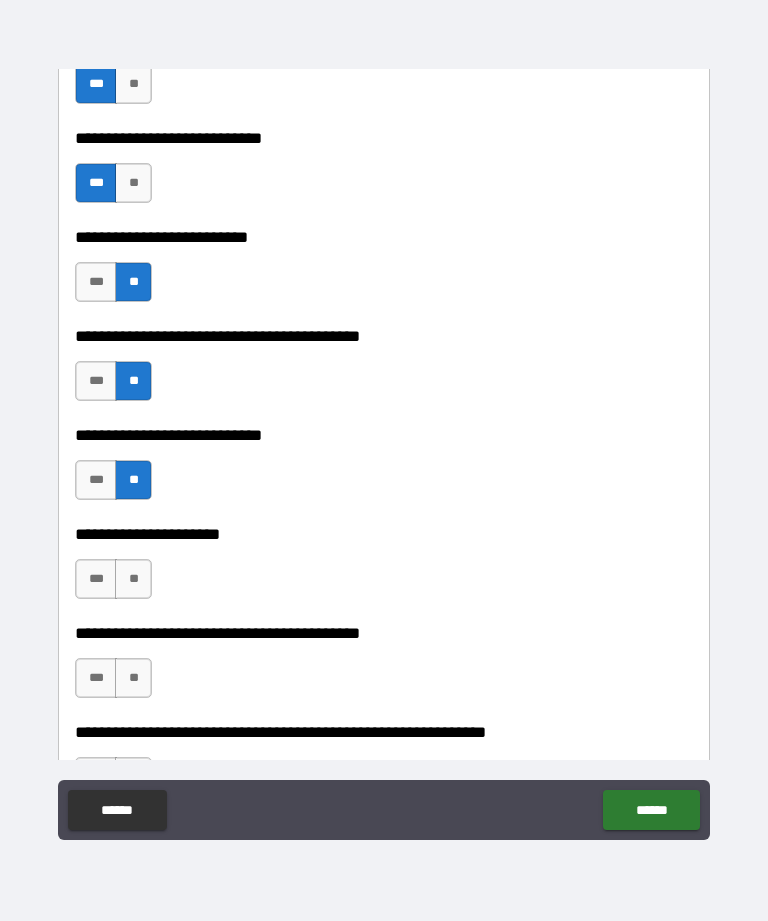 scroll, scrollTop: 5619, scrollLeft: 0, axis: vertical 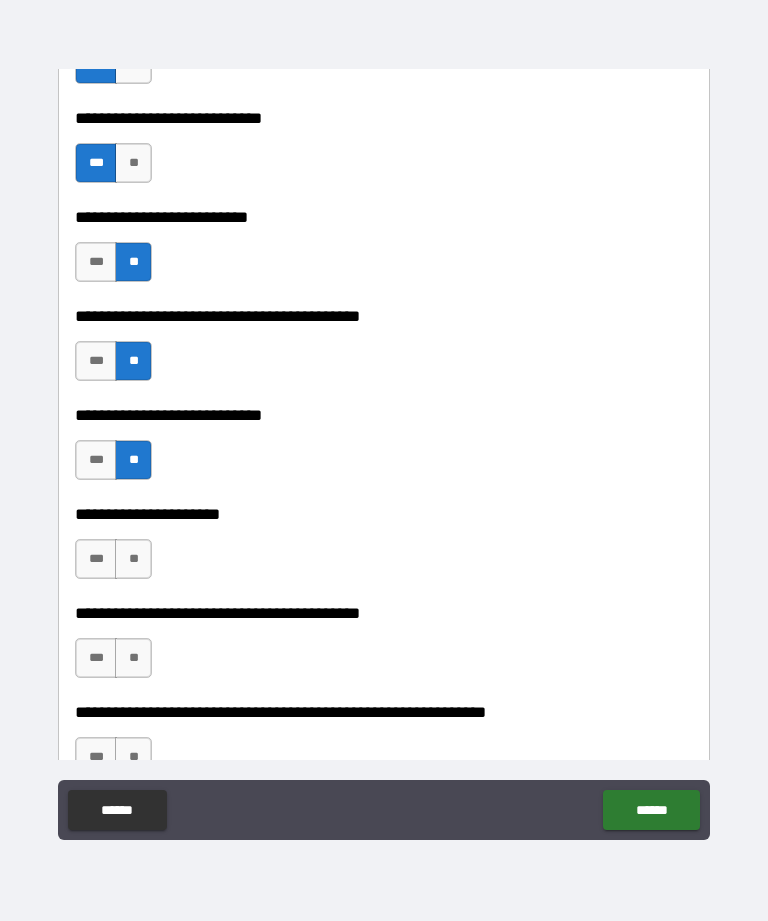 click on "***" at bounding box center (96, 559) 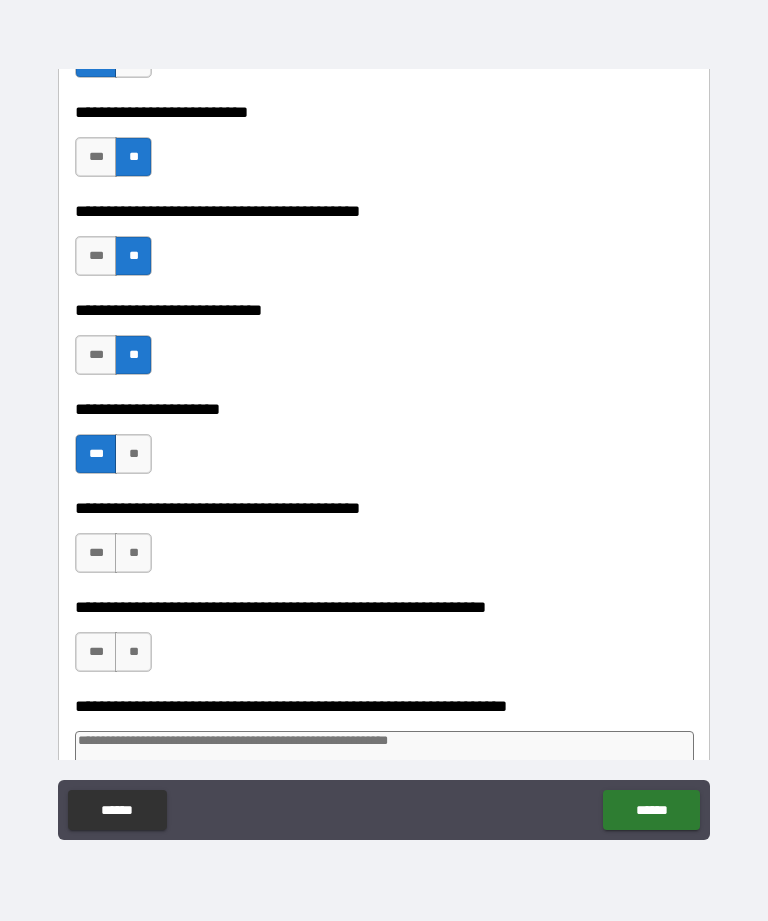 scroll, scrollTop: 5727, scrollLeft: 0, axis: vertical 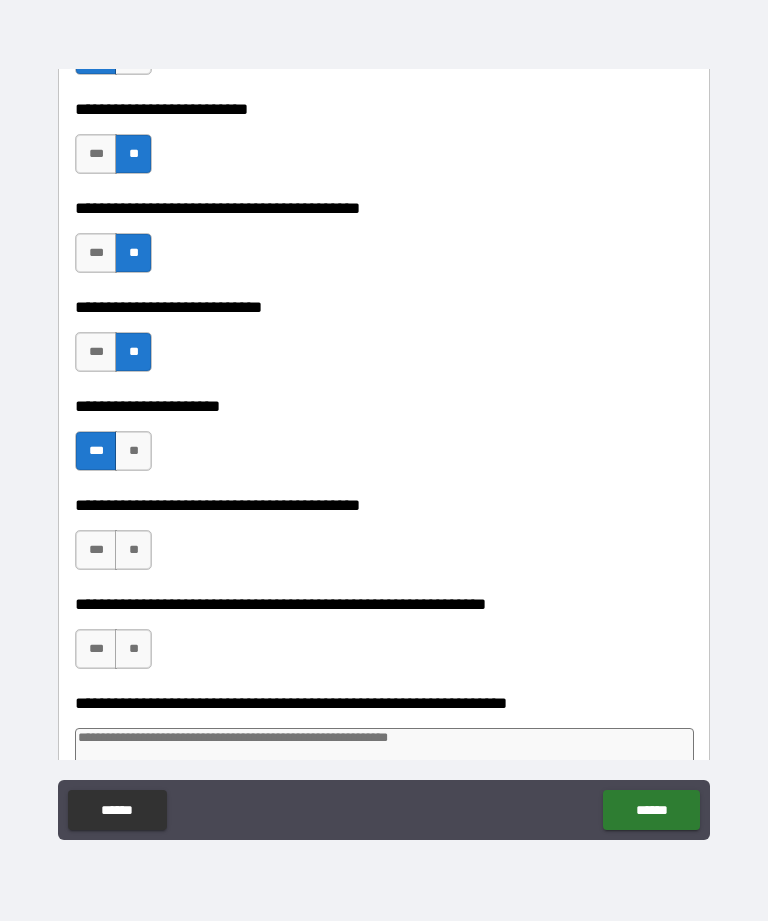 click on "**" at bounding box center [133, 550] 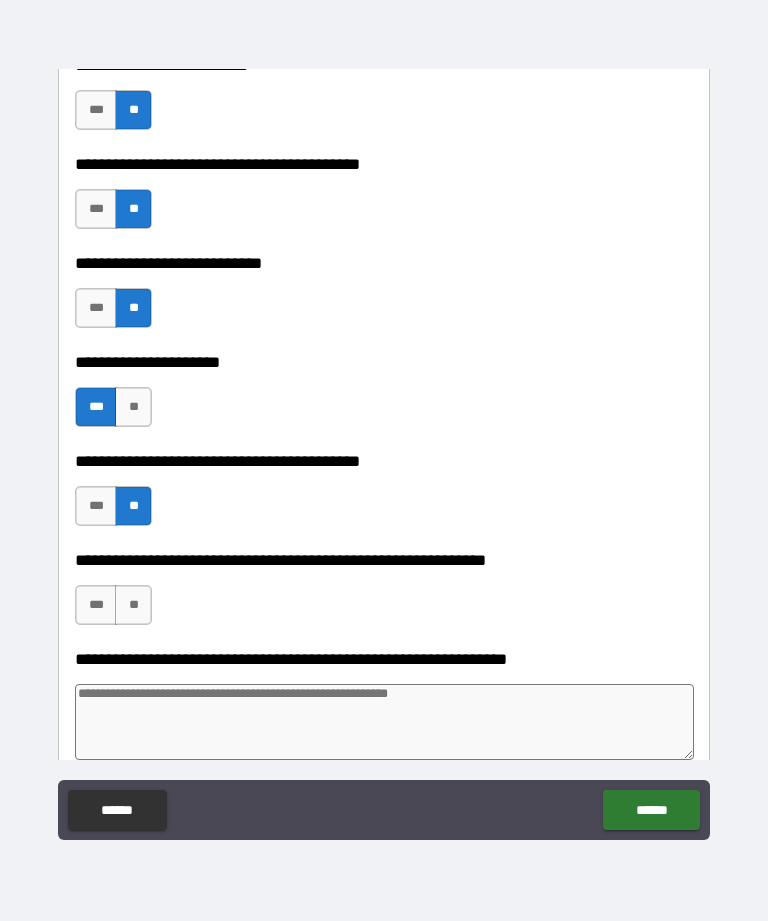 scroll, scrollTop: 5820, scrollLeft: 0, axis: vertical 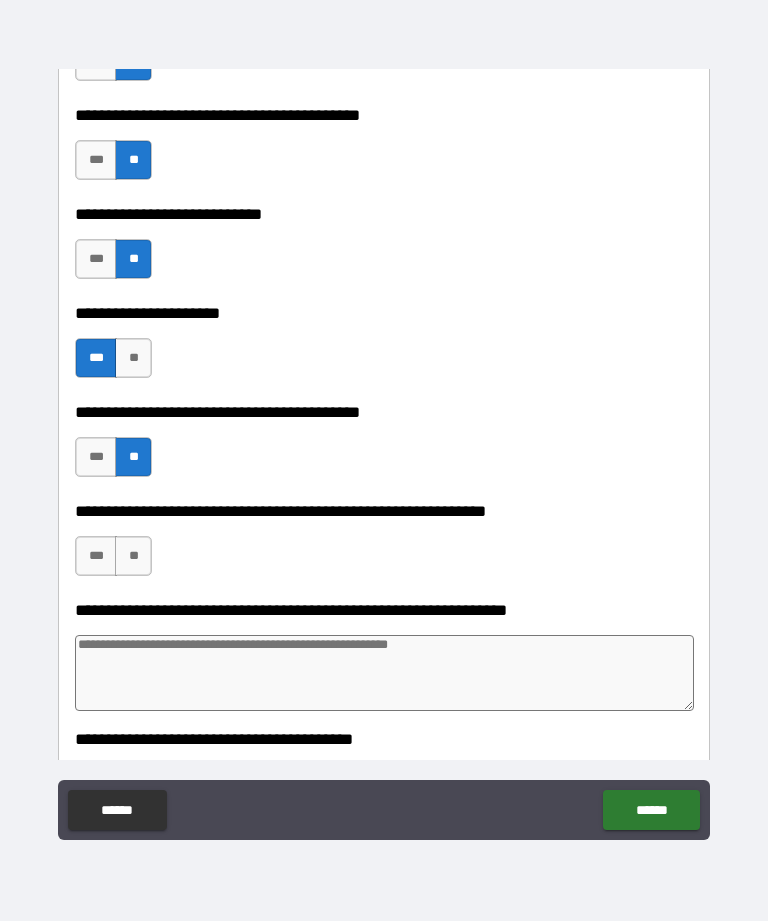 click on "**" at bounding box center (133, 556) 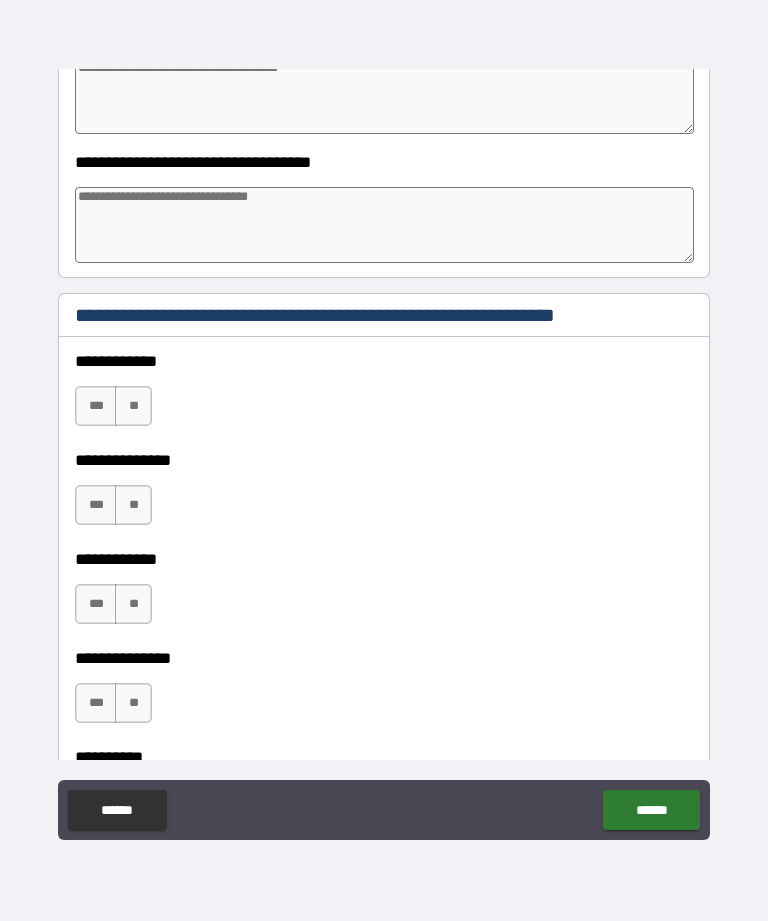 scroll, scrollTop: 6585, scrollLeft: 0, axis: vertical 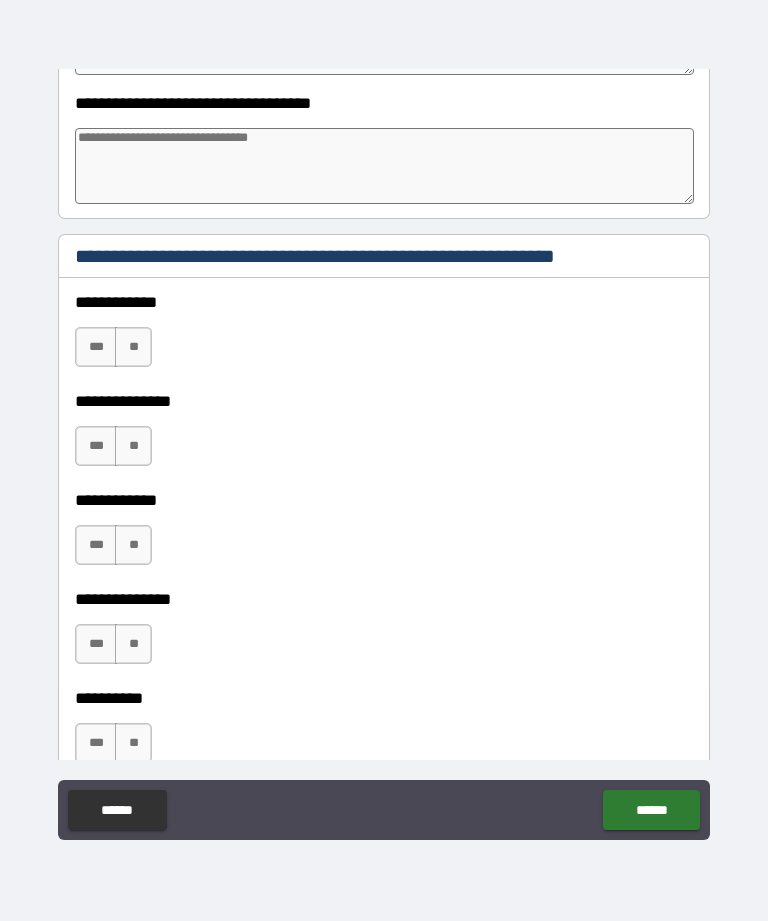 click on "***" at bounding box center (96, 347) 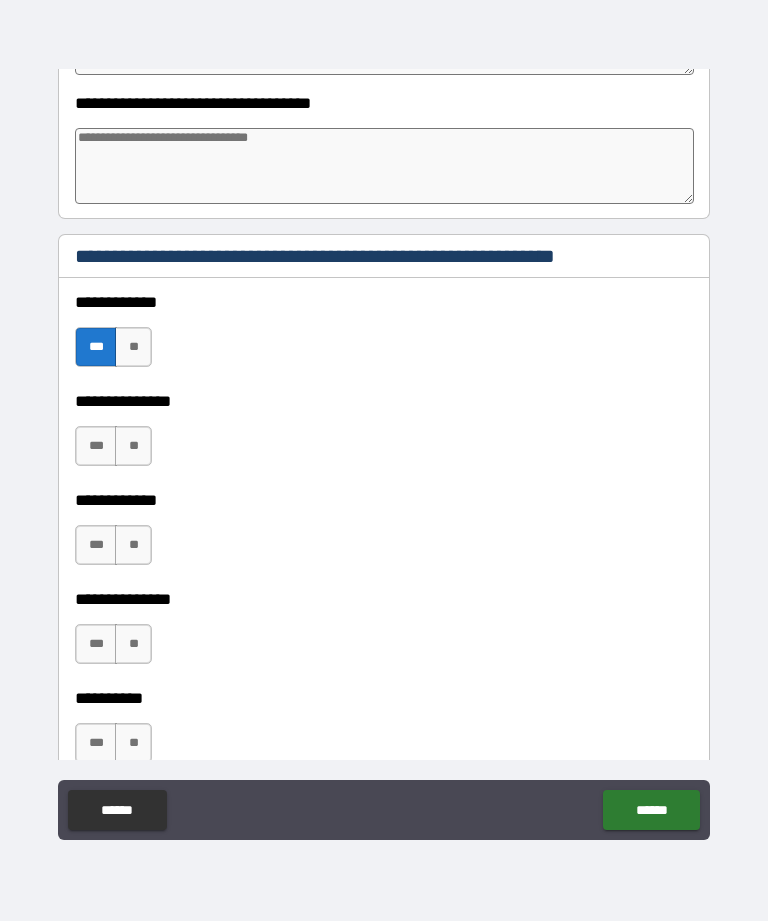click on "**" at bounding box center (133, 446) 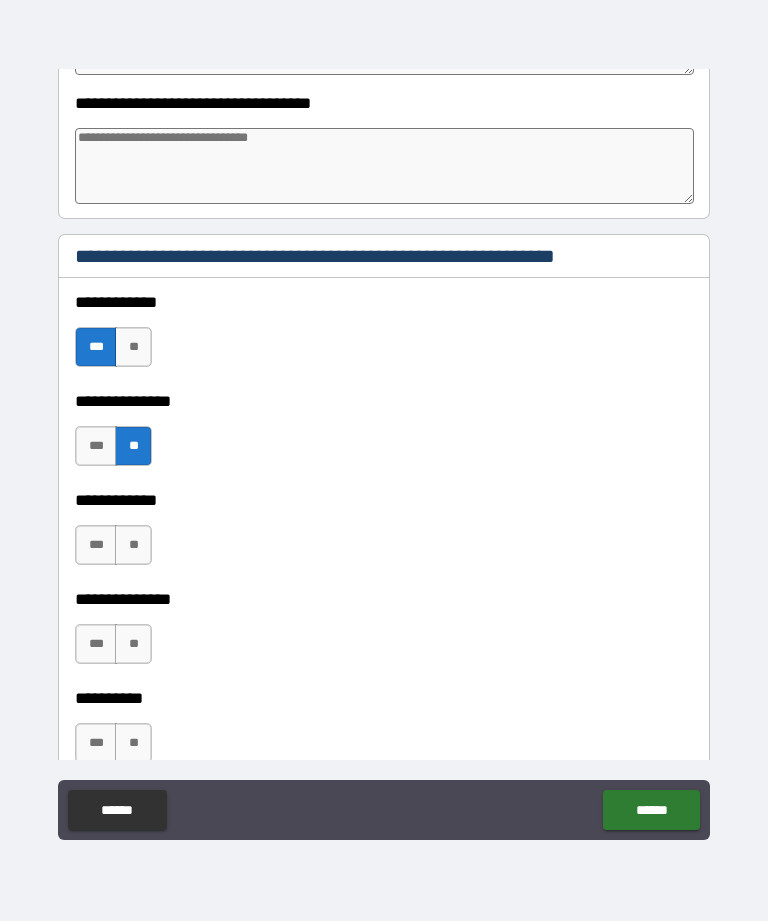 click on "***" at bounding box center (96, 545) 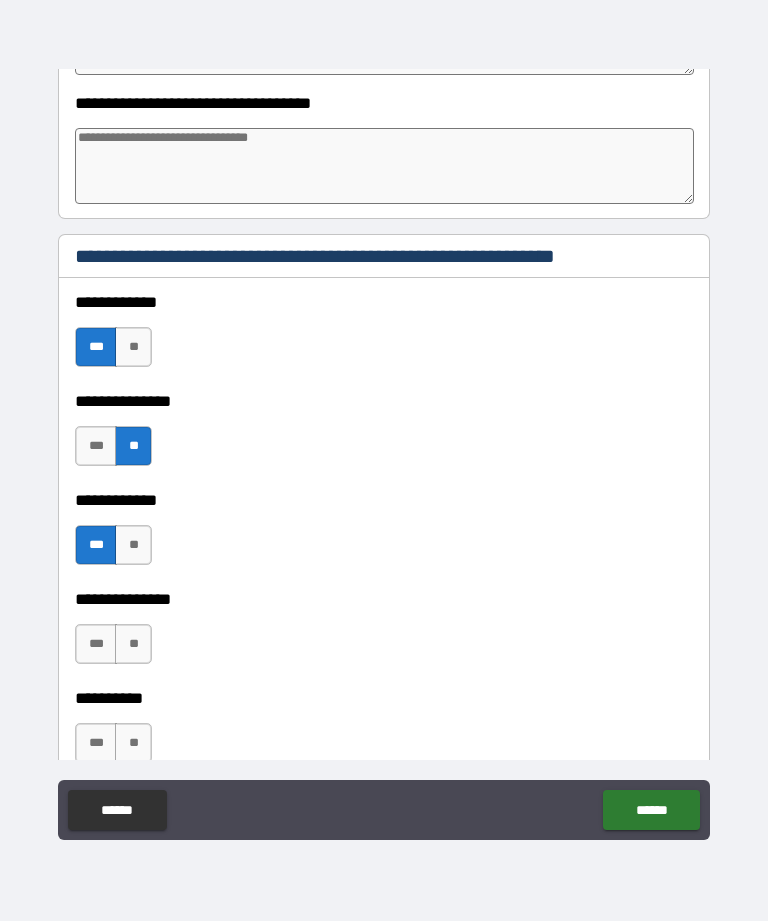 click on "***" at bounding box center (96, 545) 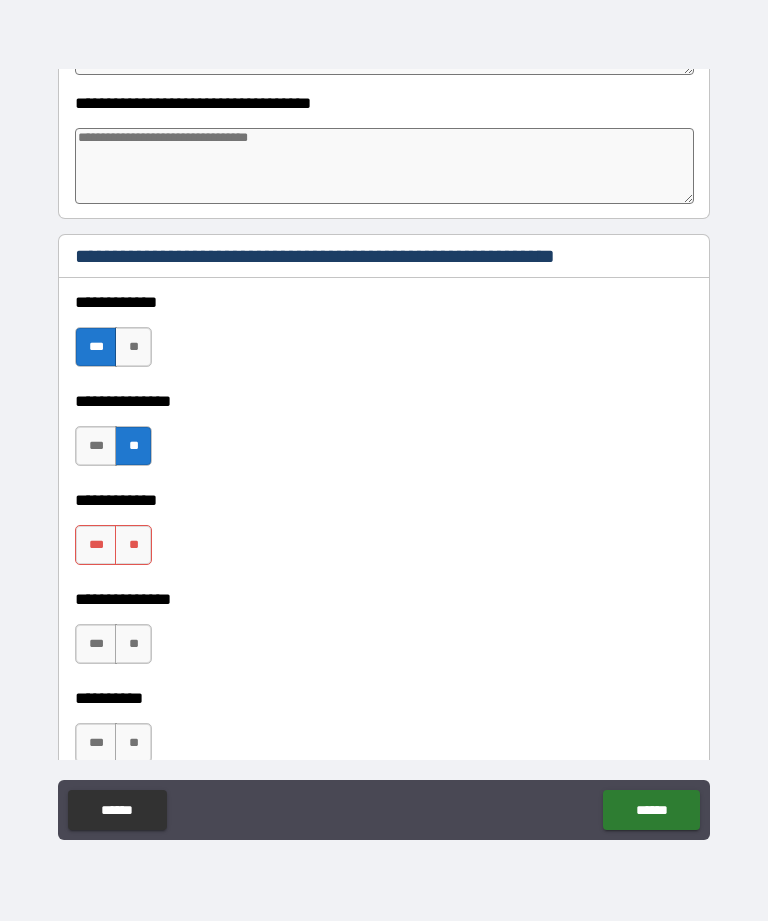 click on "**" at bounding box center (133, 545) 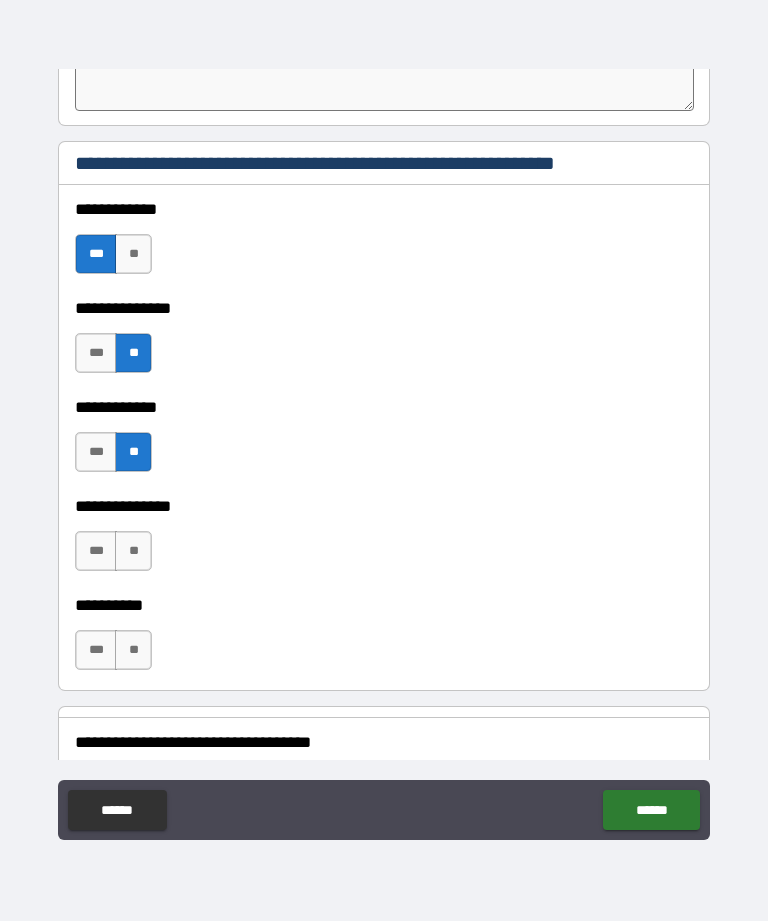 scroll, scrollTop: 6678, scrollLeft: 0, axis: vertical 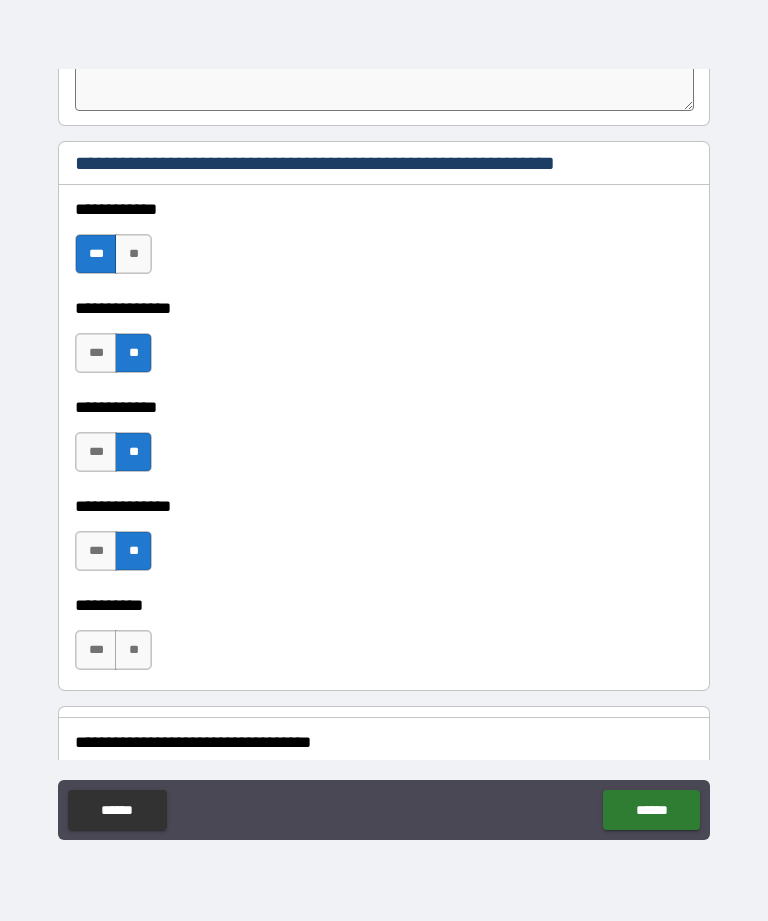 click on "**" at bounding box center [133, 650] 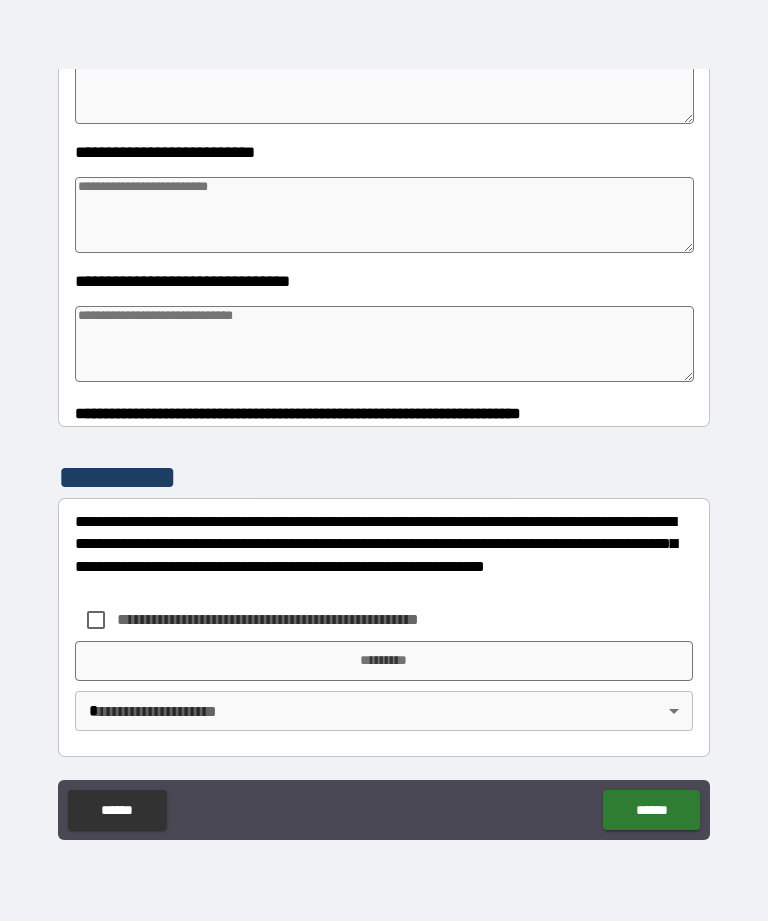 scroll, scrollTop: 7615, scrollLeft: 0, axis: vertical 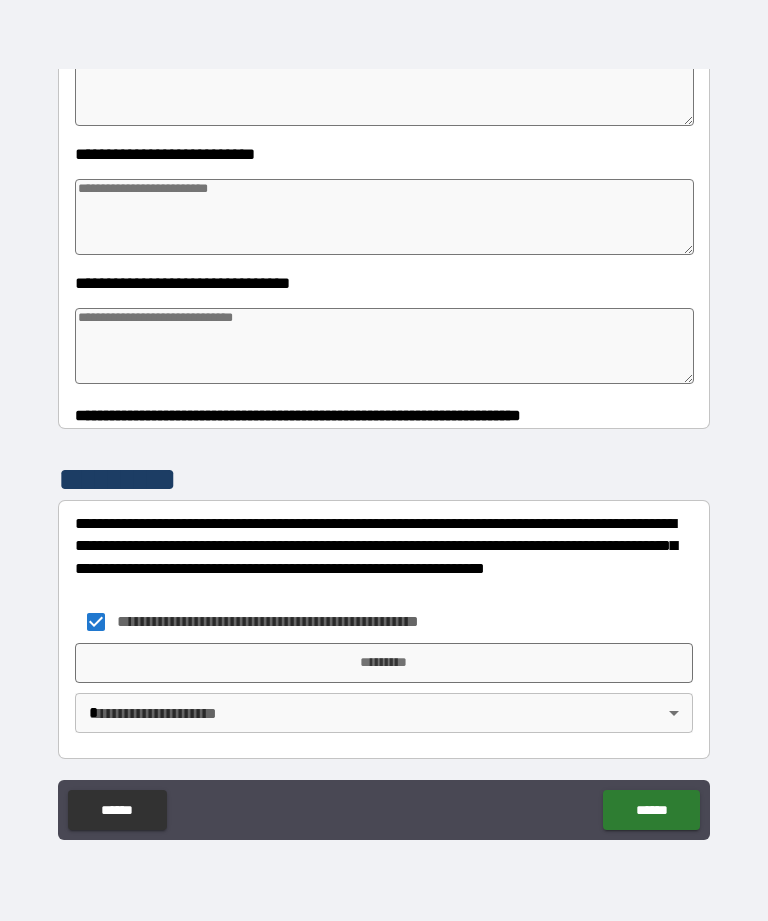 click on "*********" at bounding box center (384, 663) 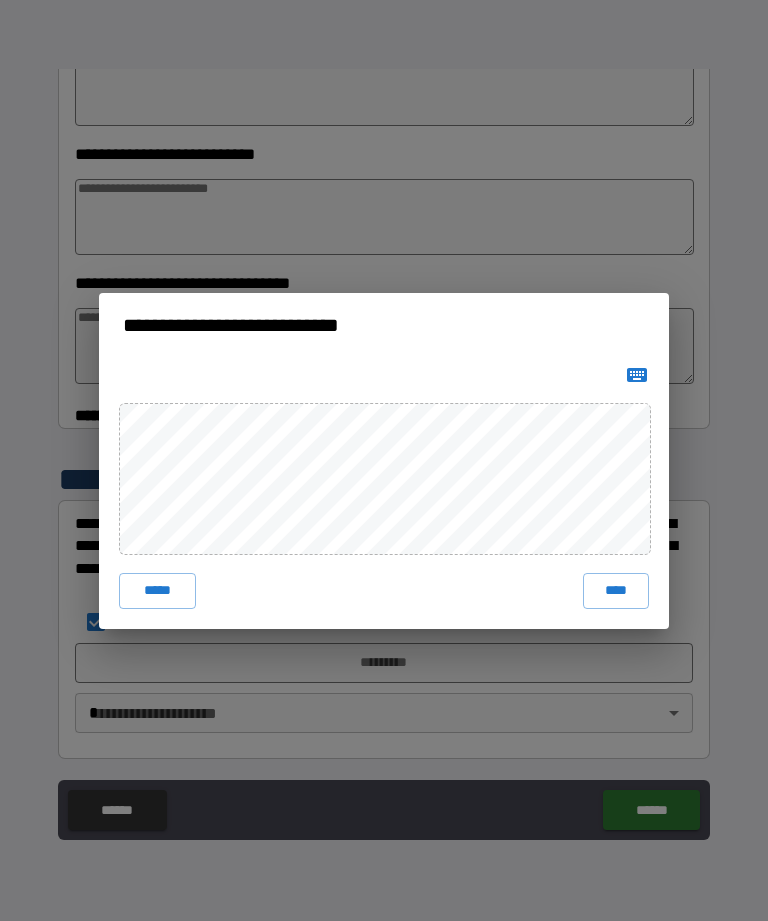 click on "****" at bounding box center (616, 591) 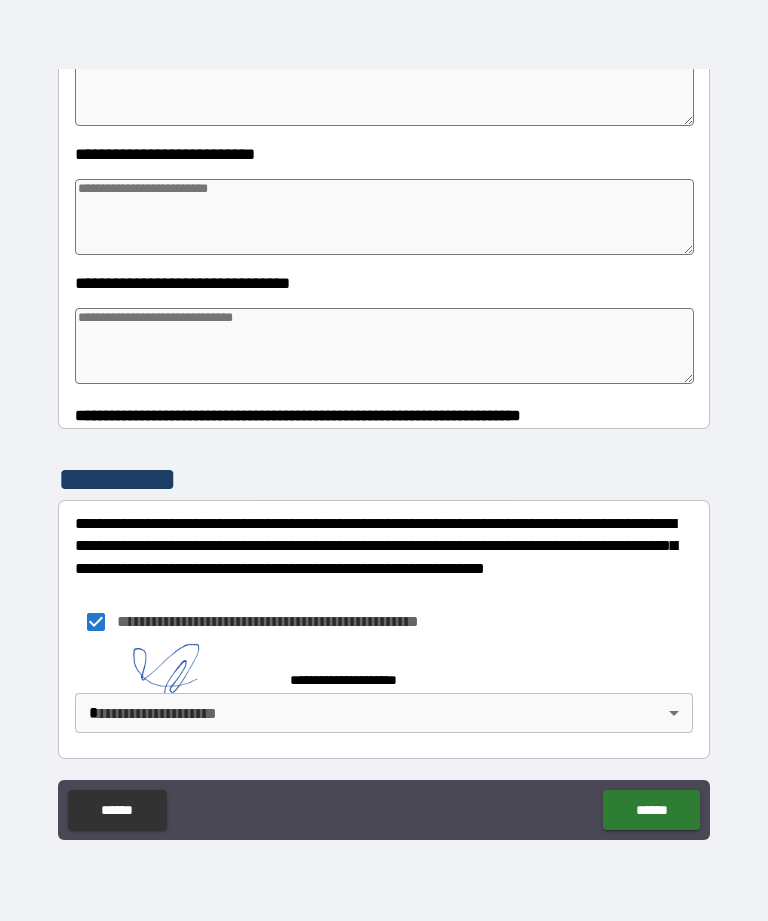 scroll, scrollTop: 7605, scrollLeft: 0, axis: vertical 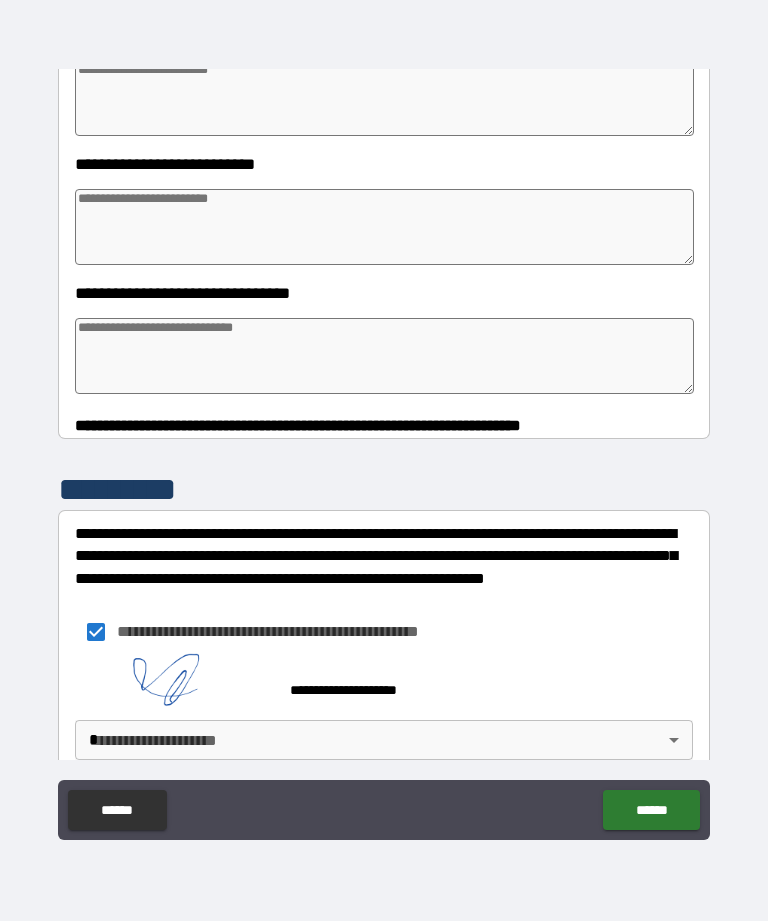 click on "**********" at bounding box center (384, 428) 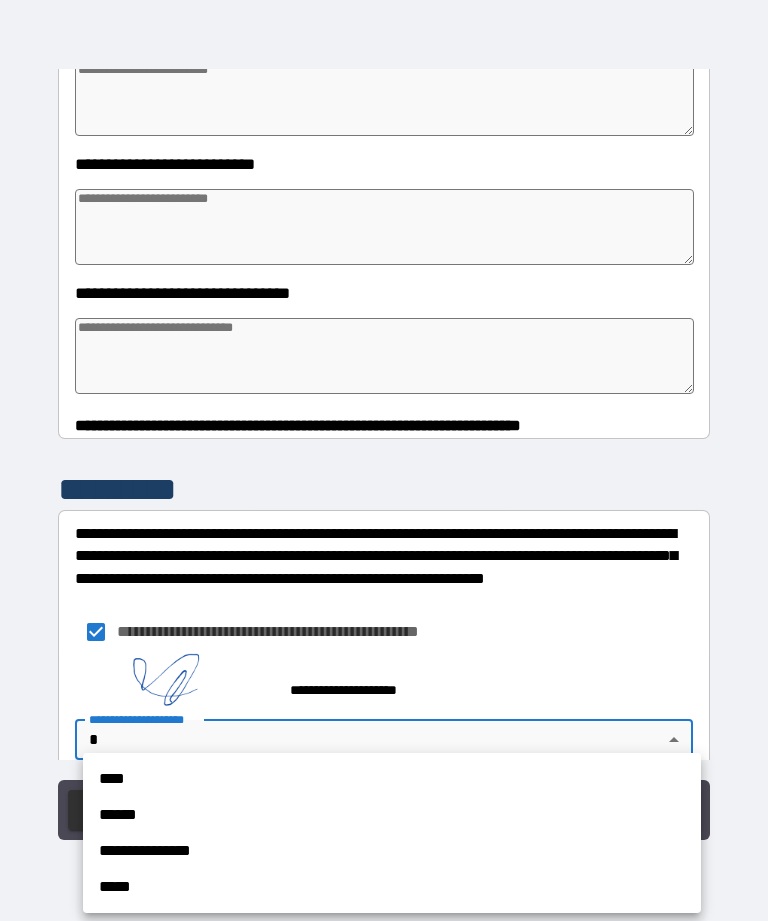 click on "****" at bounding box center (392, 779) 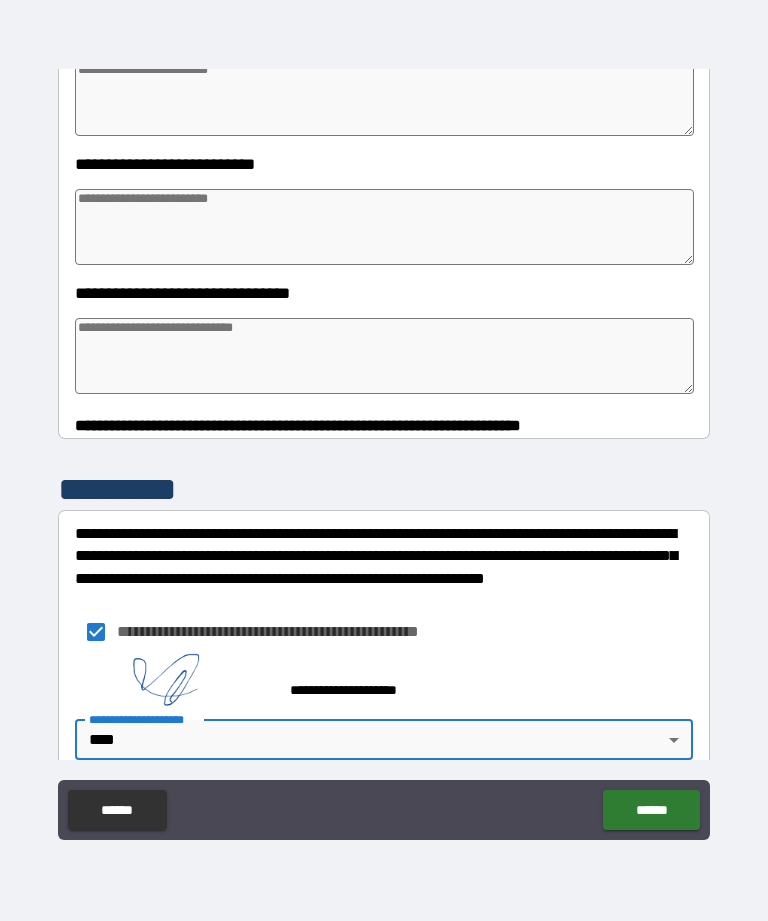 click on "******" at bounding box center [651, 810] 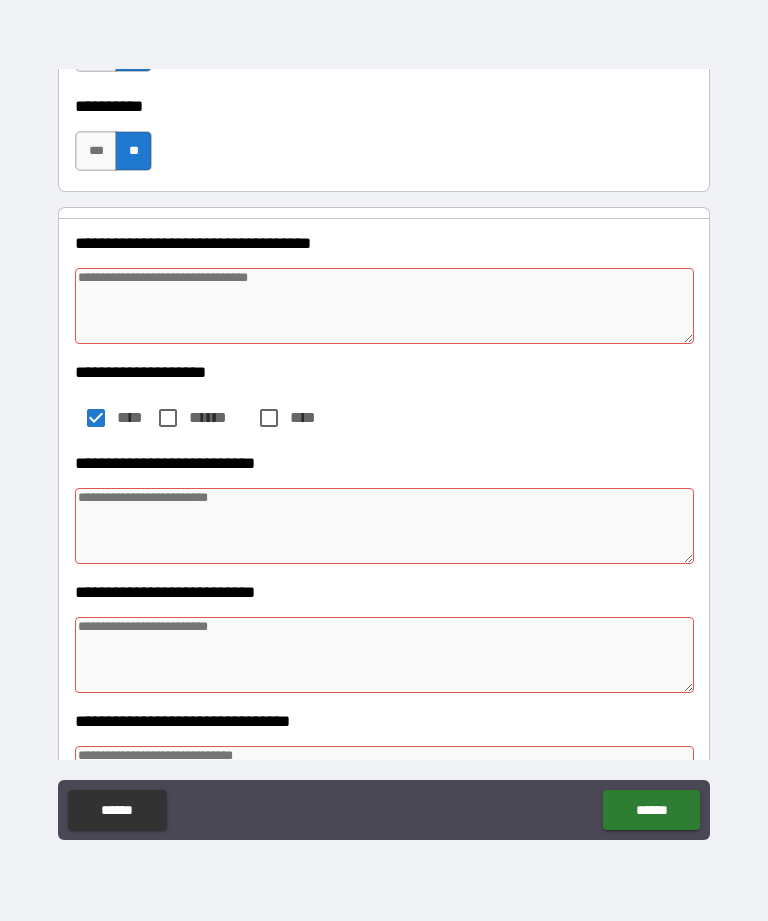 scroll, scrollTop: 7178, scrollLeft: 0, axis: vertical 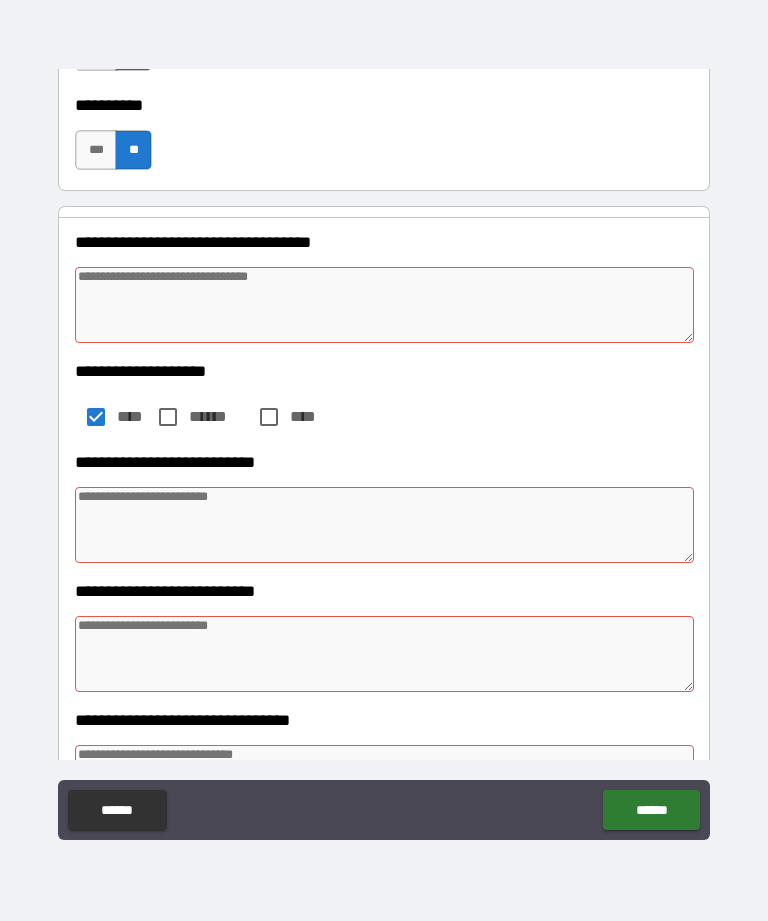 click at bounding box center (384, 305) 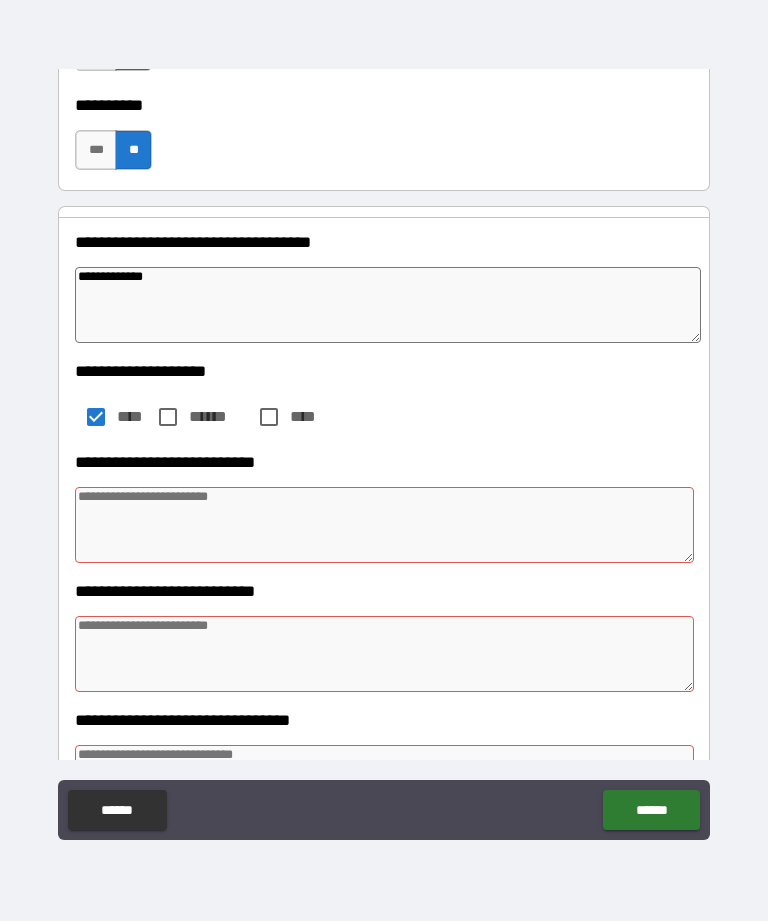 click at bounding box center (384, 525) 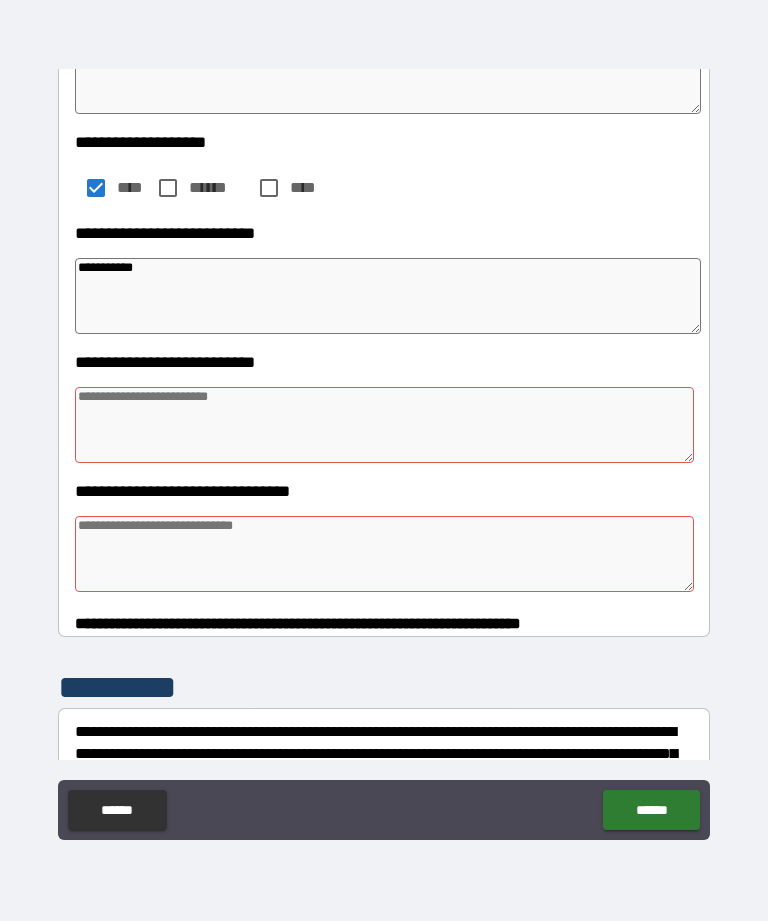 scroll, scrollTop: 7409, scrollLeft: 0, axis: vertical 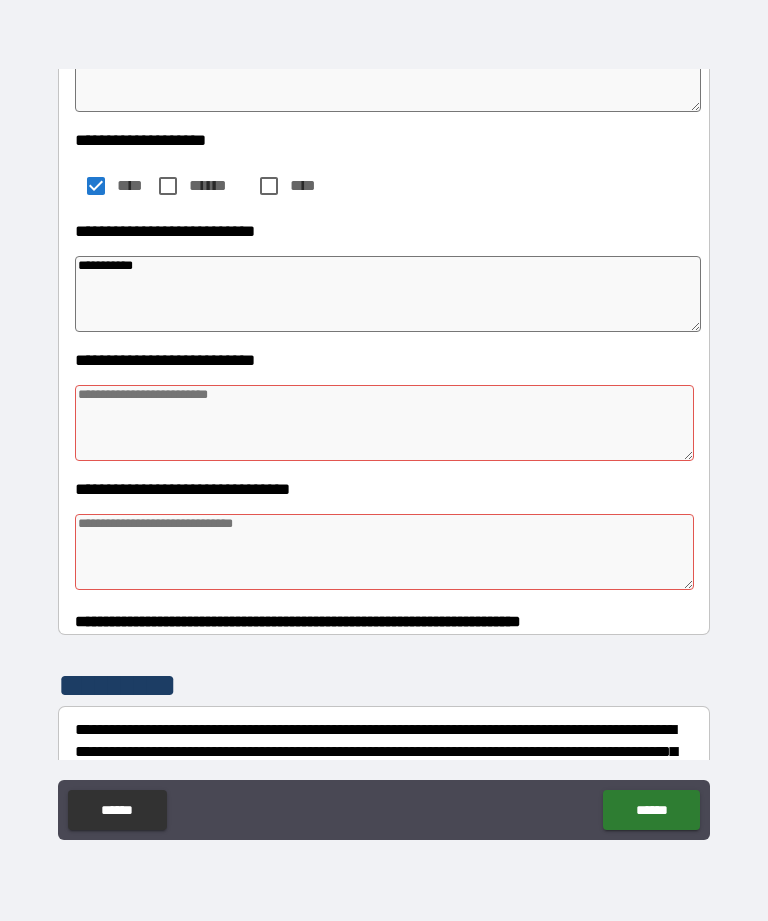 click at bounding box center [384, 423] 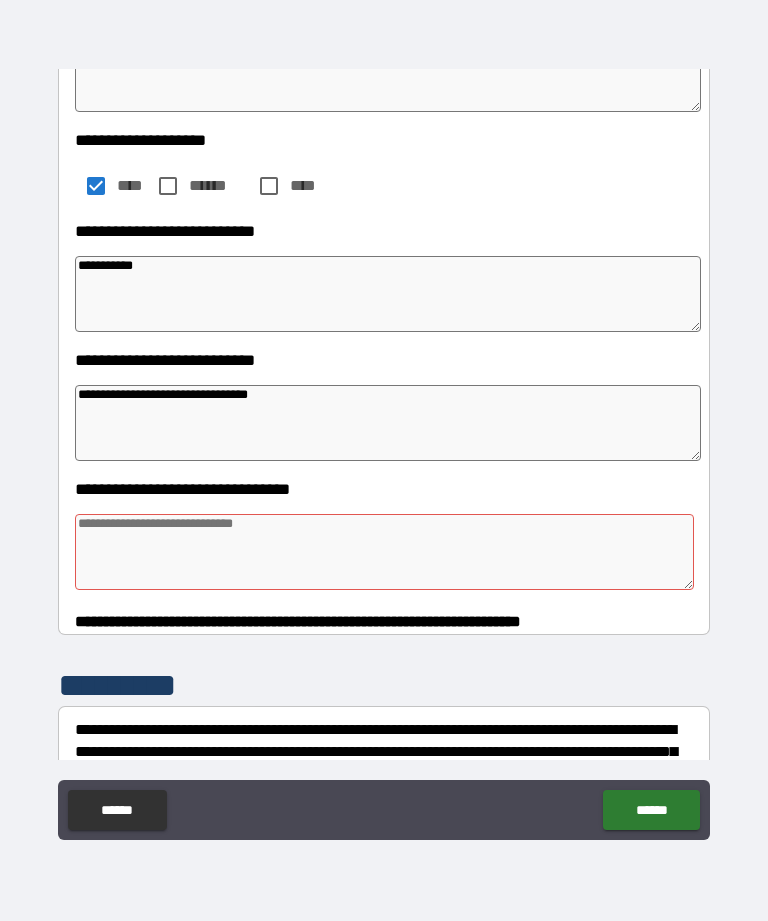 click at bounding box center (384, 552) 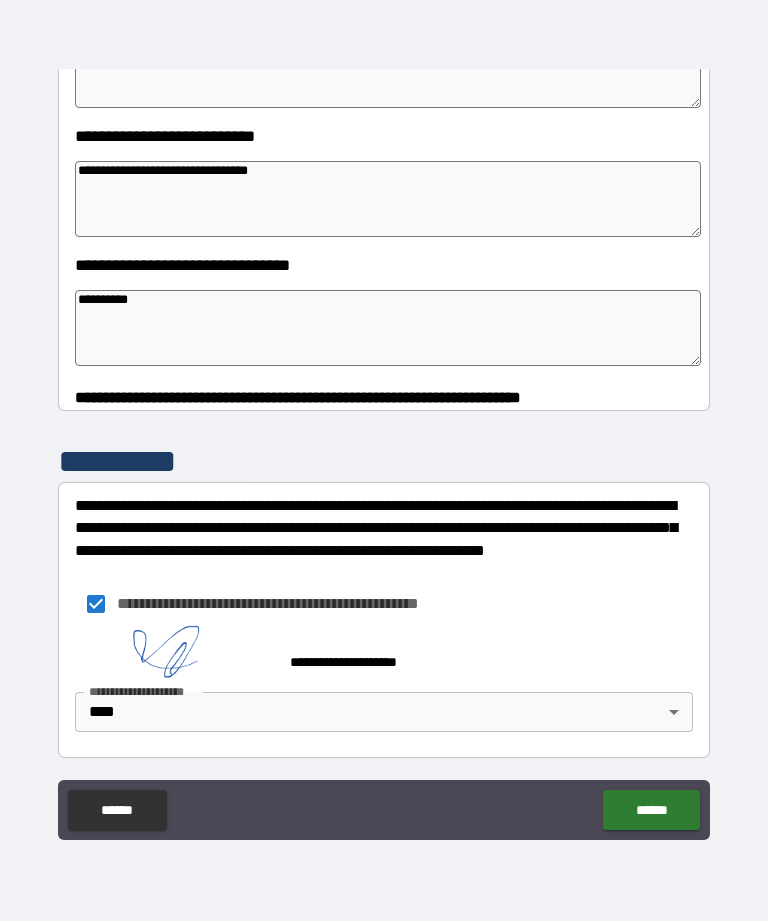 scroll, scrollTop: 7632, scrollLeft: 0, axis: vertical 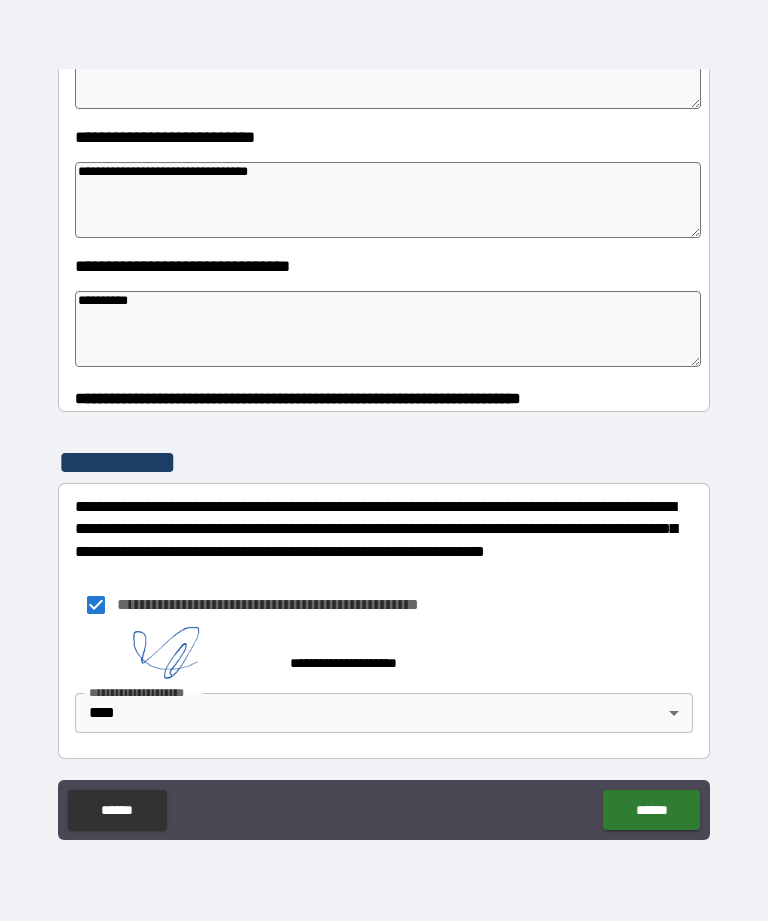 click on "**********" at bounding box center [384, 431] 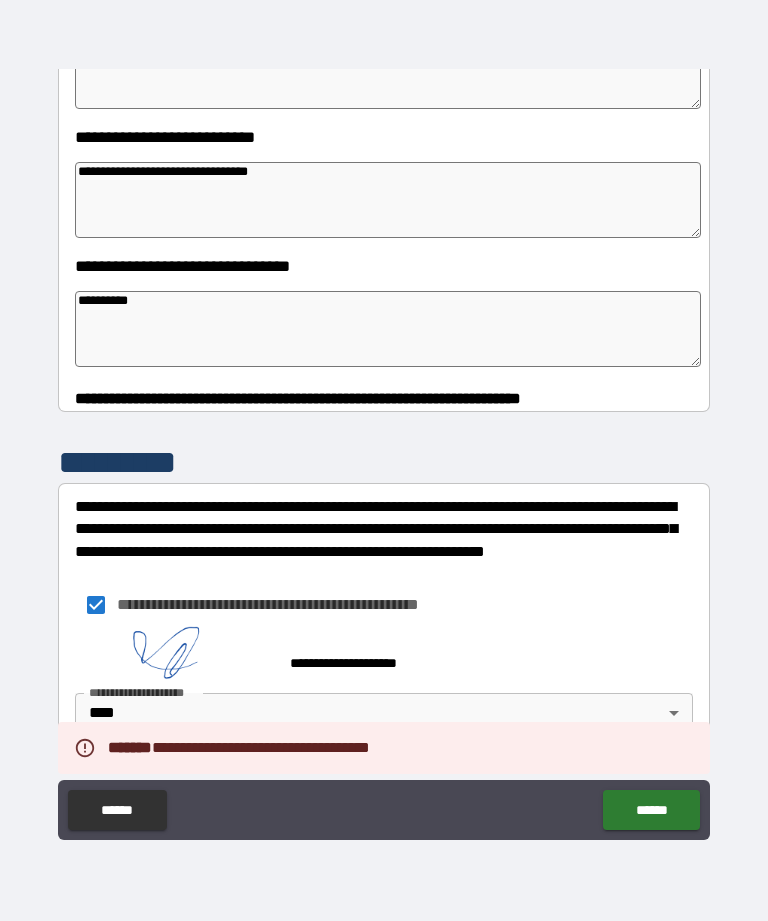click on "******" at bounding box center [651, 810] 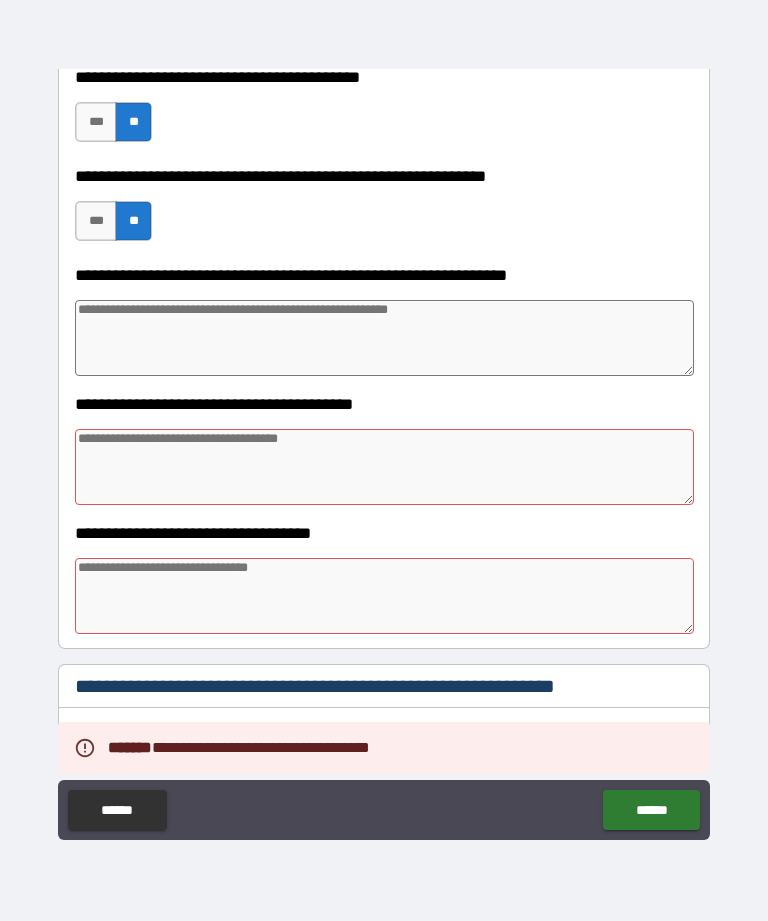scroll, scrollTop: 6156, scrollLeft: 0, axis: vertical 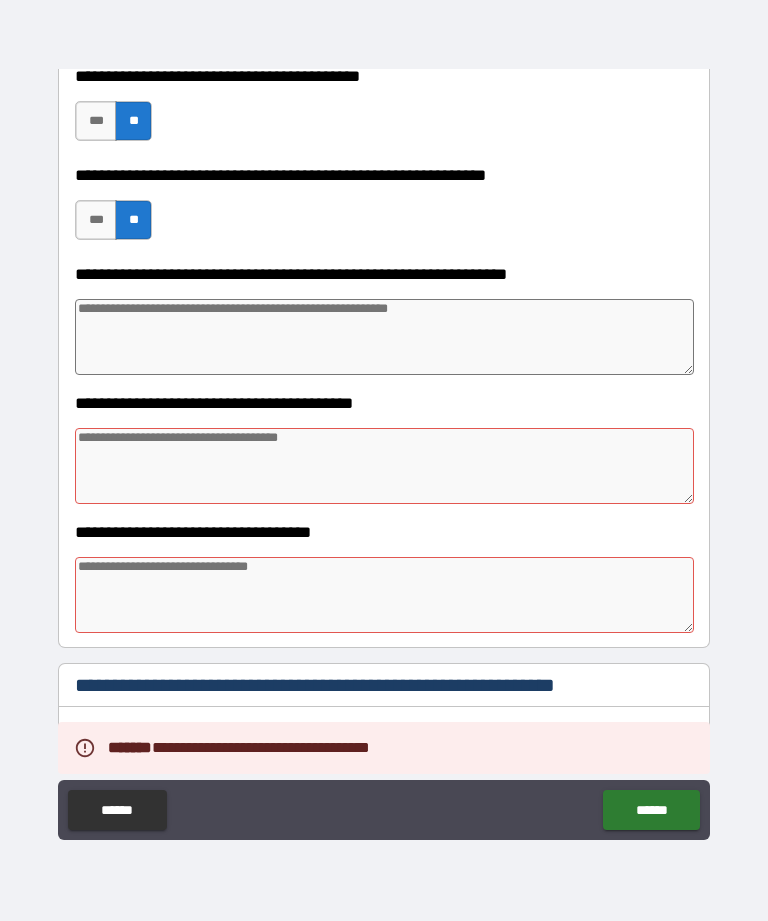 click at bounding box center [384, 337] 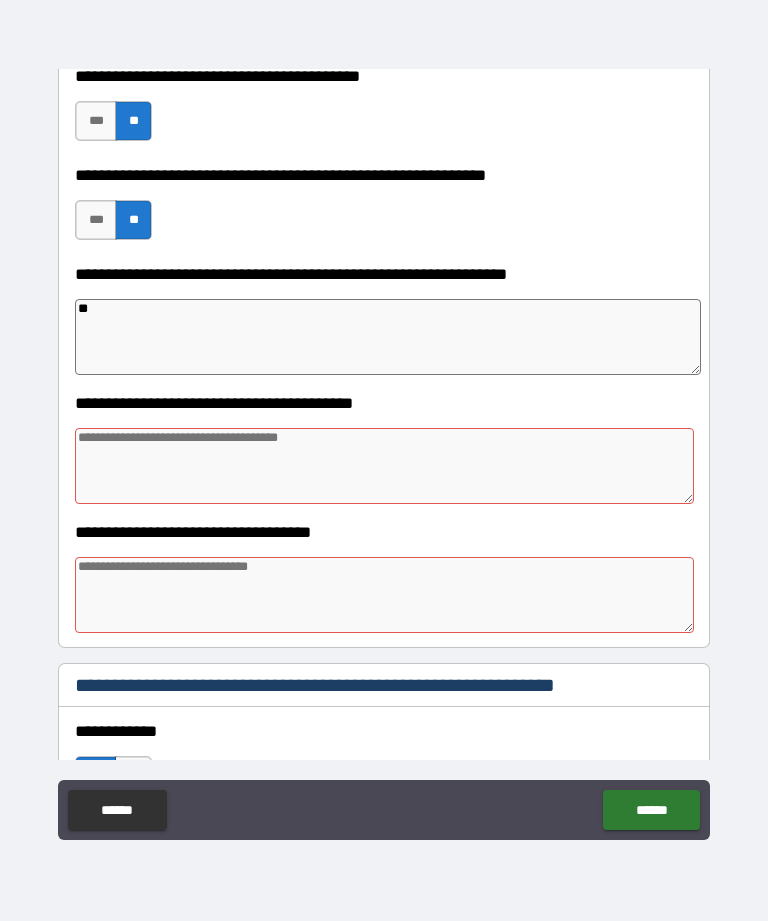 click at bounding box center [384, 466] 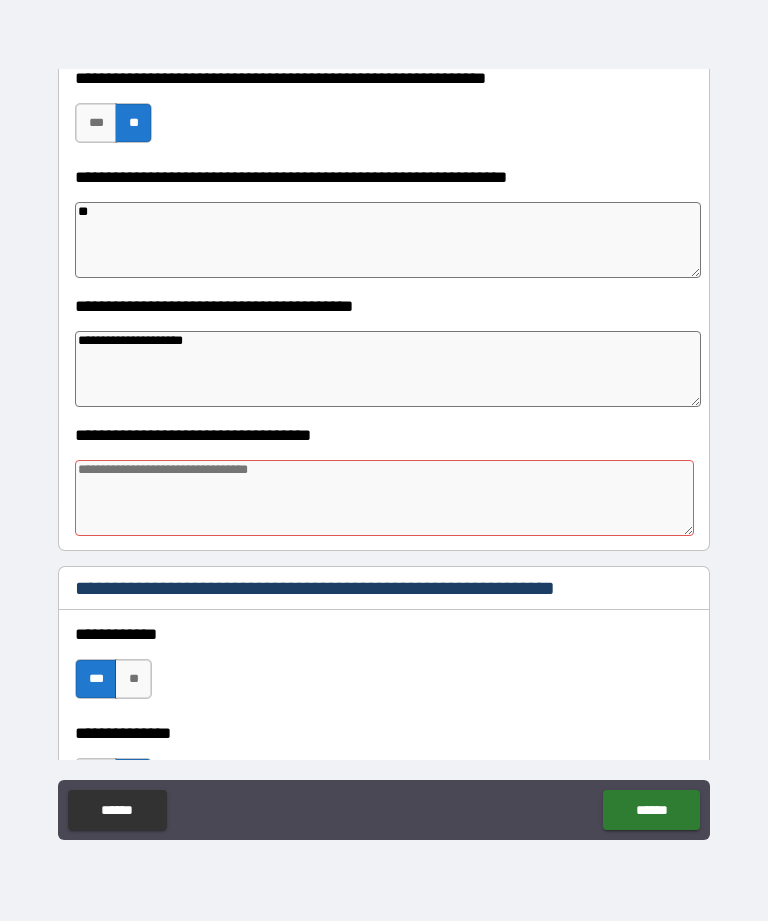 scroll, scrollTop: 6254, scrollLeft: 0, axis: vertical 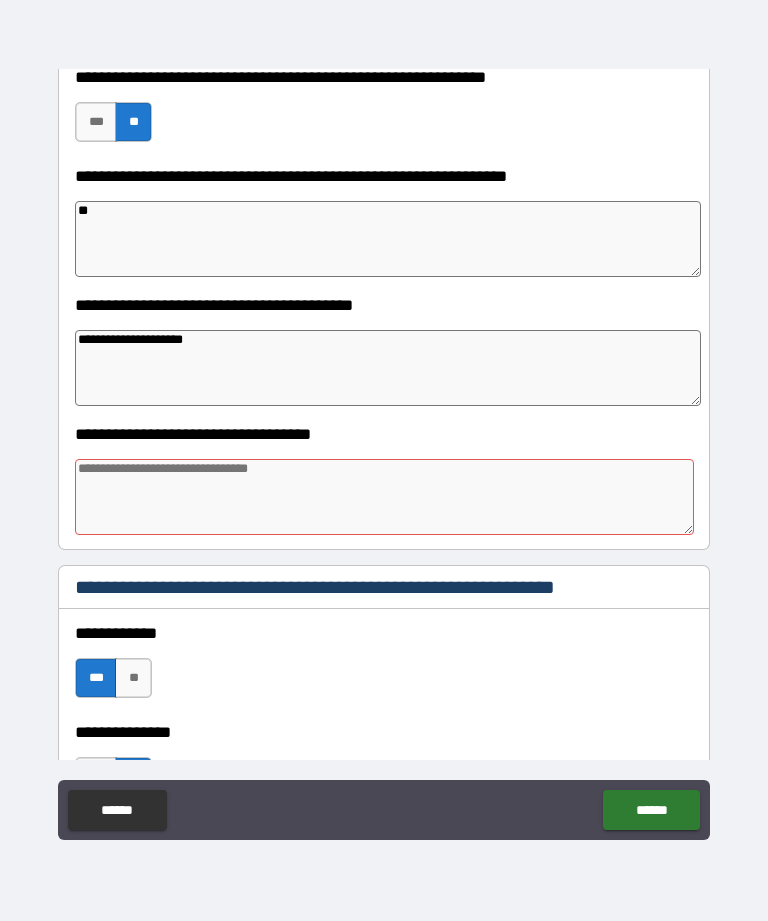 click at bounding box center [384, 497] 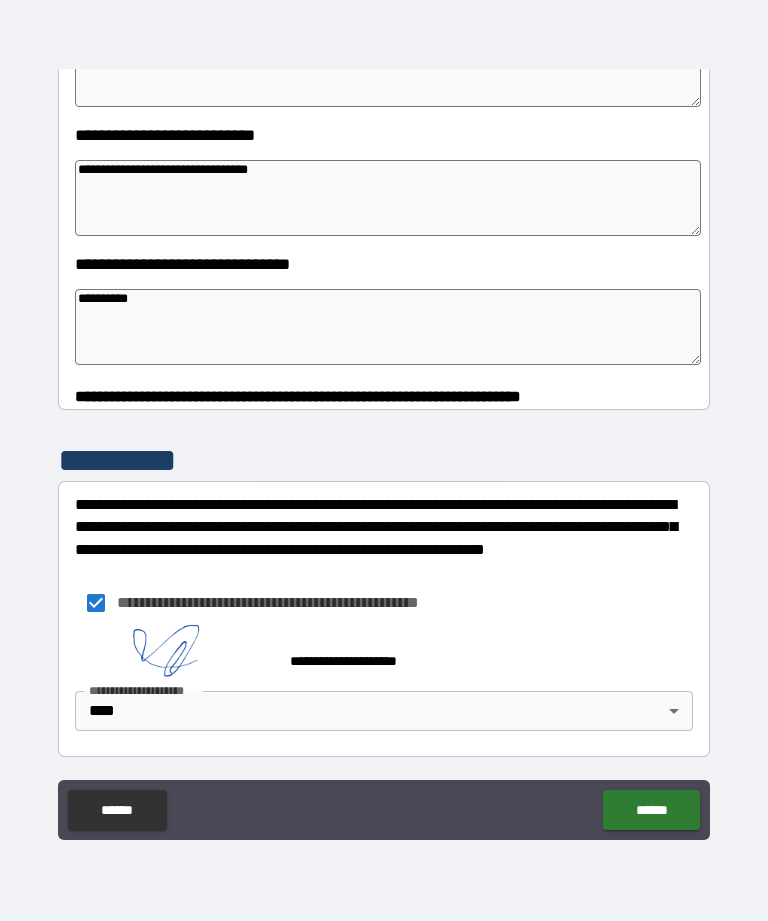 scroll, scrollTop: 7632, scrollLeft: 0, axis: vertical 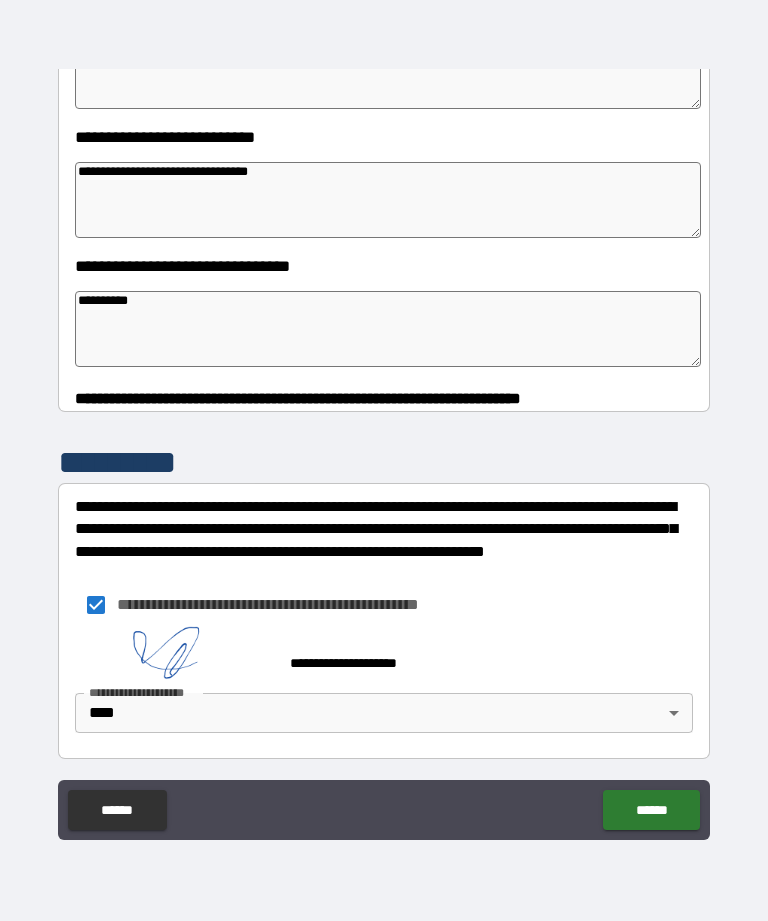 click on "**********" at bounding box center (384, 431) 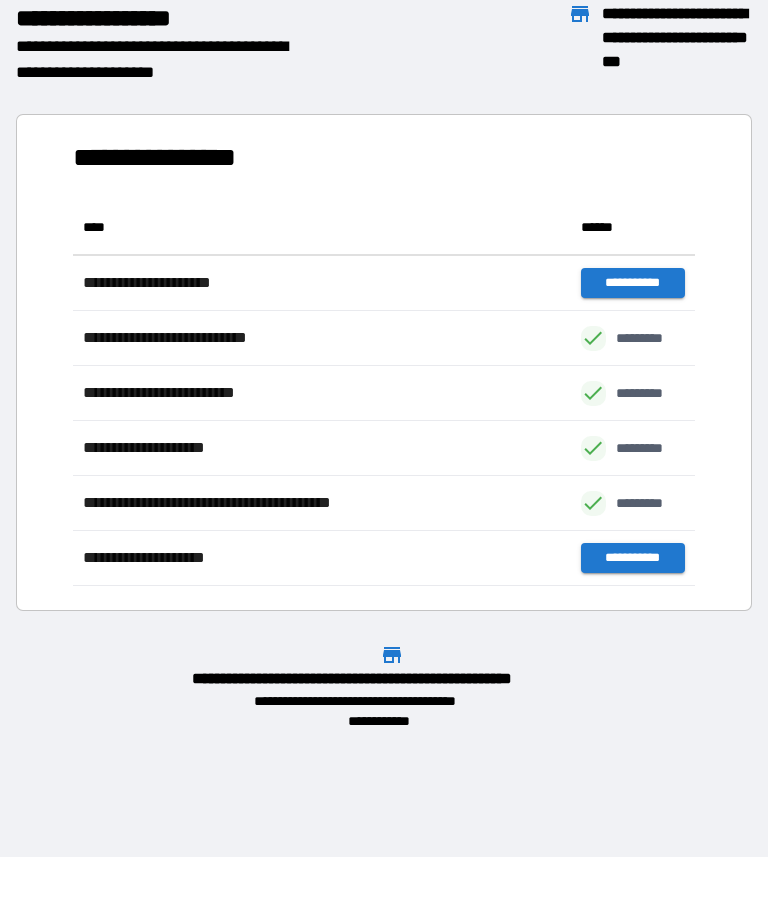 scroll, scrollTop: 1, scrollLeft: 1, axis: both 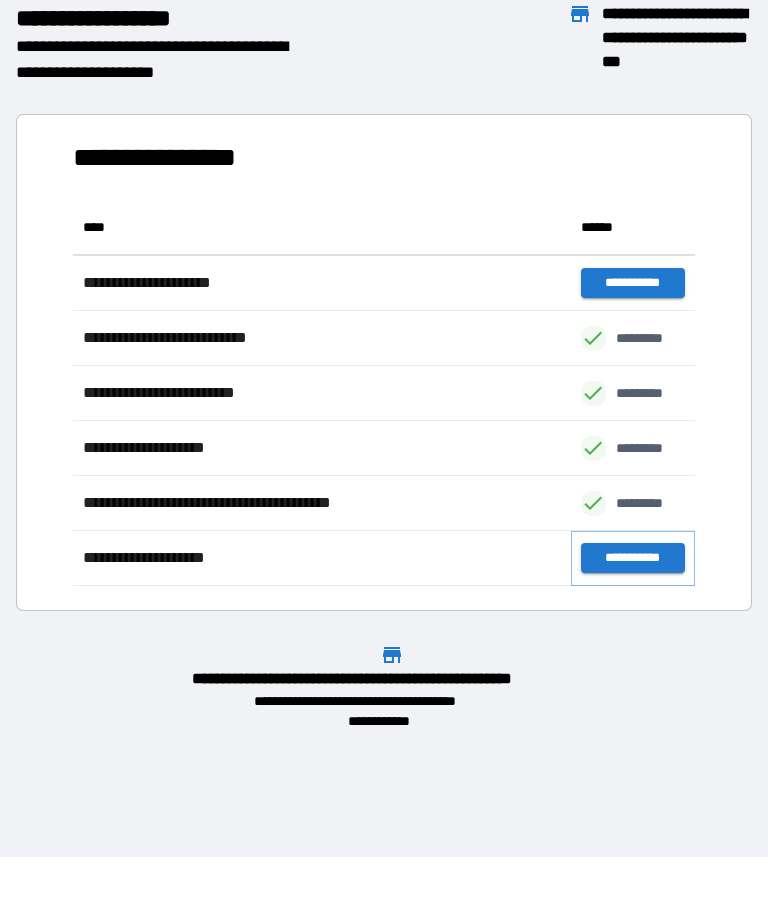 click on "**********" at bounding box center (633, 558) 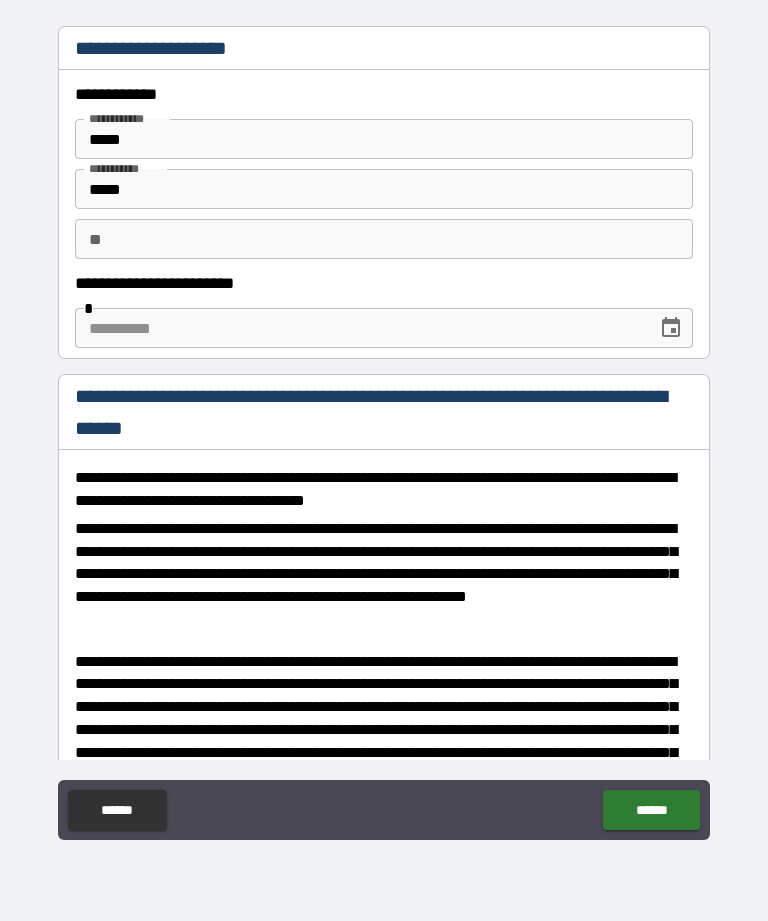 click at bounding box center (359, 328) 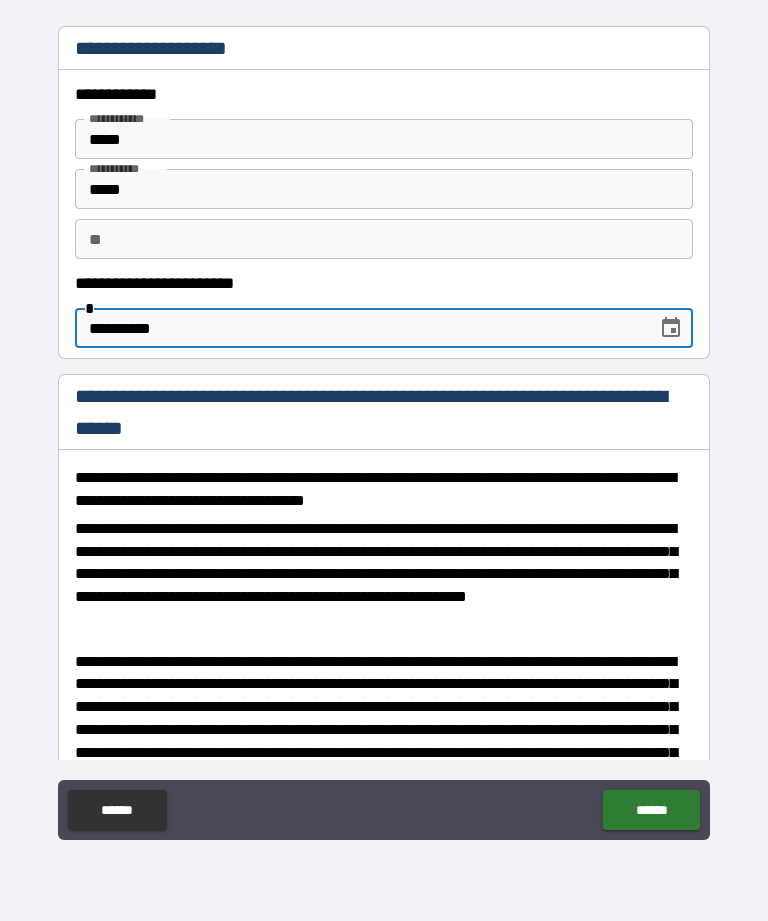click on "**********" at bounding box center [384, 573] 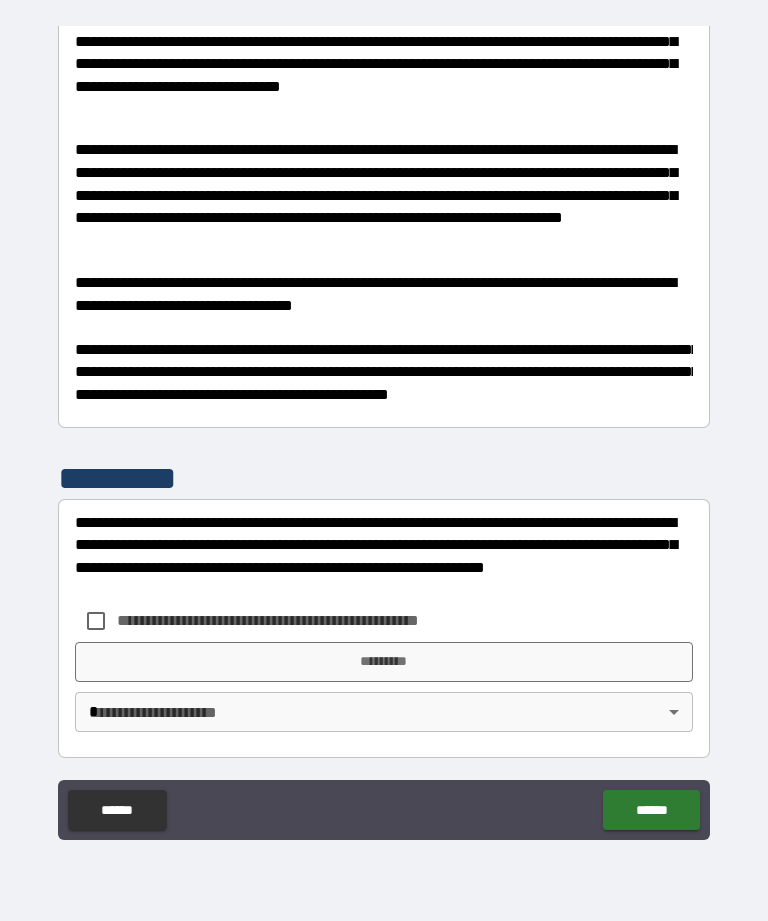 scroll, scrollTop: 864, scrollLeft: 0, axis: vertical 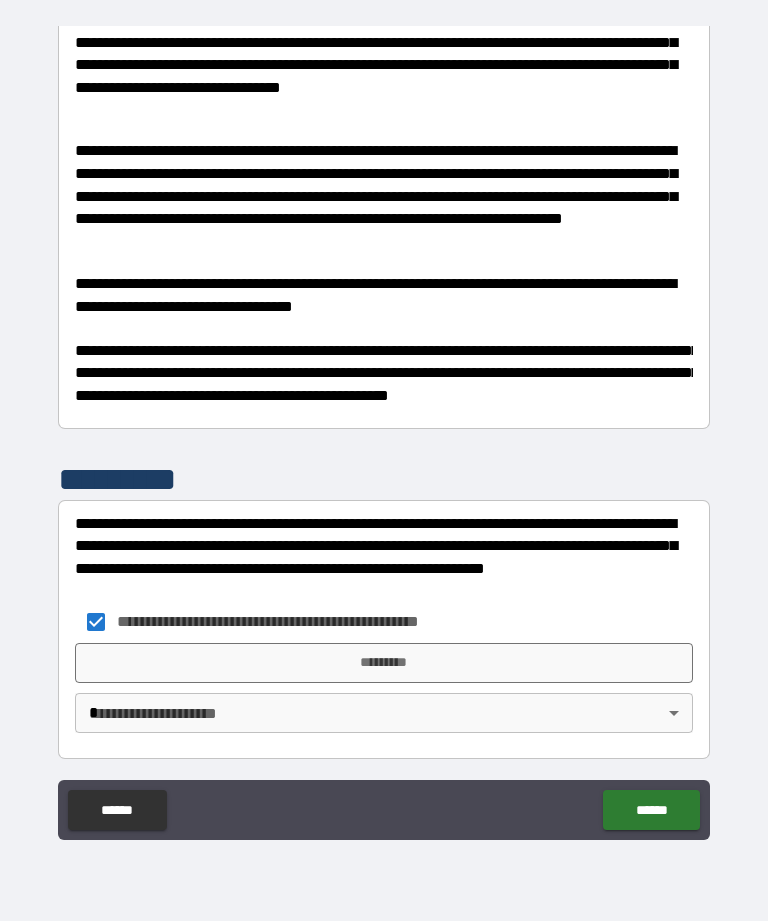 click on "*********" at bounding box center (384, 663) 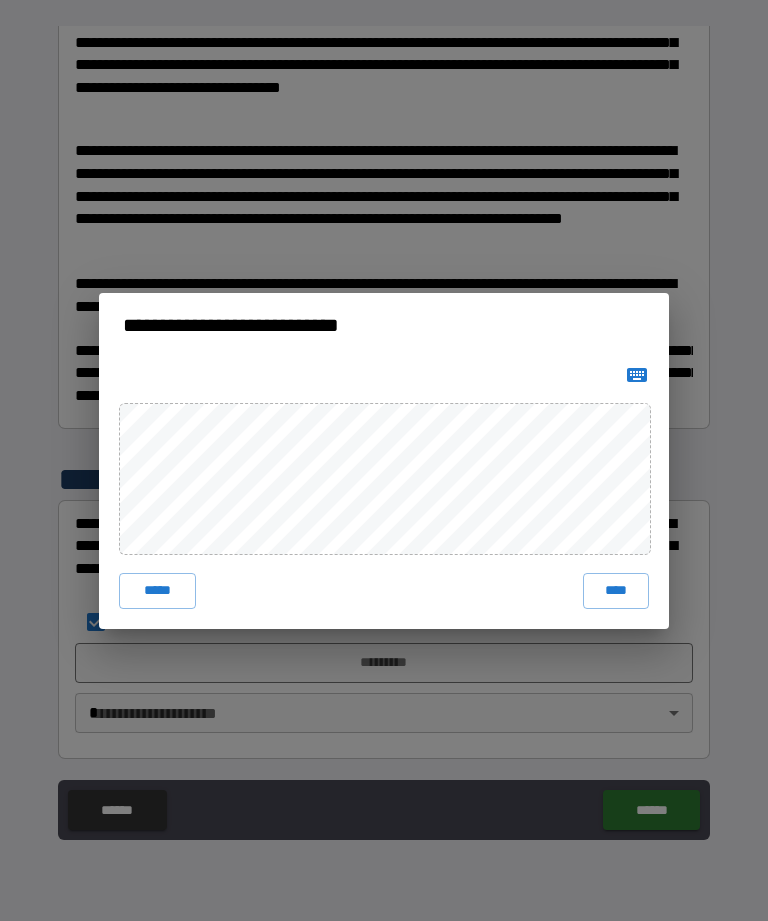 click on "****" at bounding box center [616, 591] 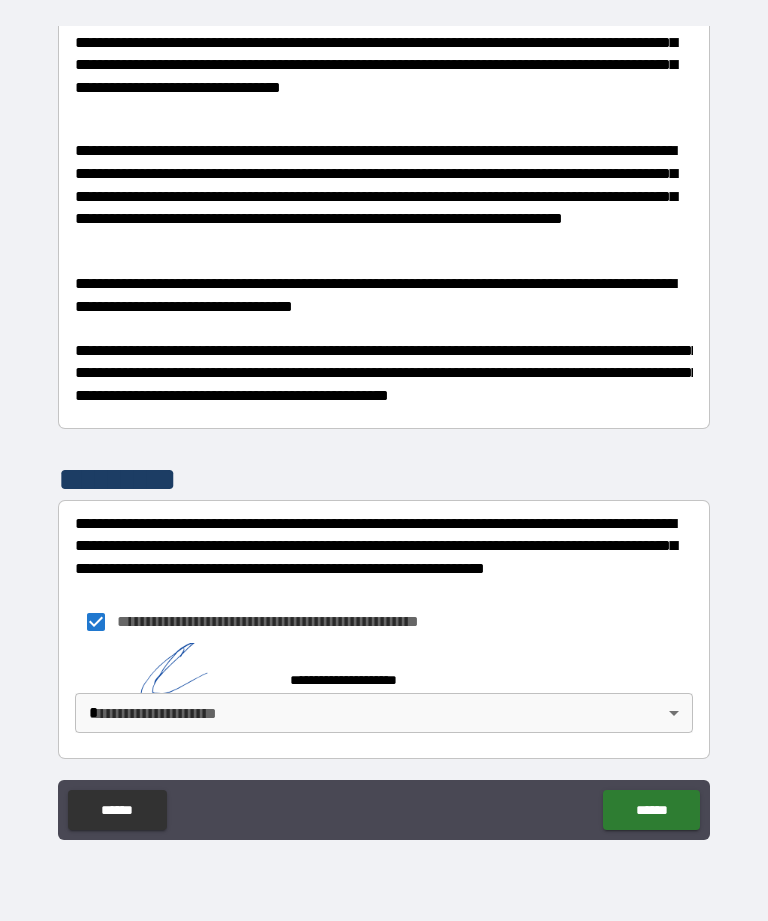 scroll, scrollTop: 854, scrollLeft: 0, axis: vertical 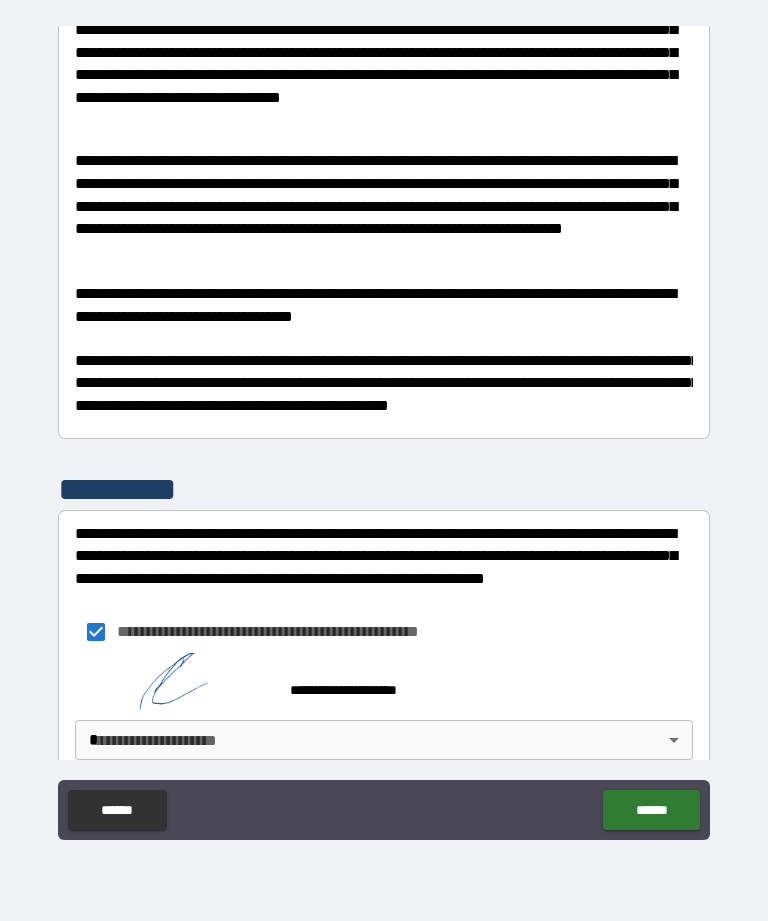 click on "******" at bounding box center [651, 810] 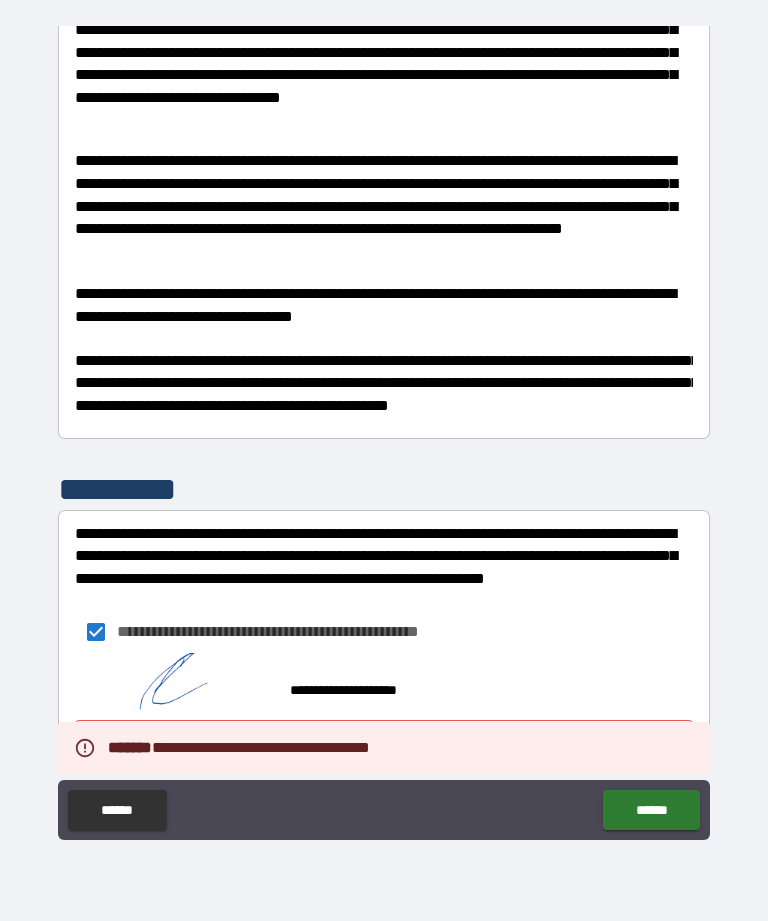 click on "******" at bounding box center [651, 810] 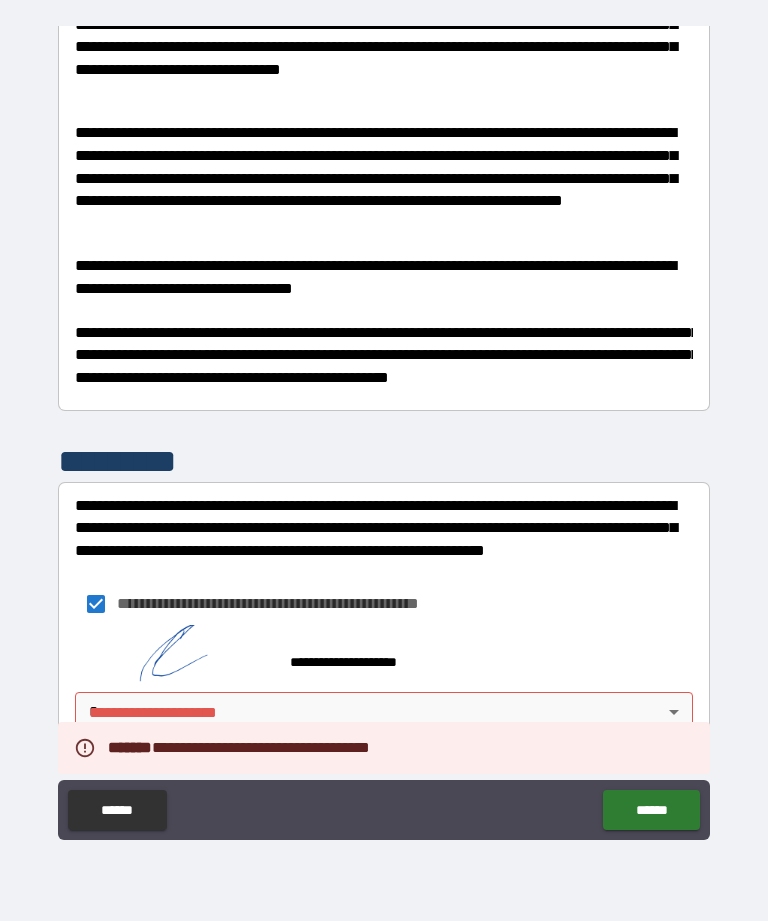 click on "**********" at bounding box center (384, 428) 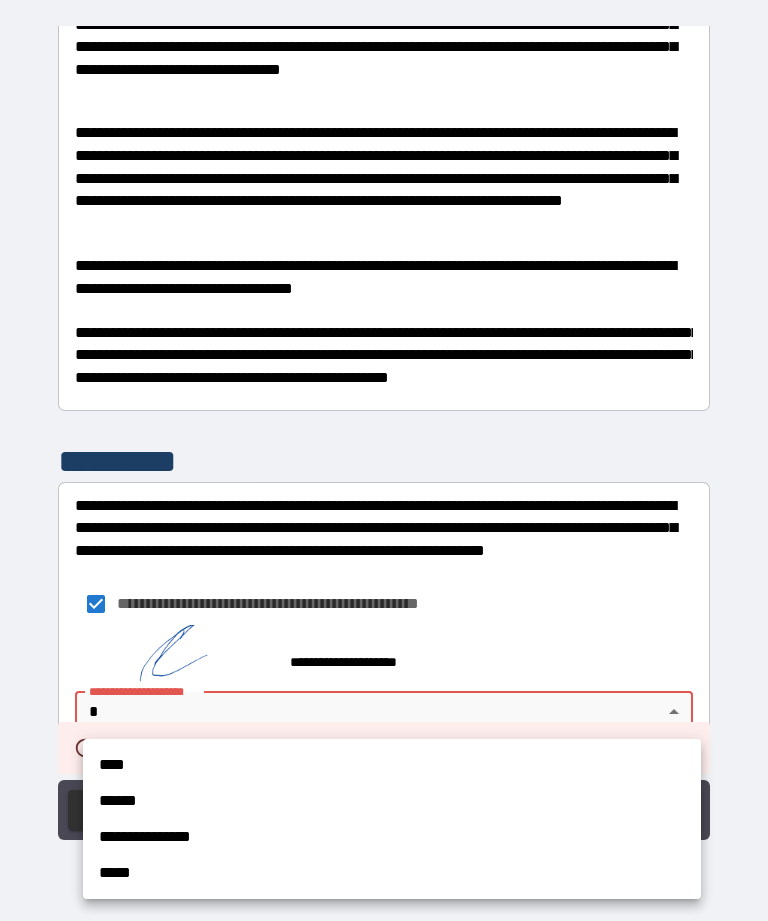 scroll, scrollTop: 881, scrollLeft: 0, axis: vertical 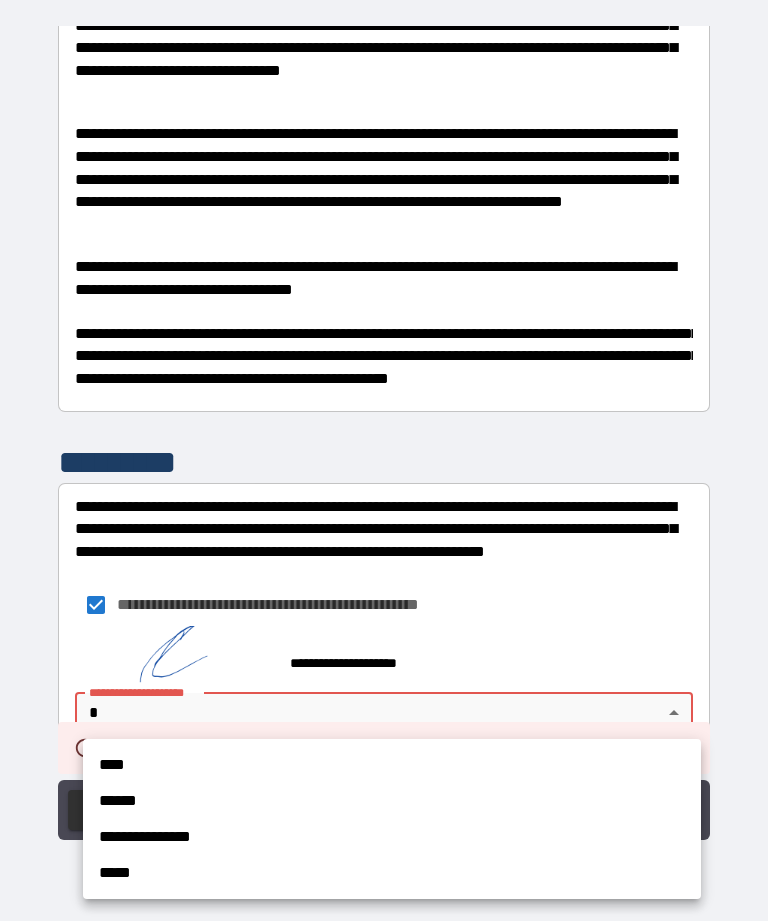 click on "****" at bounding box center [392, 765] 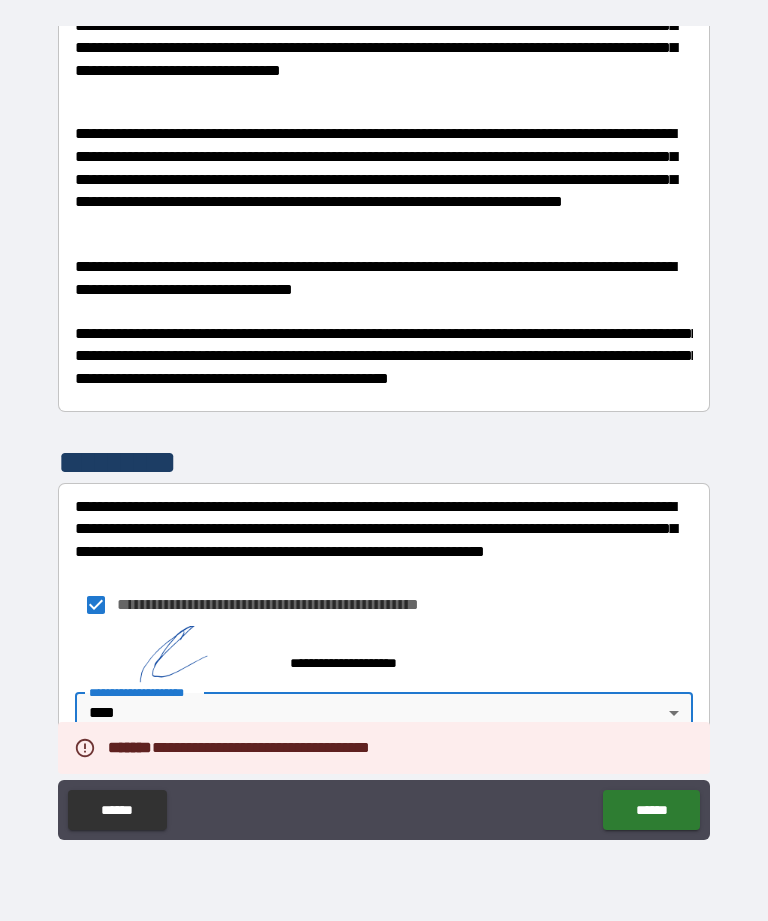 click on "******" at bounding box center [651, 810] 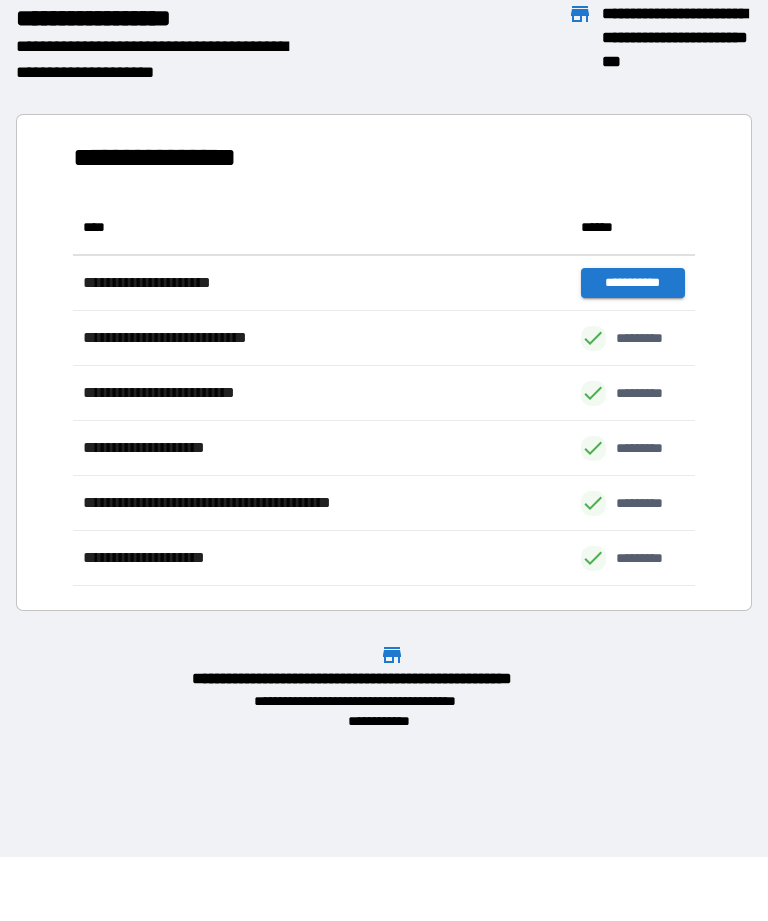 scroll, scrollTop: 1, scrollLeft: 1, axis: both 